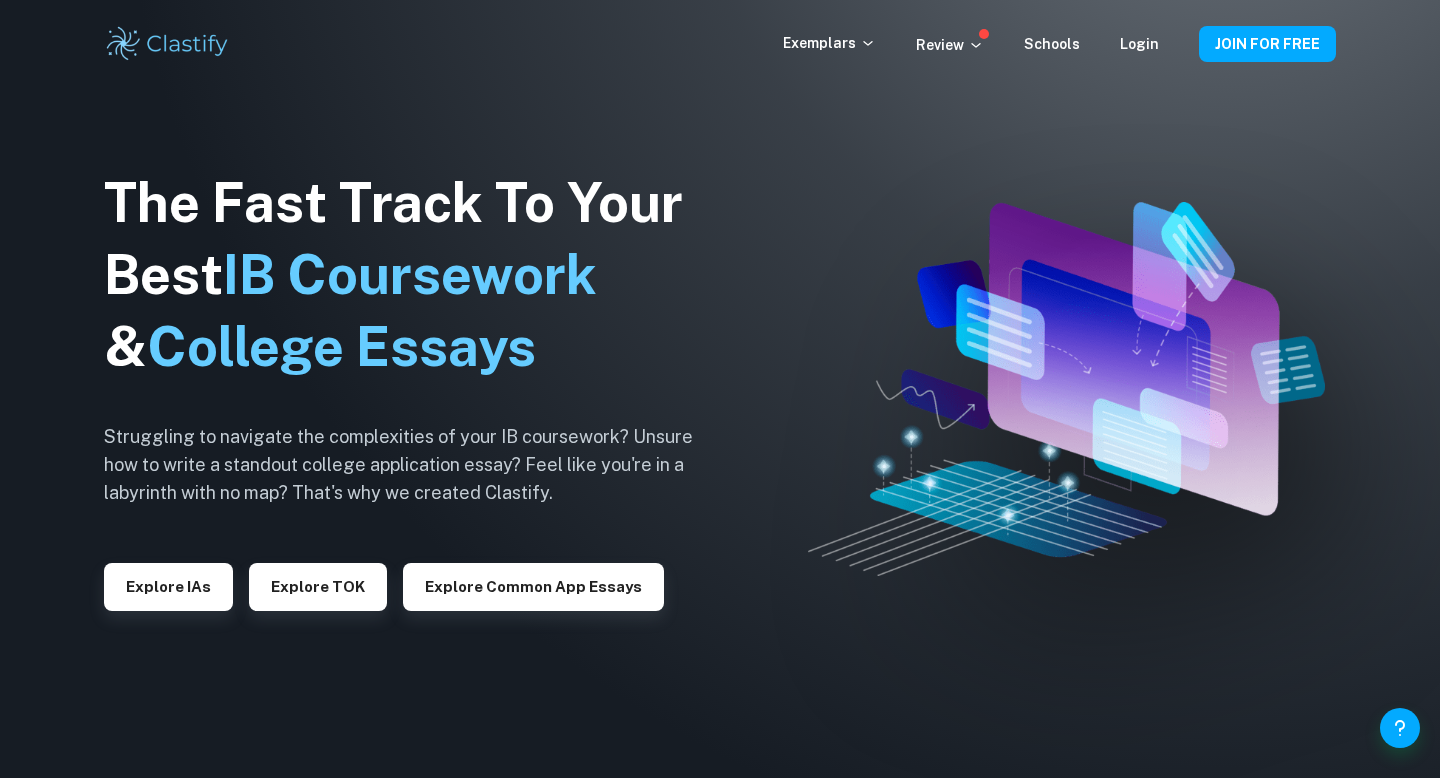 scroll, scrollTop: 0, scrollLeft: 0, axis: both 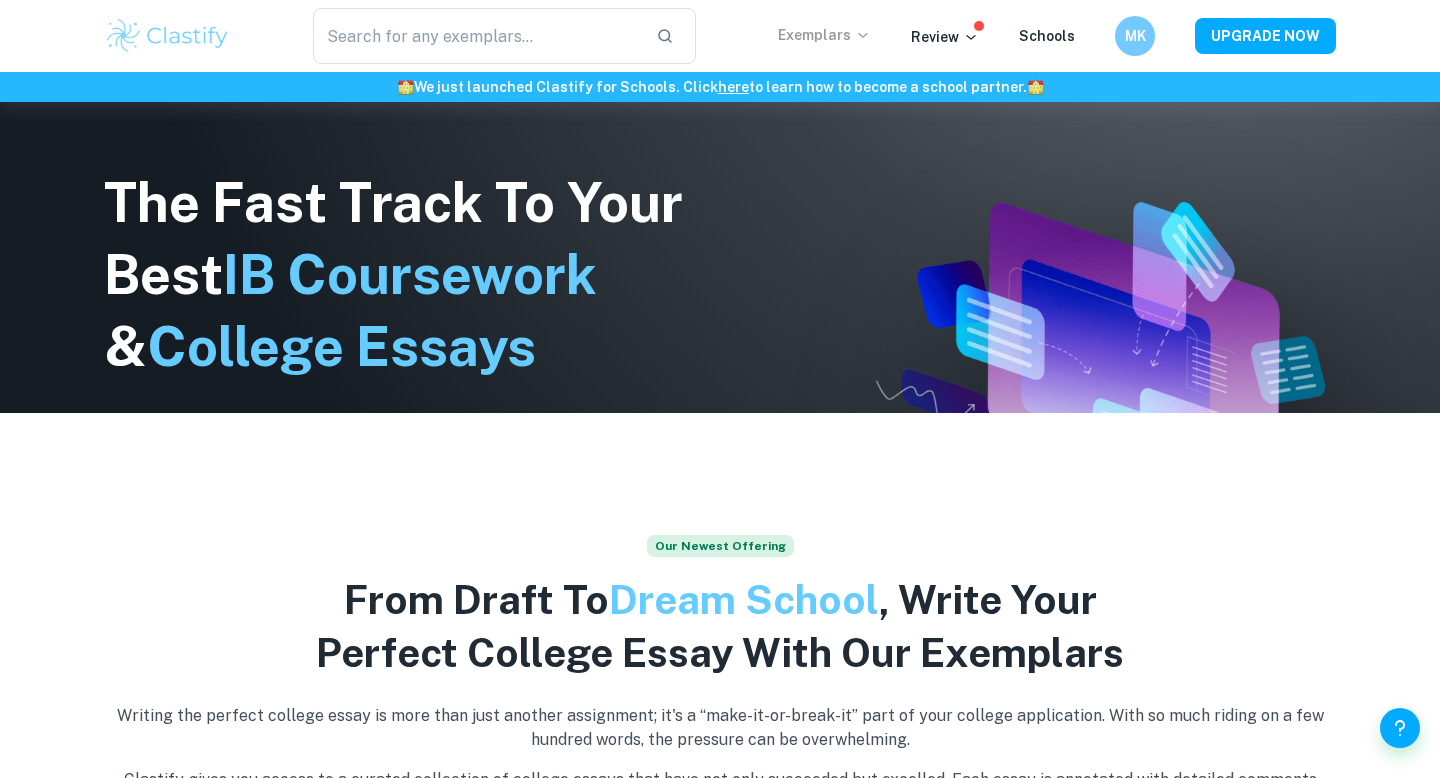 click on "Exemplars" at bounding box center [824, 35] 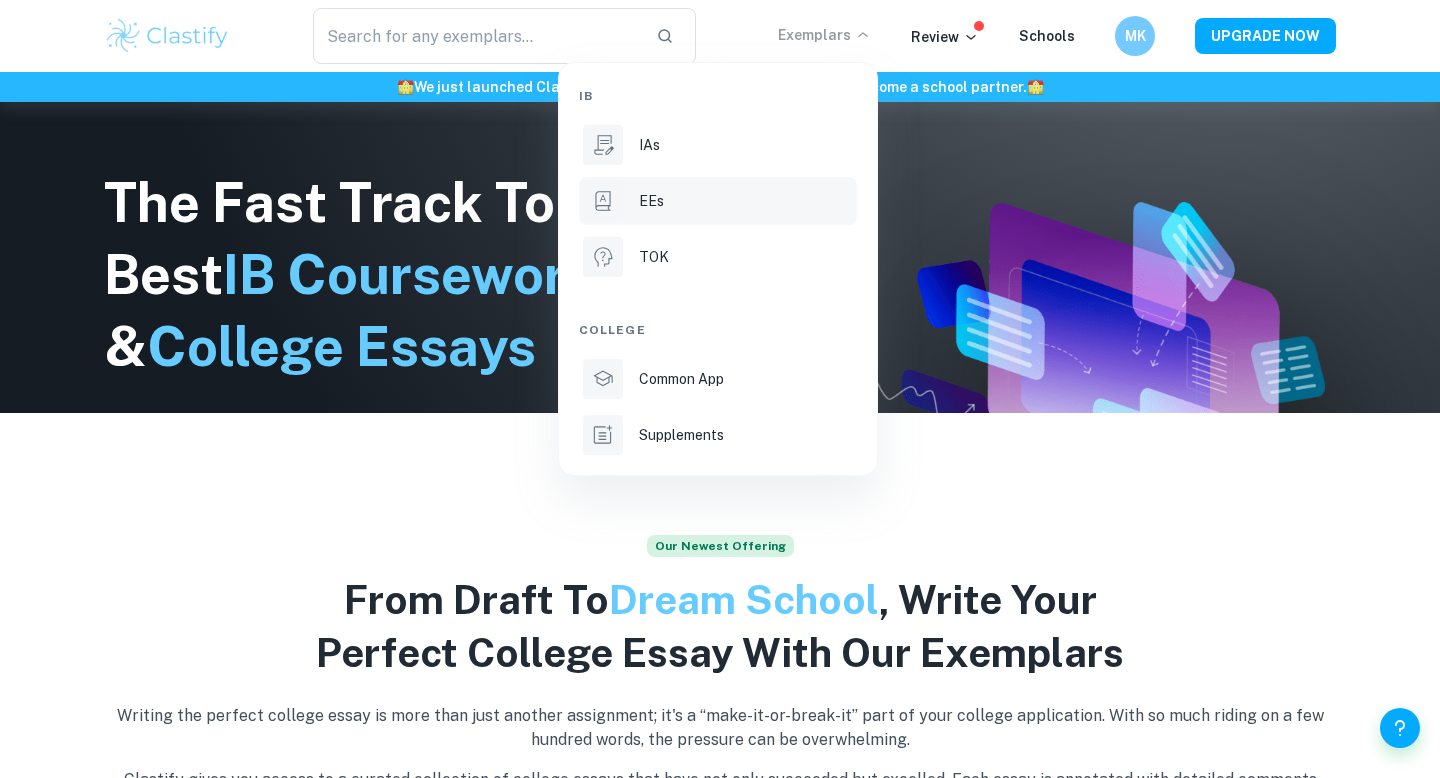 click on "EEs" at bounding box center [651, 201] 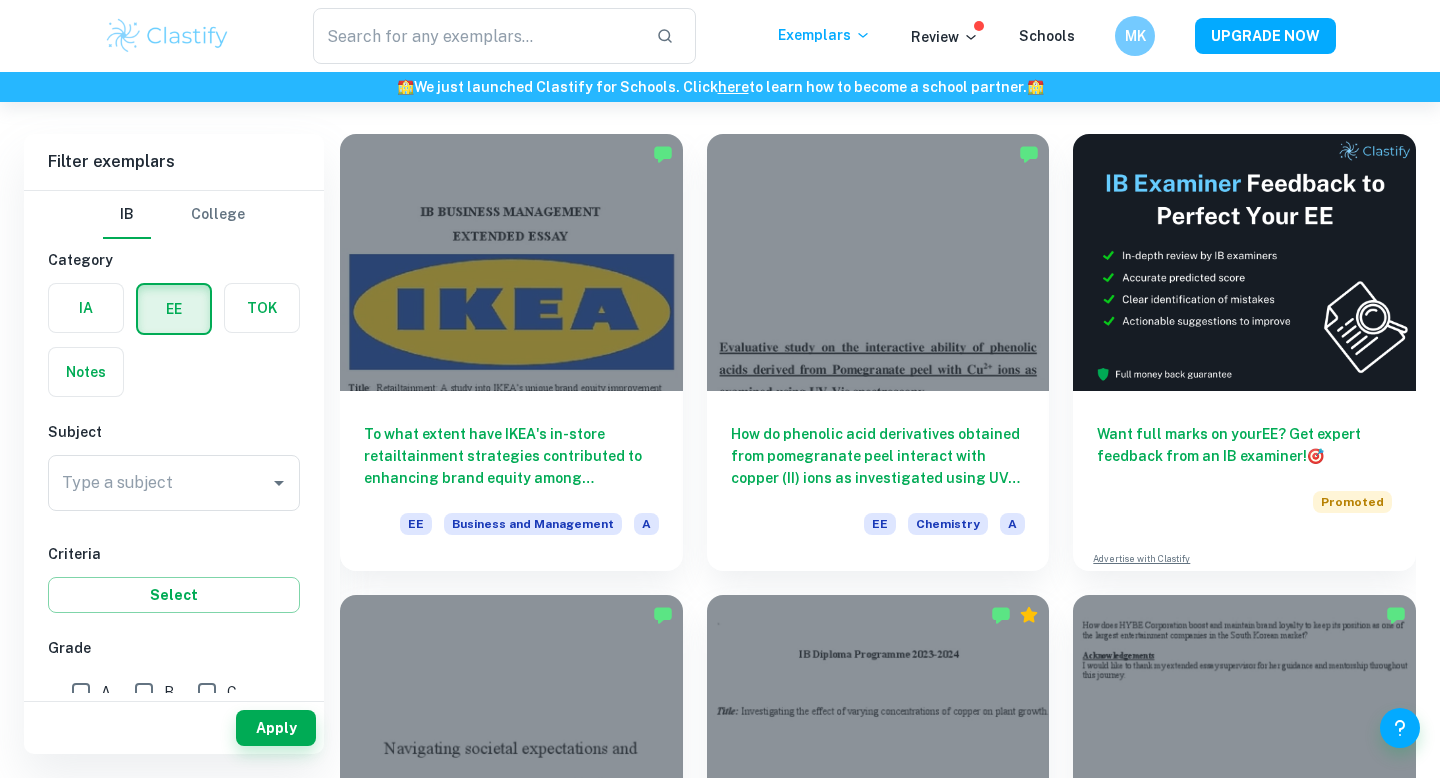 scroll, scrollTop: 121, scrollLeft: 0, axis: vertical 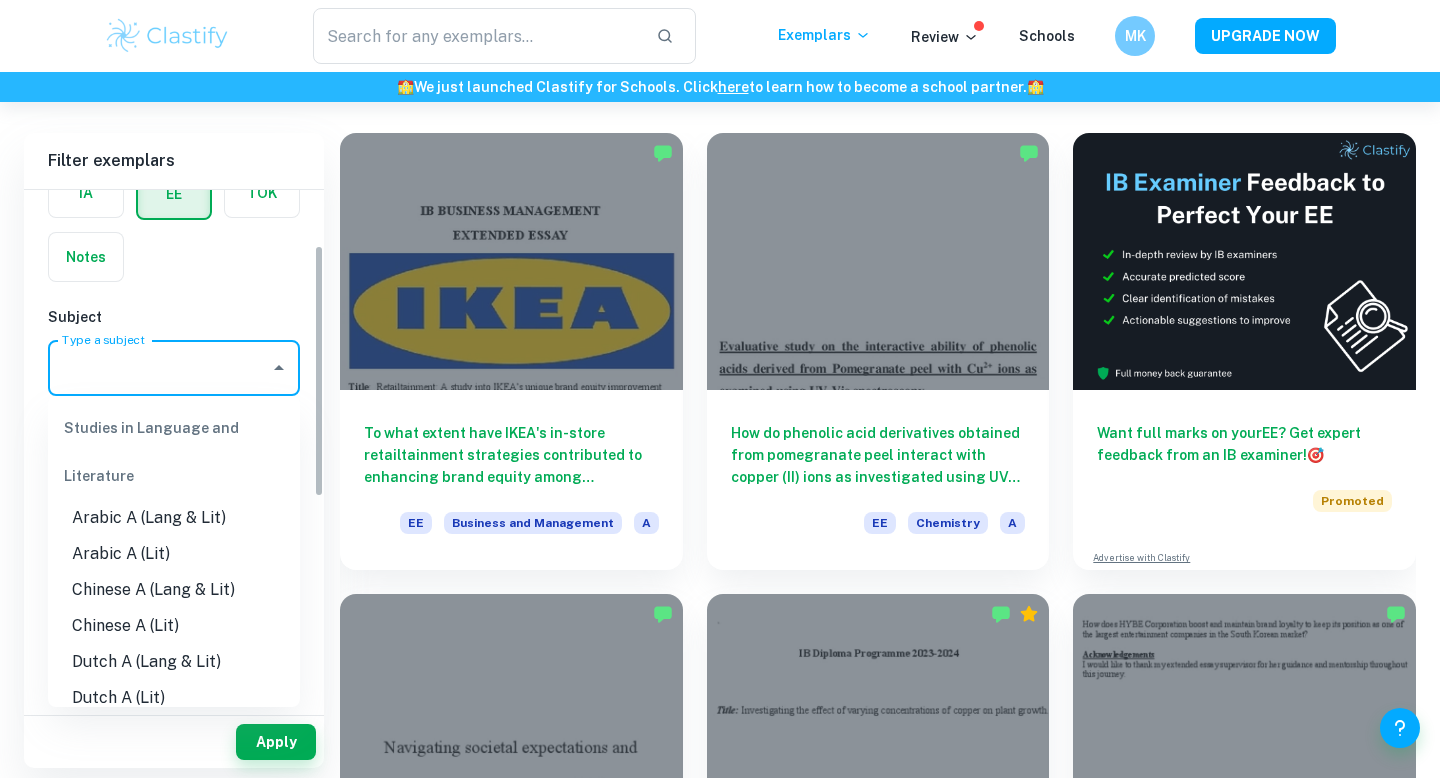 click on "Type a subject" at bounding box center [159, 368] 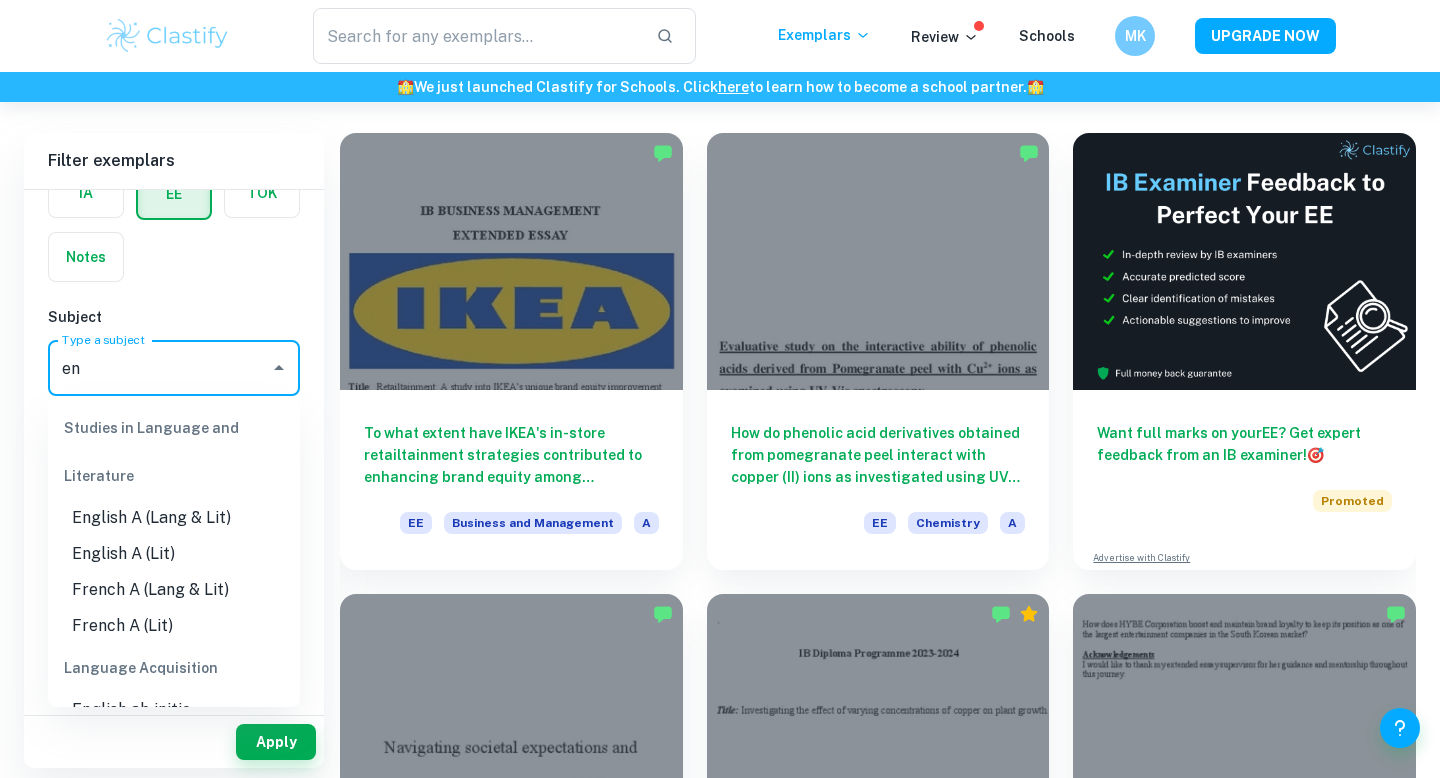 click on "English A (Lang & Lit)" at bounding box center [174, 518] 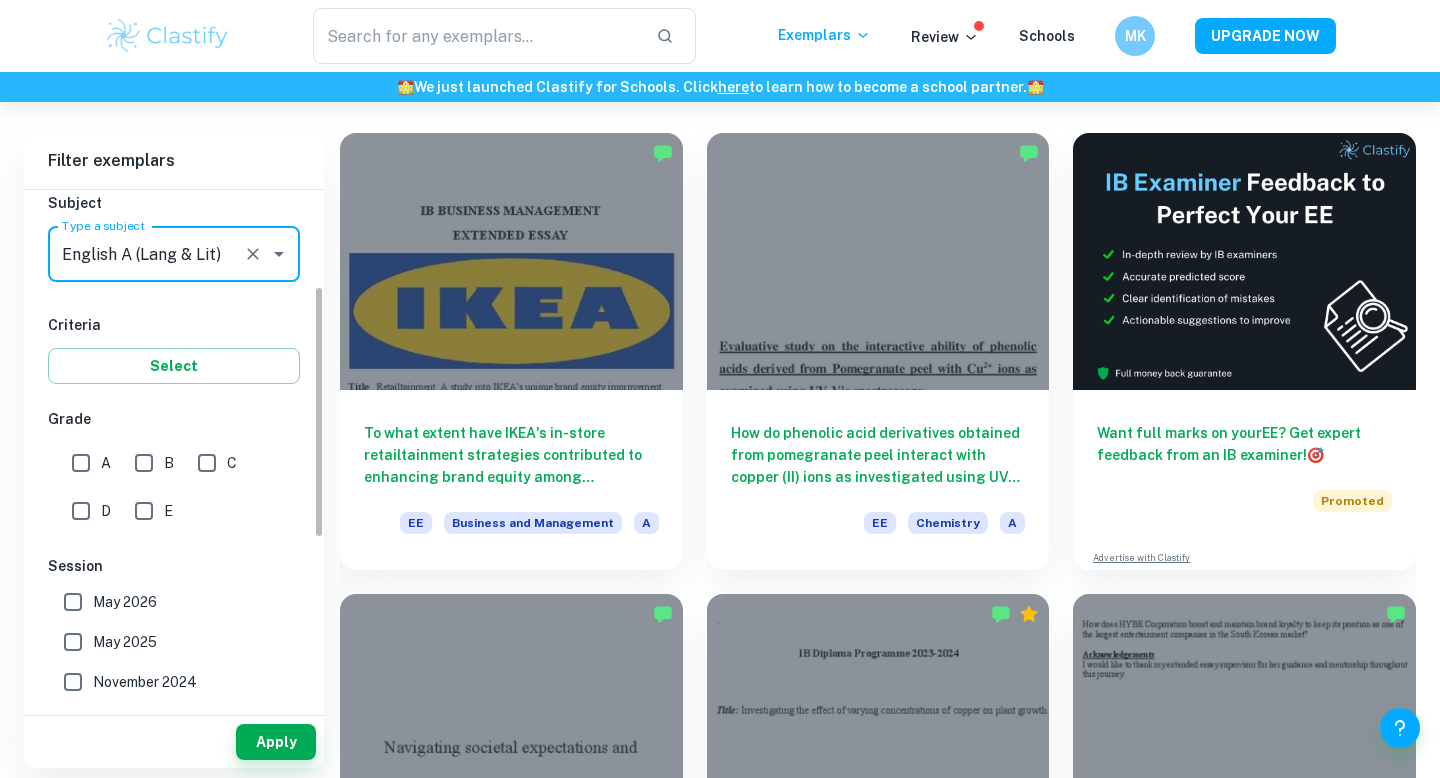 scroll, scrollTop: 257, scrollLeft: 0, axis: vertical 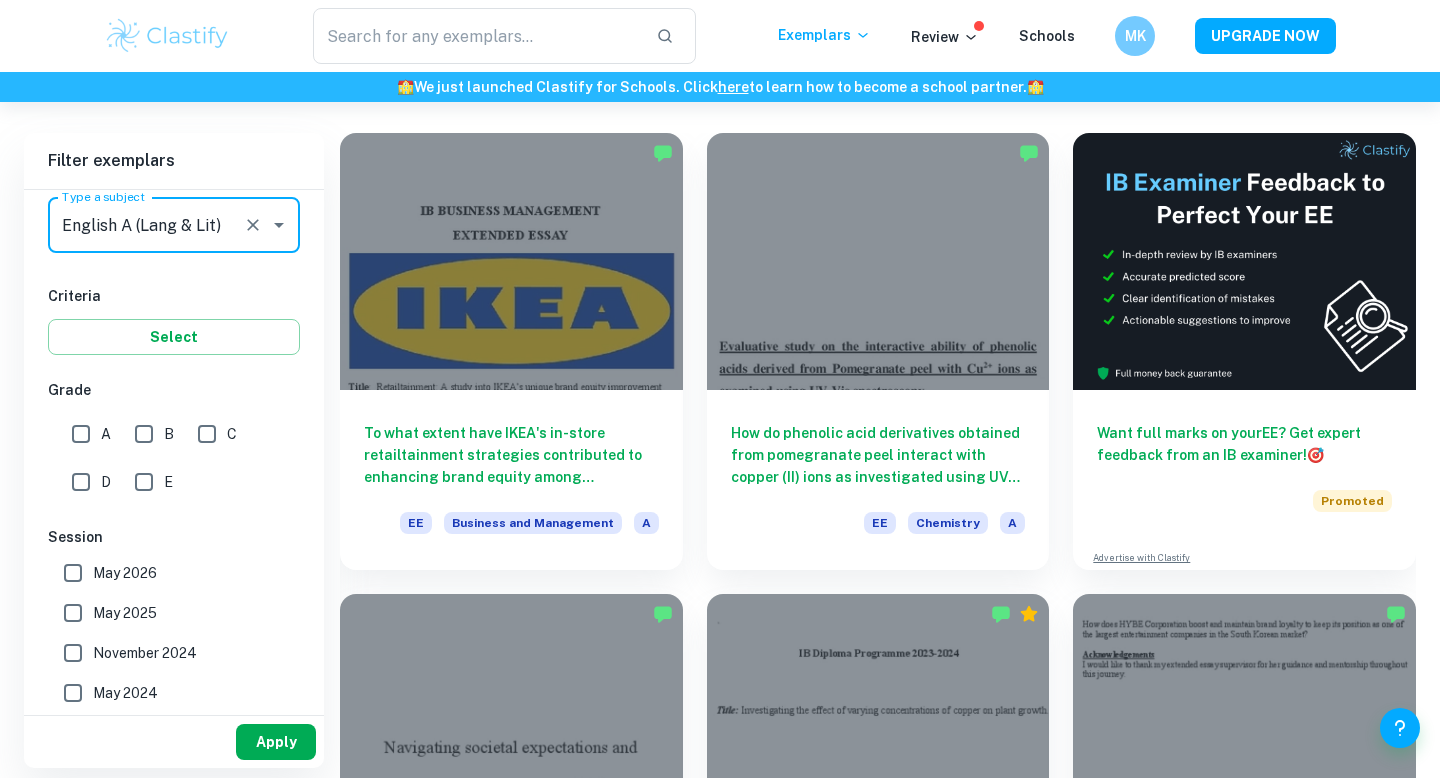 type on "English A (Lang & Lit)" 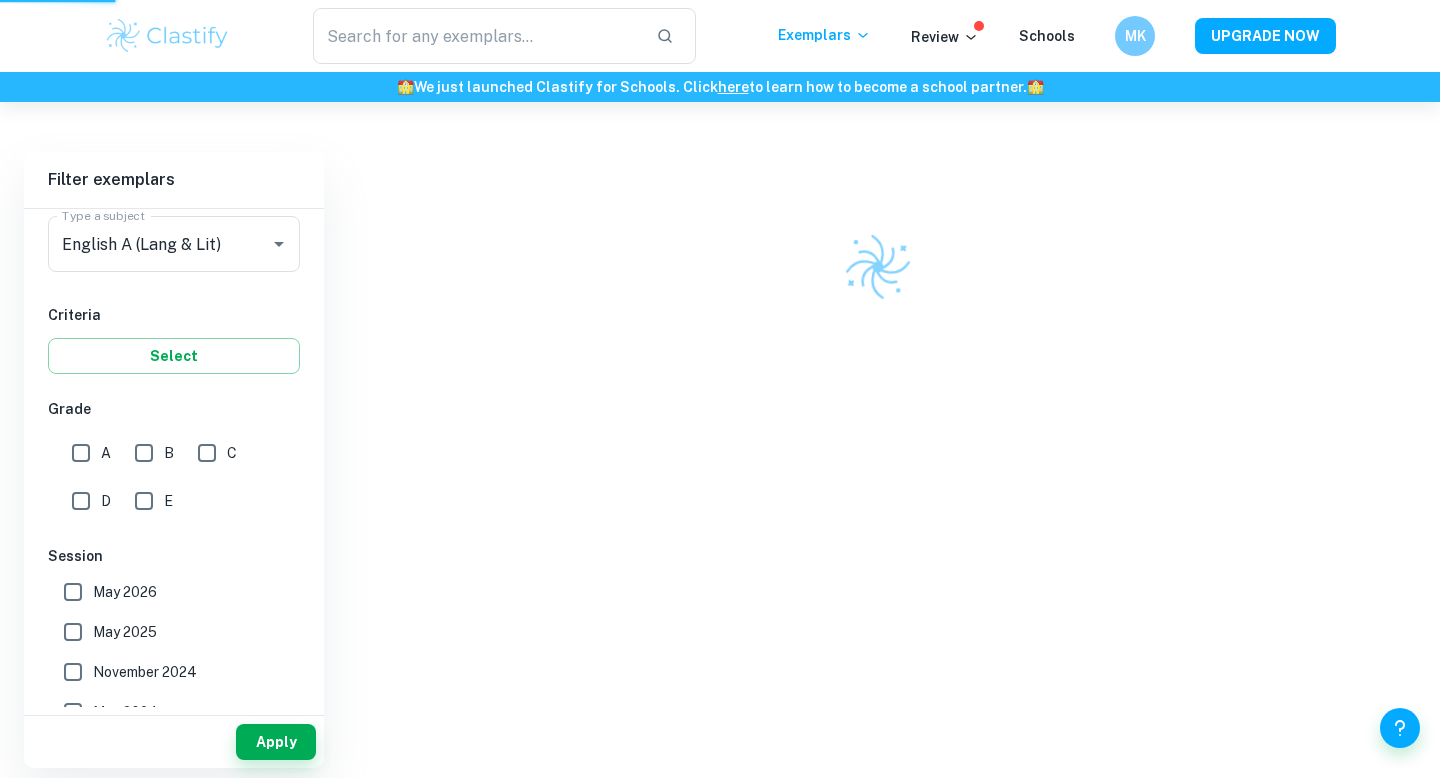 scroll, scrollTop: 102, scrollLeft: 0, axis: vertical 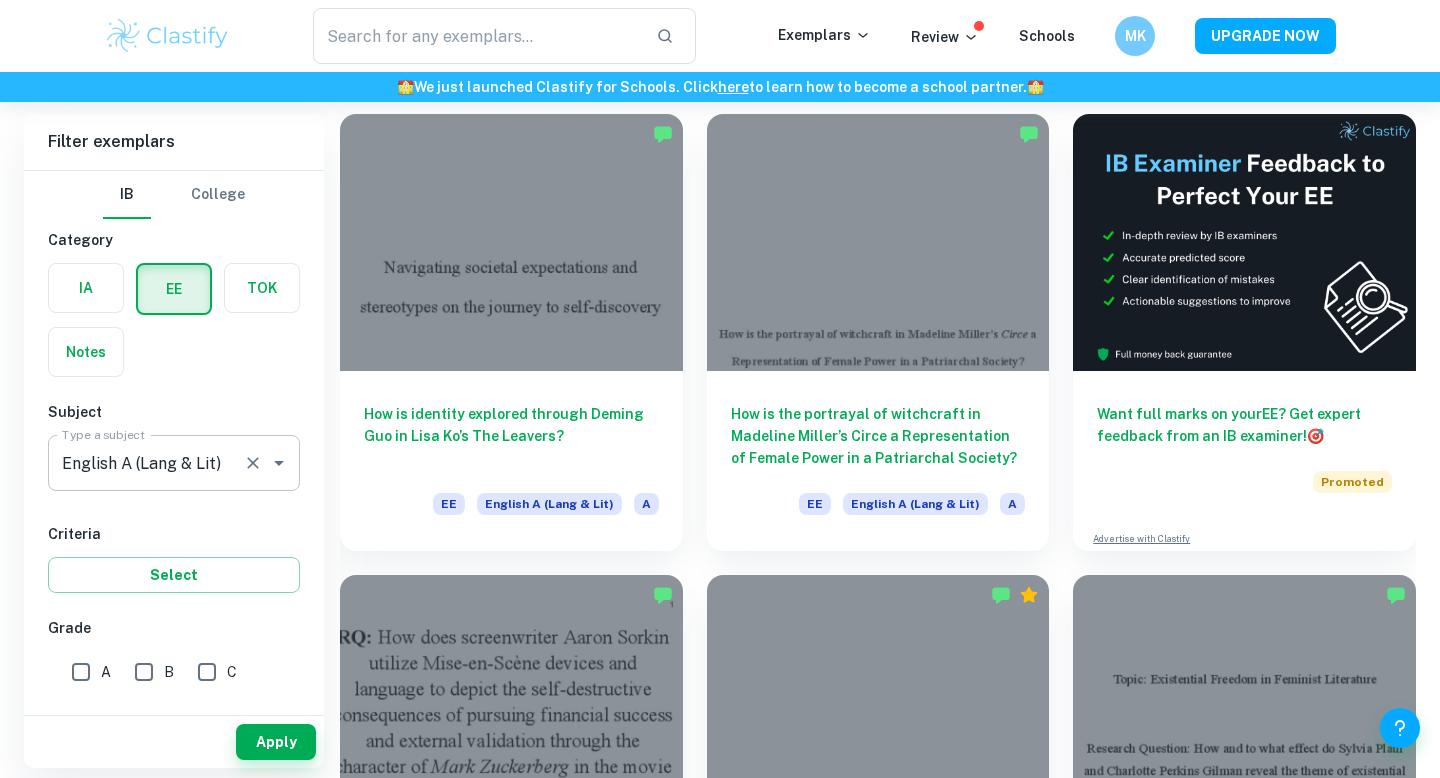 click on "English A (Lang & Lit)" at bounding box center (146, 463) 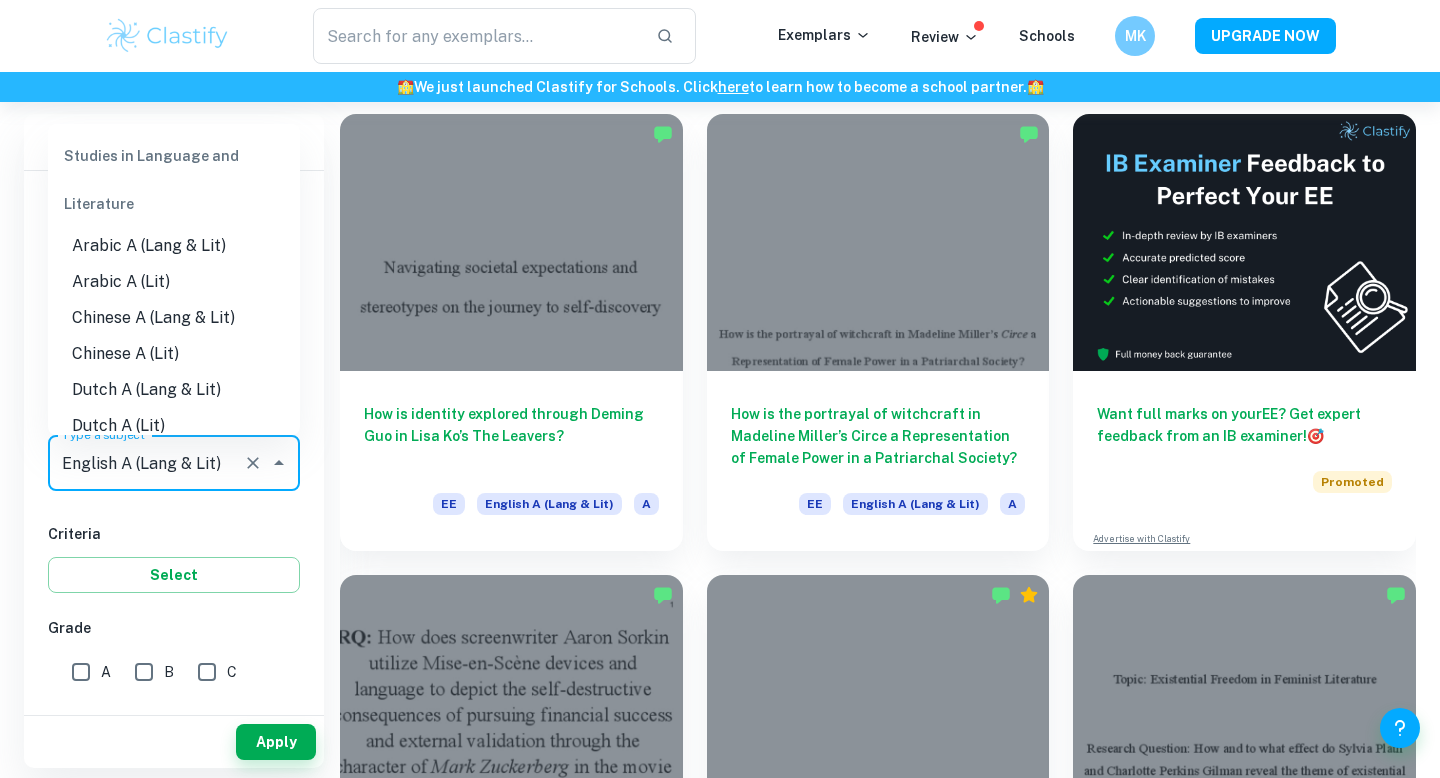 scroll, scrollTop: 45, scrollLeft: 0, axis: vertical 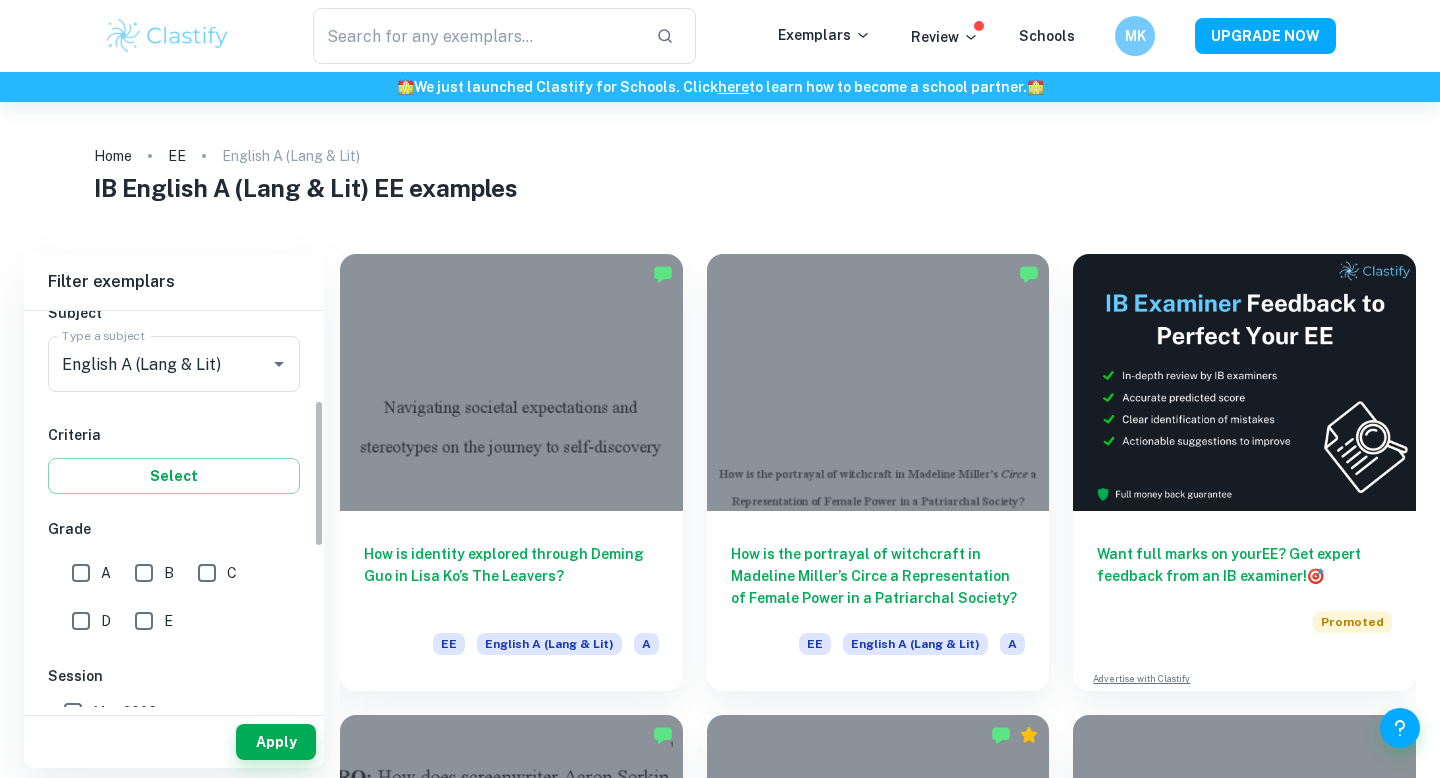 click on "A" at bounding box center (81, 573) 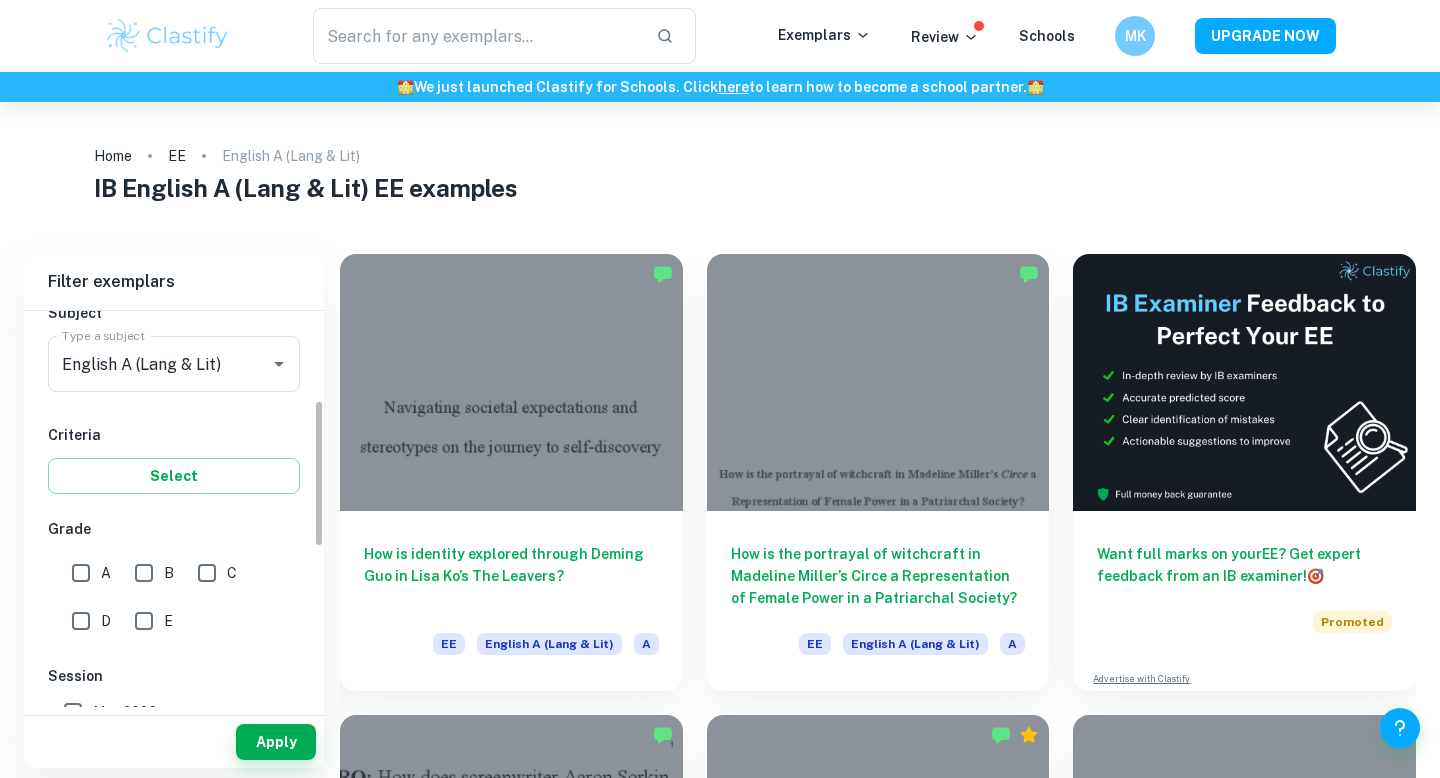 checkbox on "true" 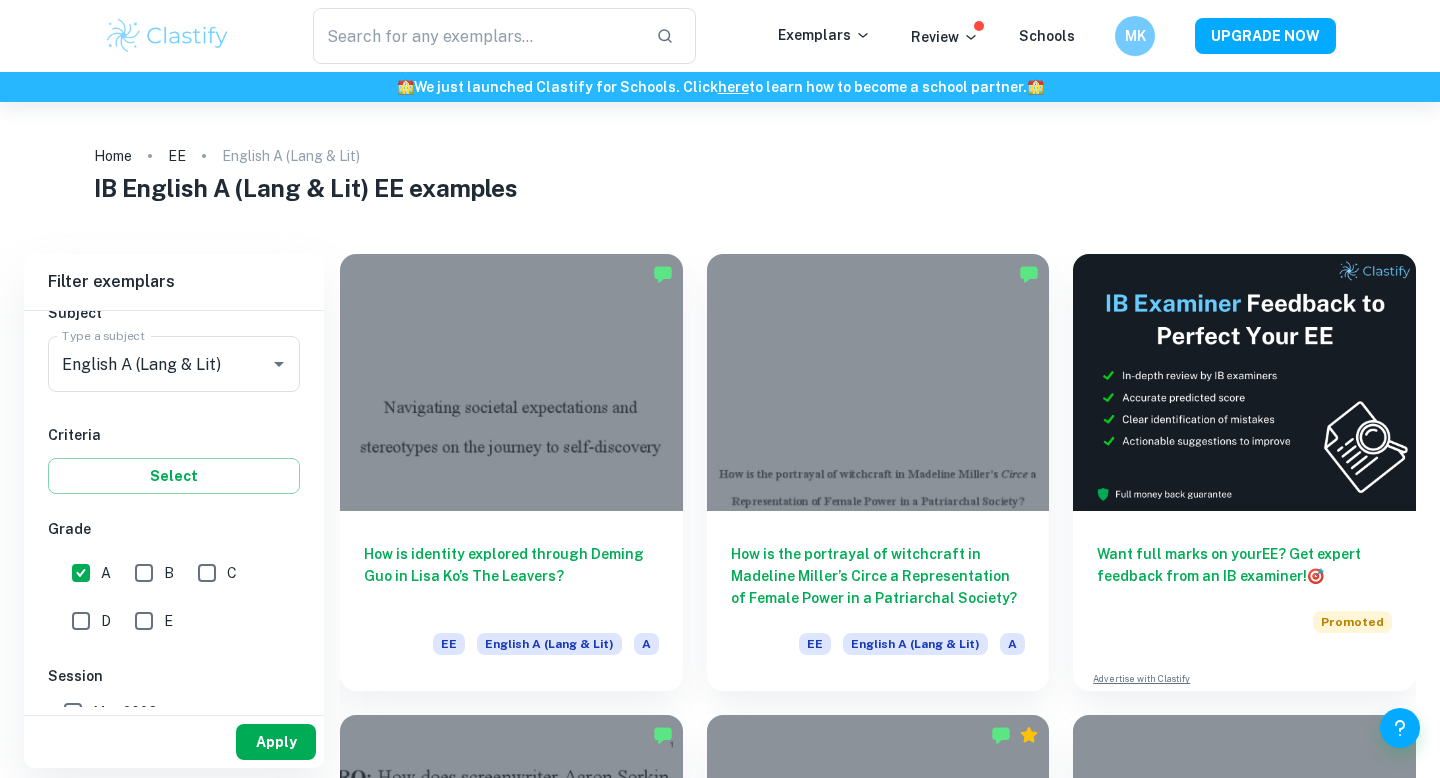 click on "Apply" at bounding box center [276, 742] 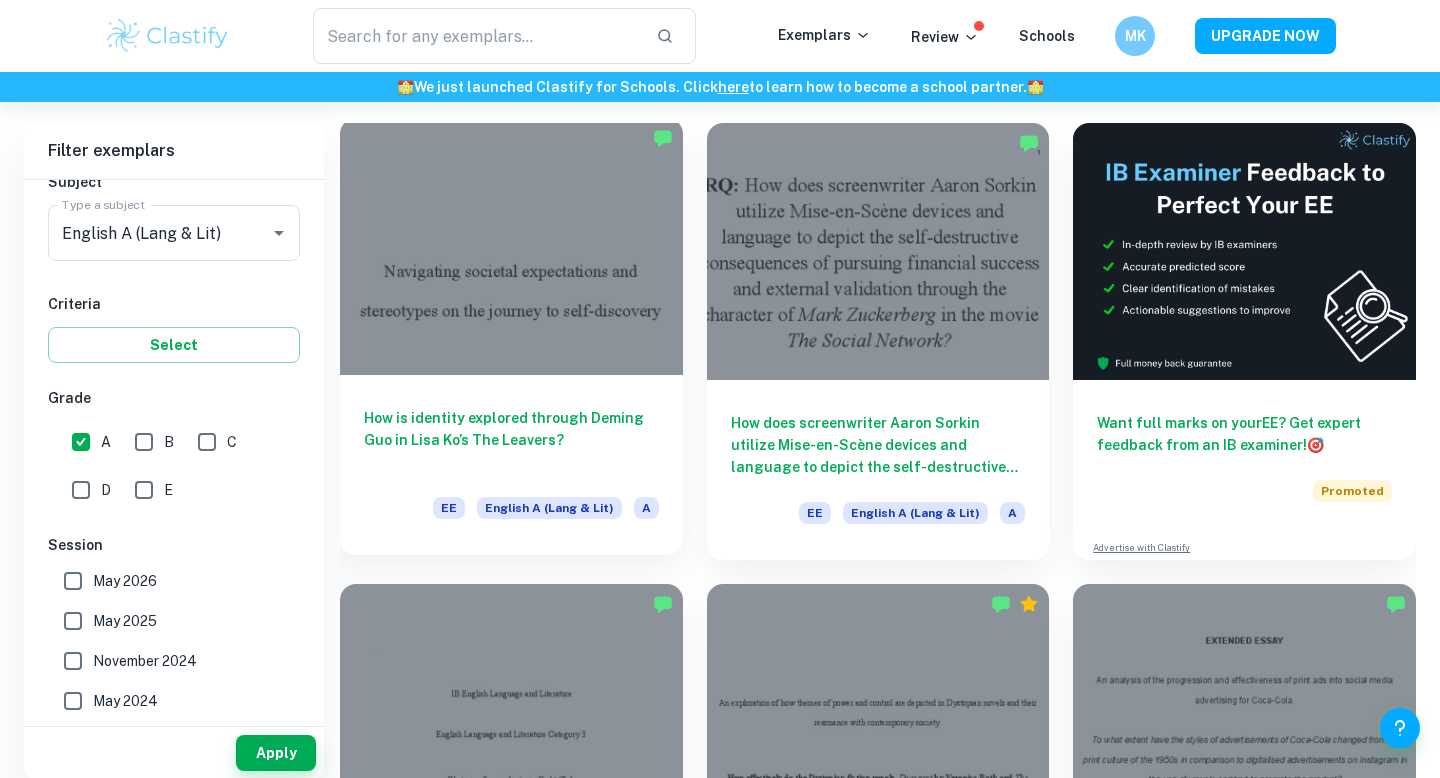 scroll, scrollTop: 222, scrollLeft: 0, axis: vertical 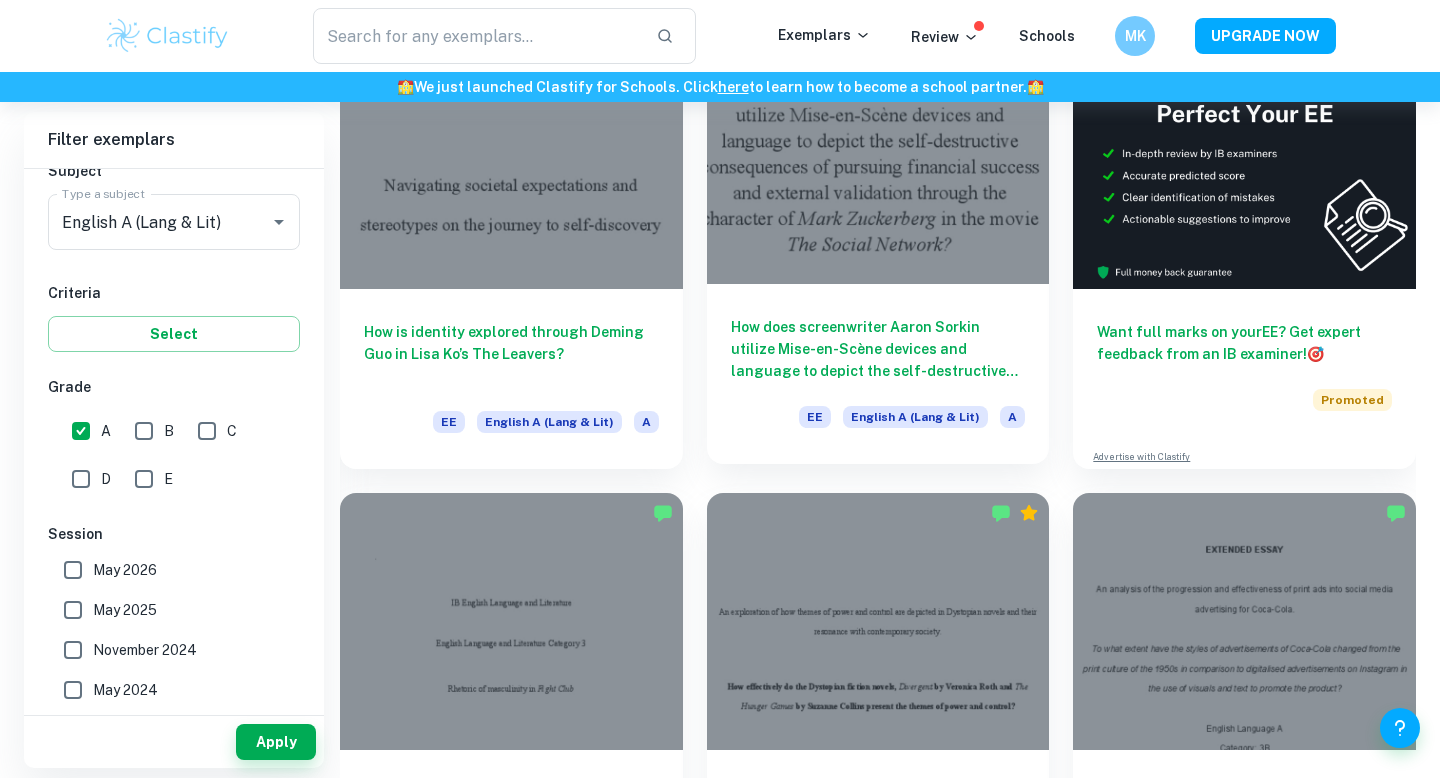 click on "How does screenwriter Aaron Sorkin utilize Mise-en-Scène devices and language to depict the self-destructive consequences of pursuing financial success and external validation through the character of Mark Zuckerberg in the movie The Social Network?" at bounding box center (878, 349) 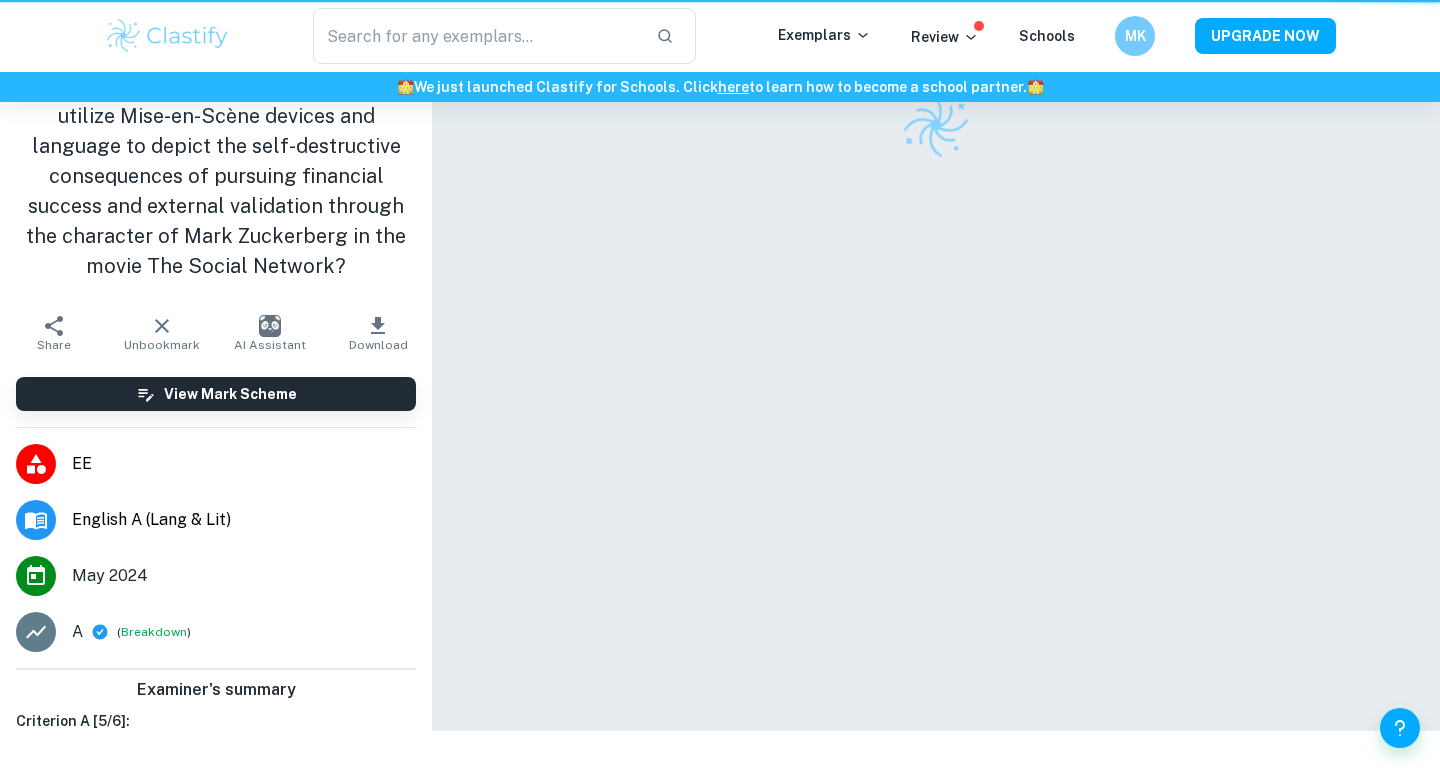 scroll, scrollTop: 0, scrollLeft: 0, axis: both 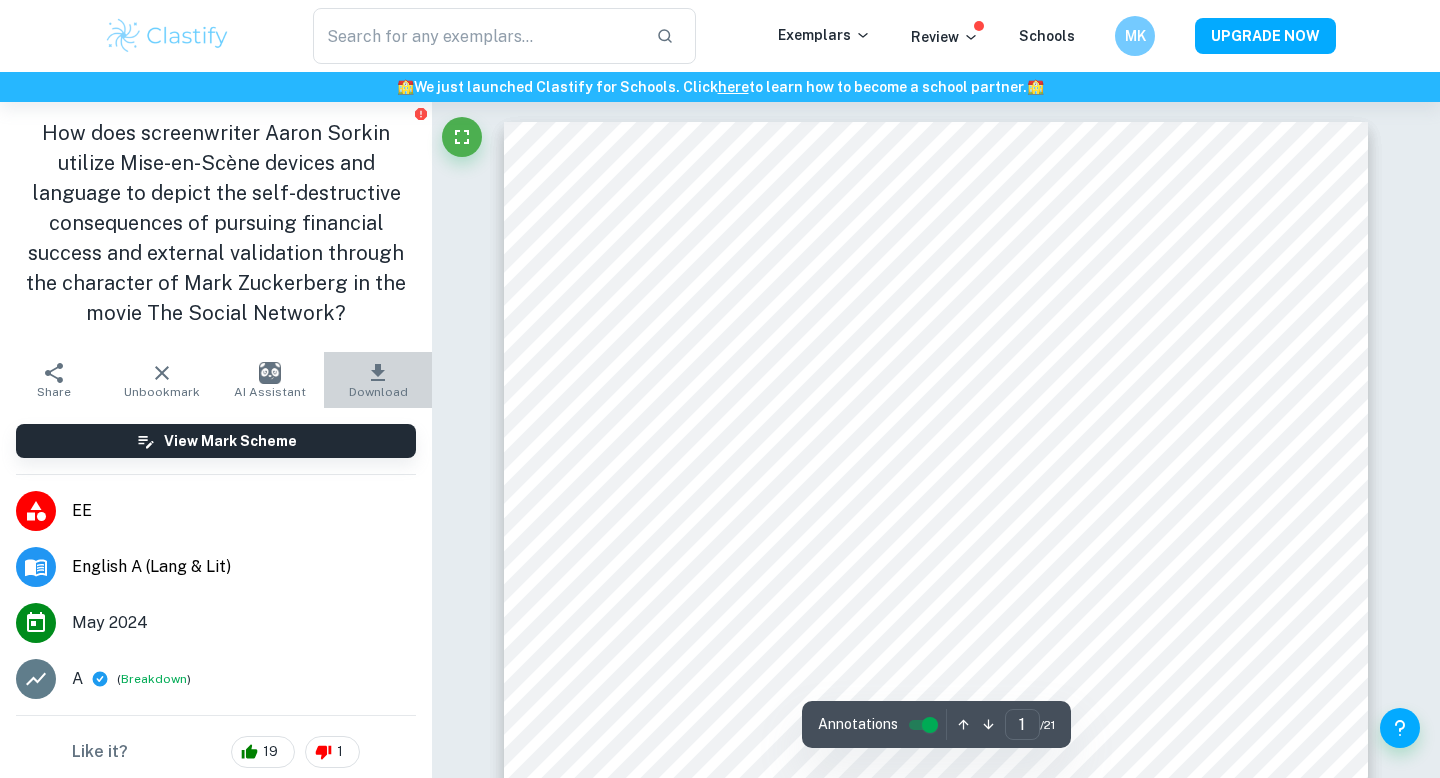 click 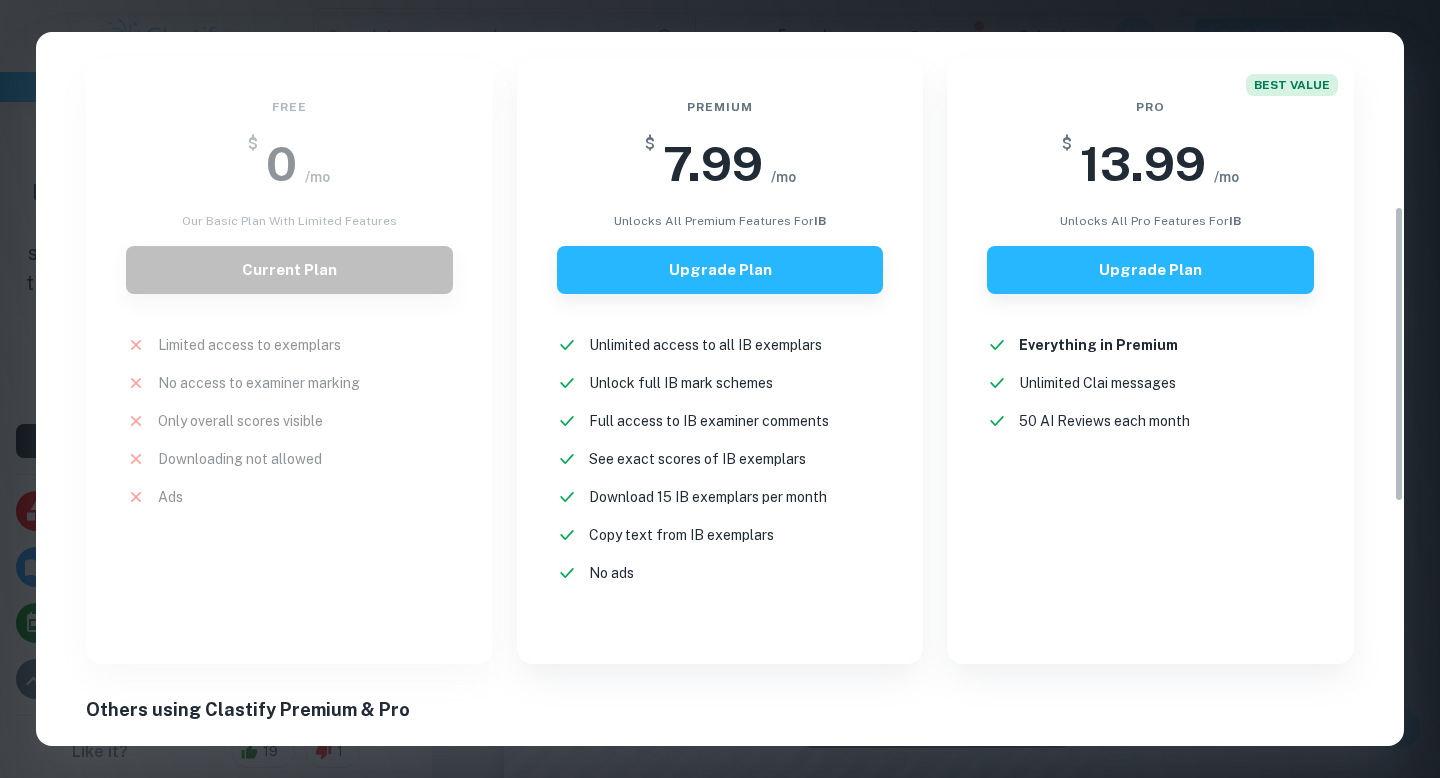 scroll, scrollTop: 0, scrollLeft: 0, axis: both 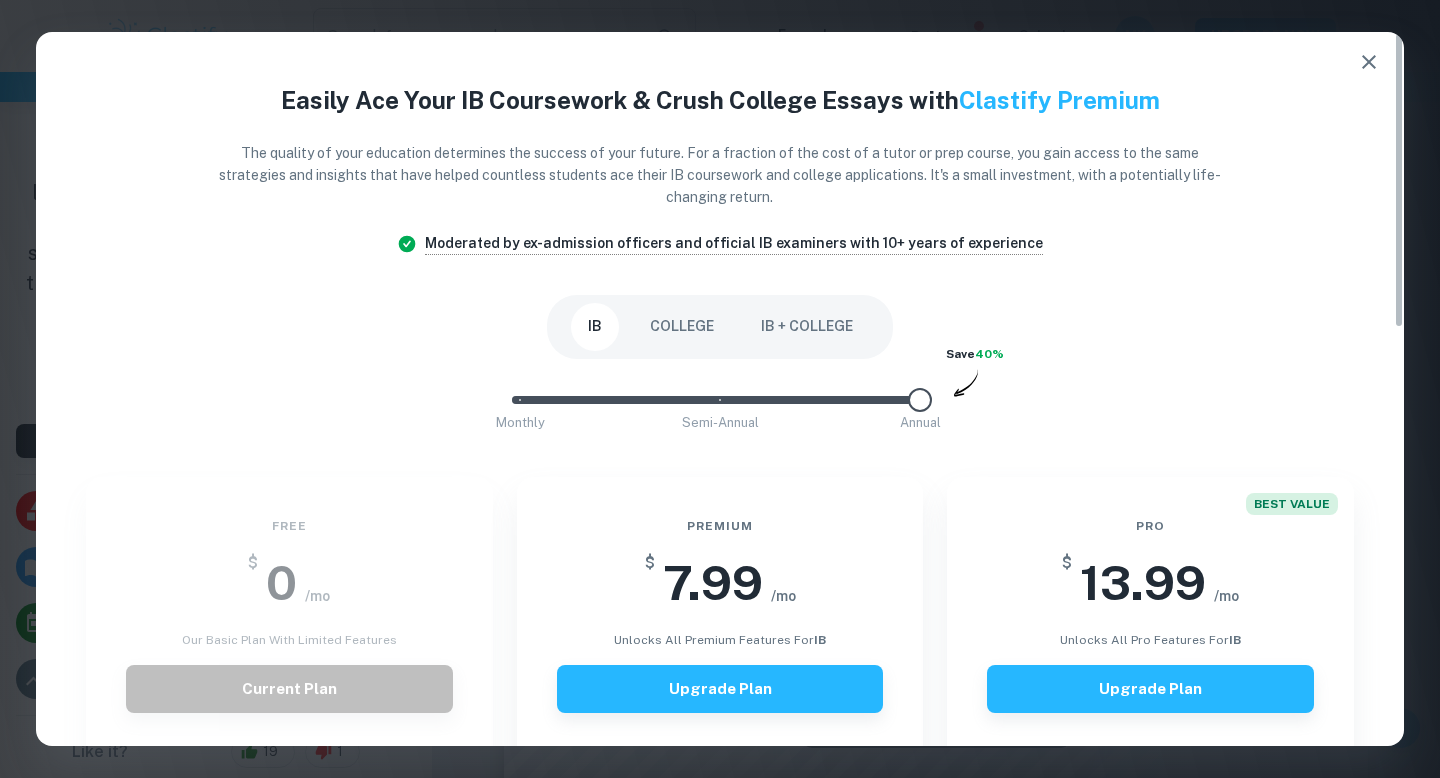 click 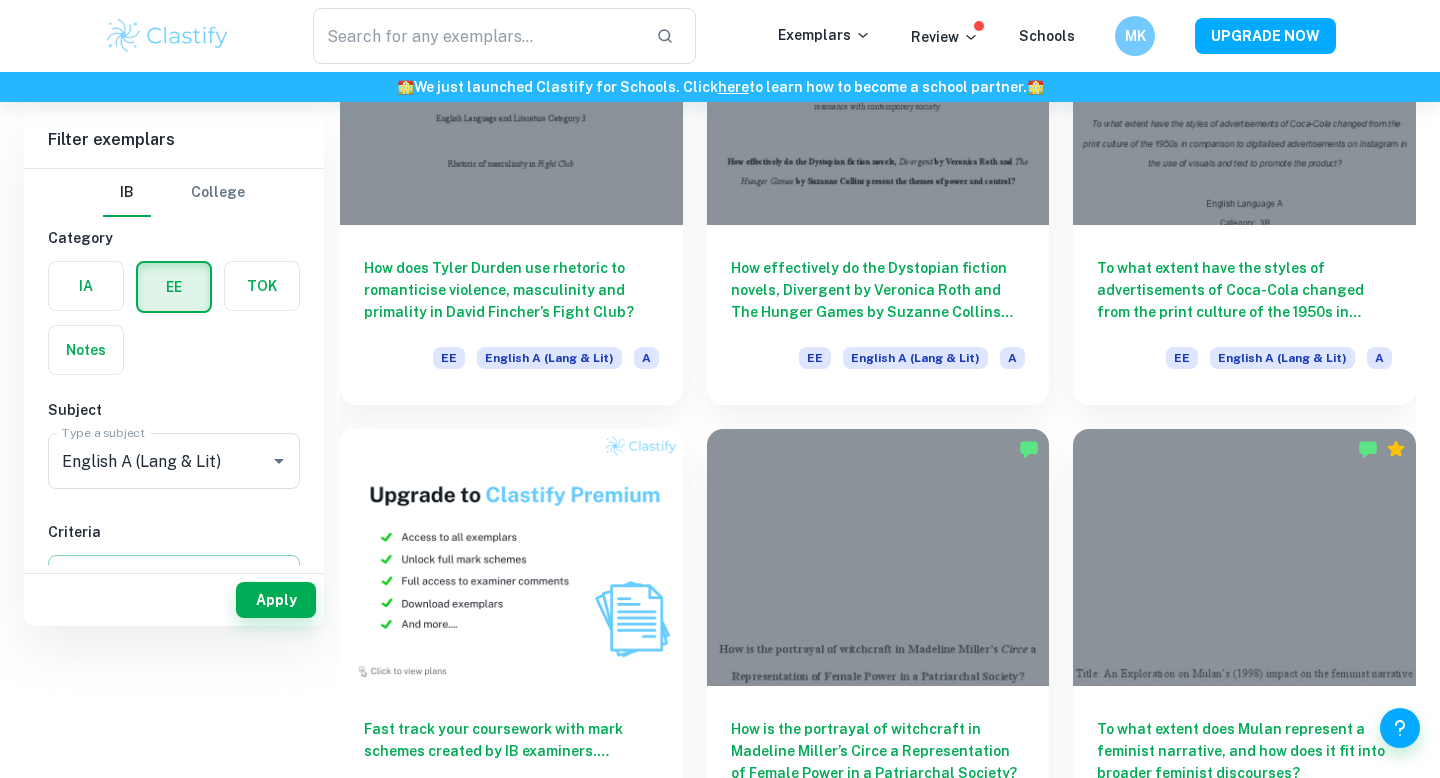 scroll, scrollTop: 0, scrollLeft: 0, axis: both 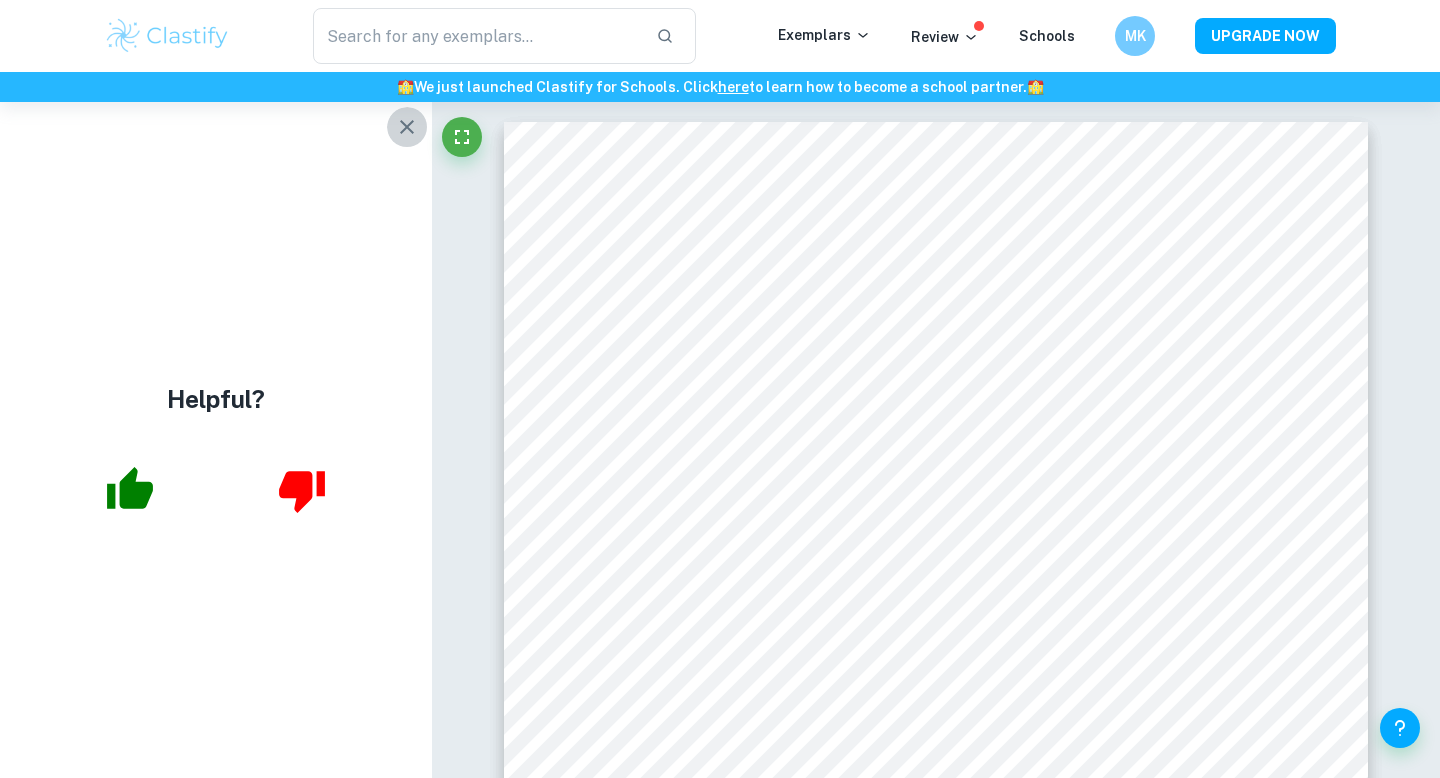 click 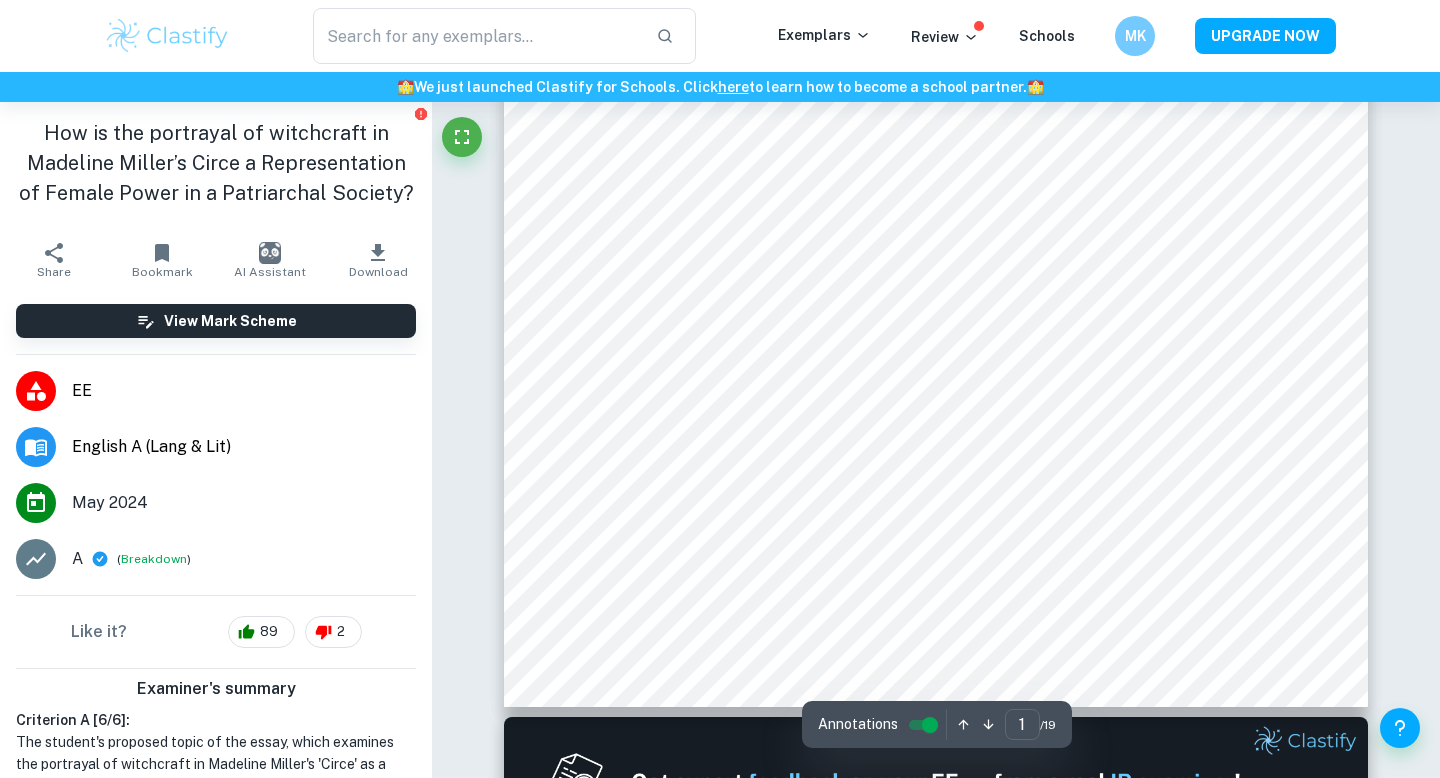 scroll, scrollTop: 537, scrollLeft: 0, axis: vertical 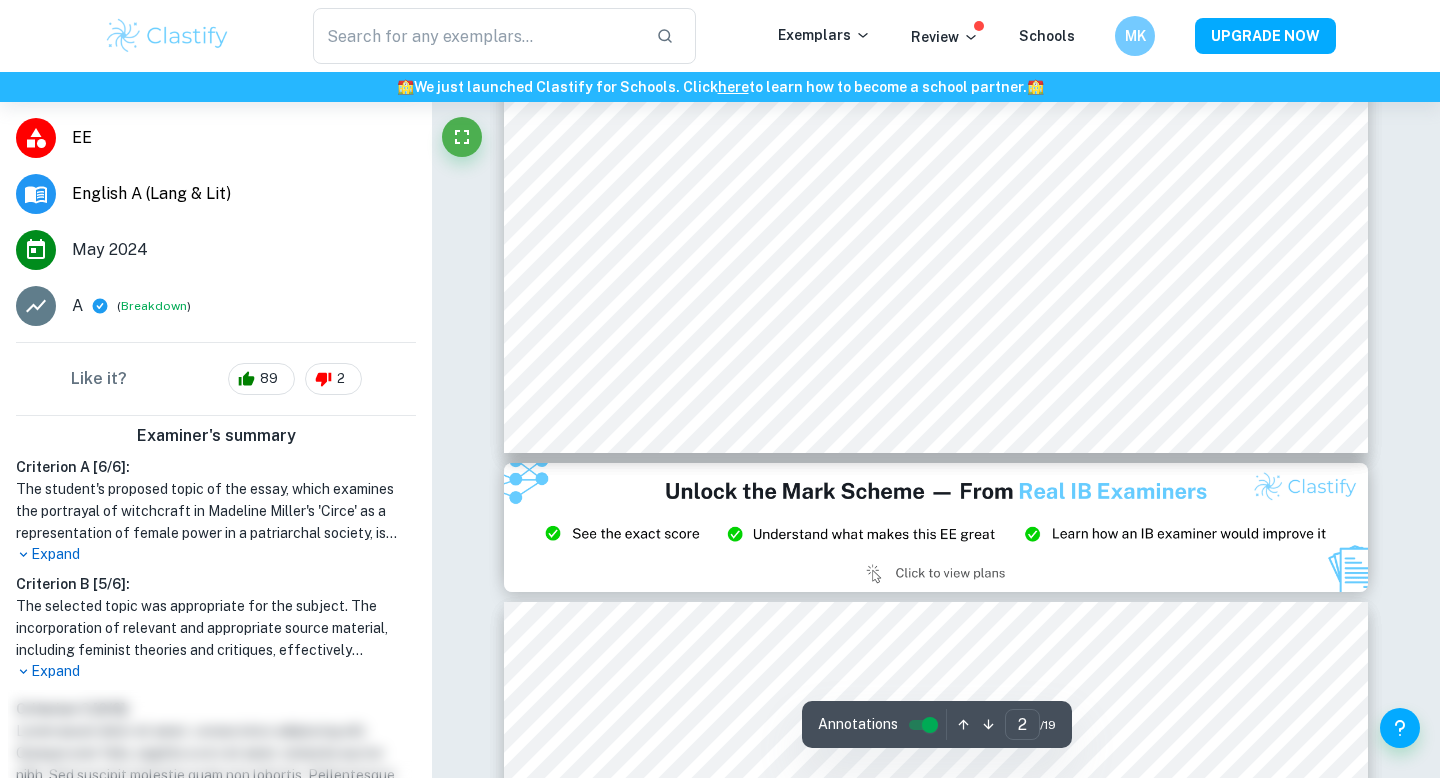 type on "3" 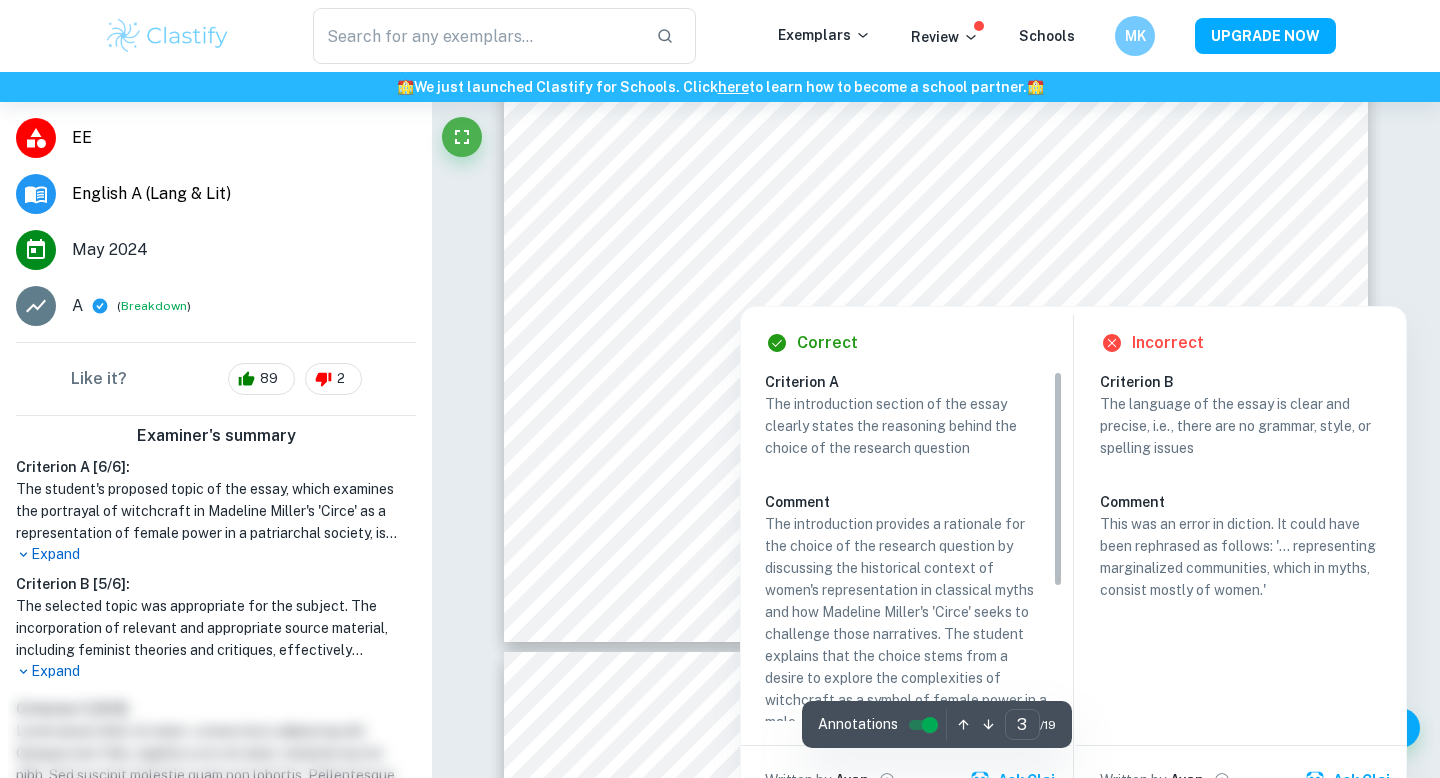 scroll, scrollTop: 3135, scrollLeft: 0, axis: vertical 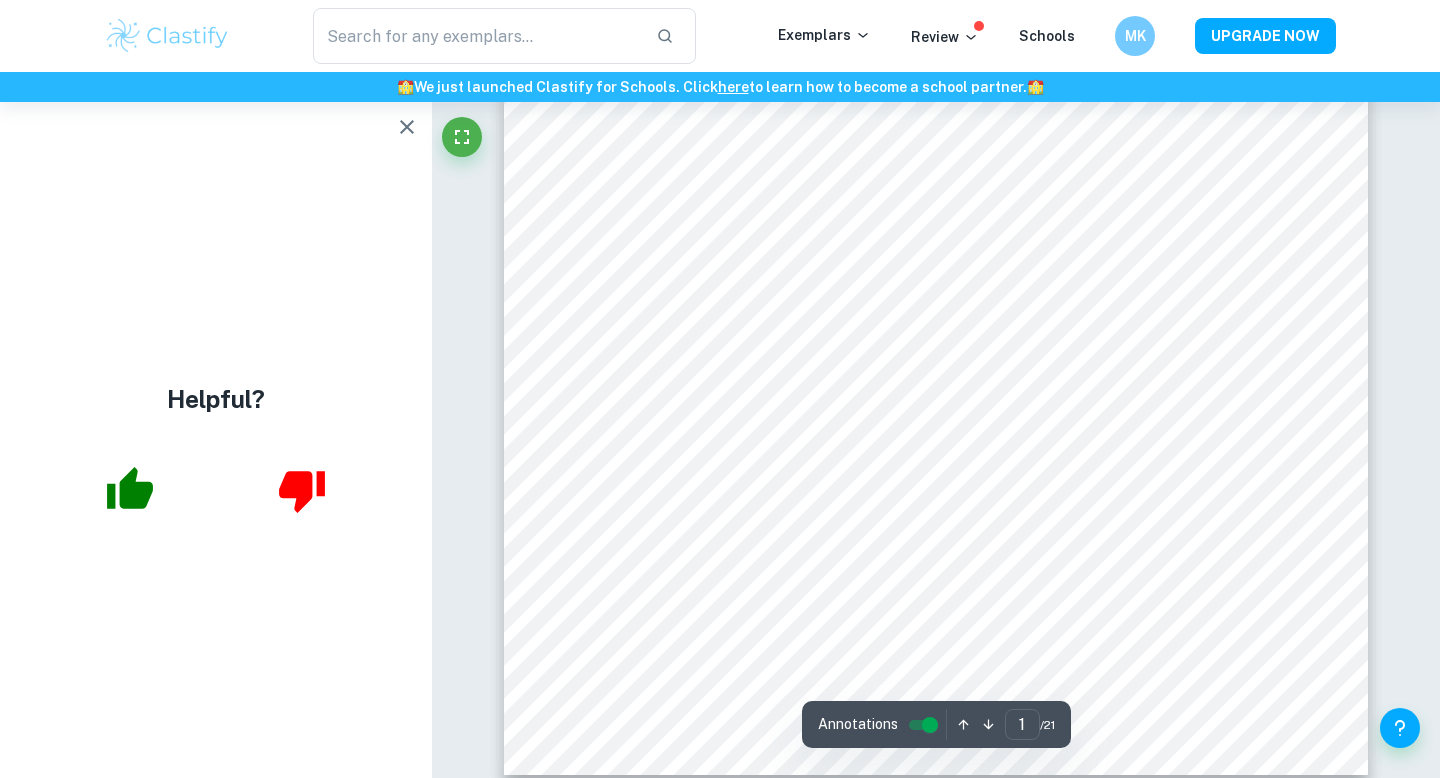 click 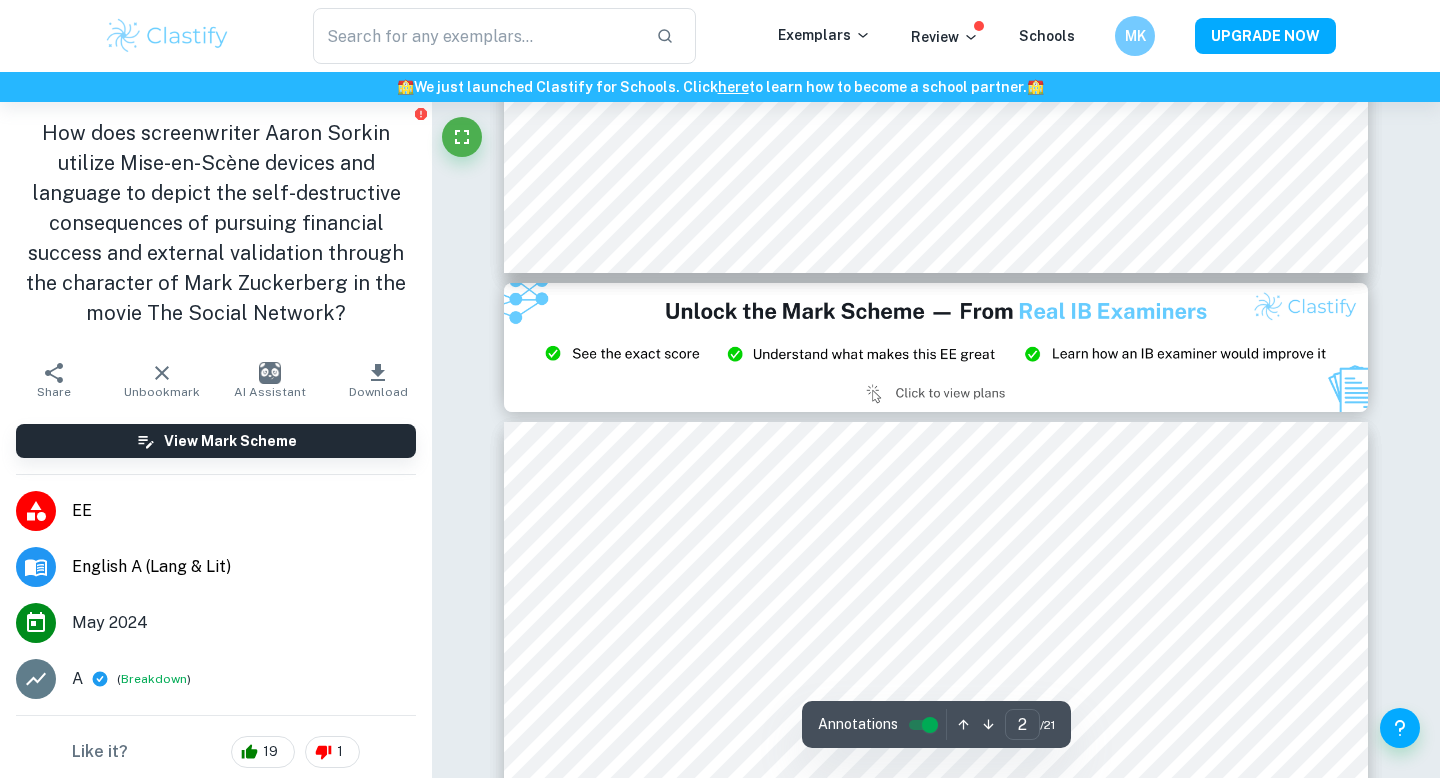 type on "3" 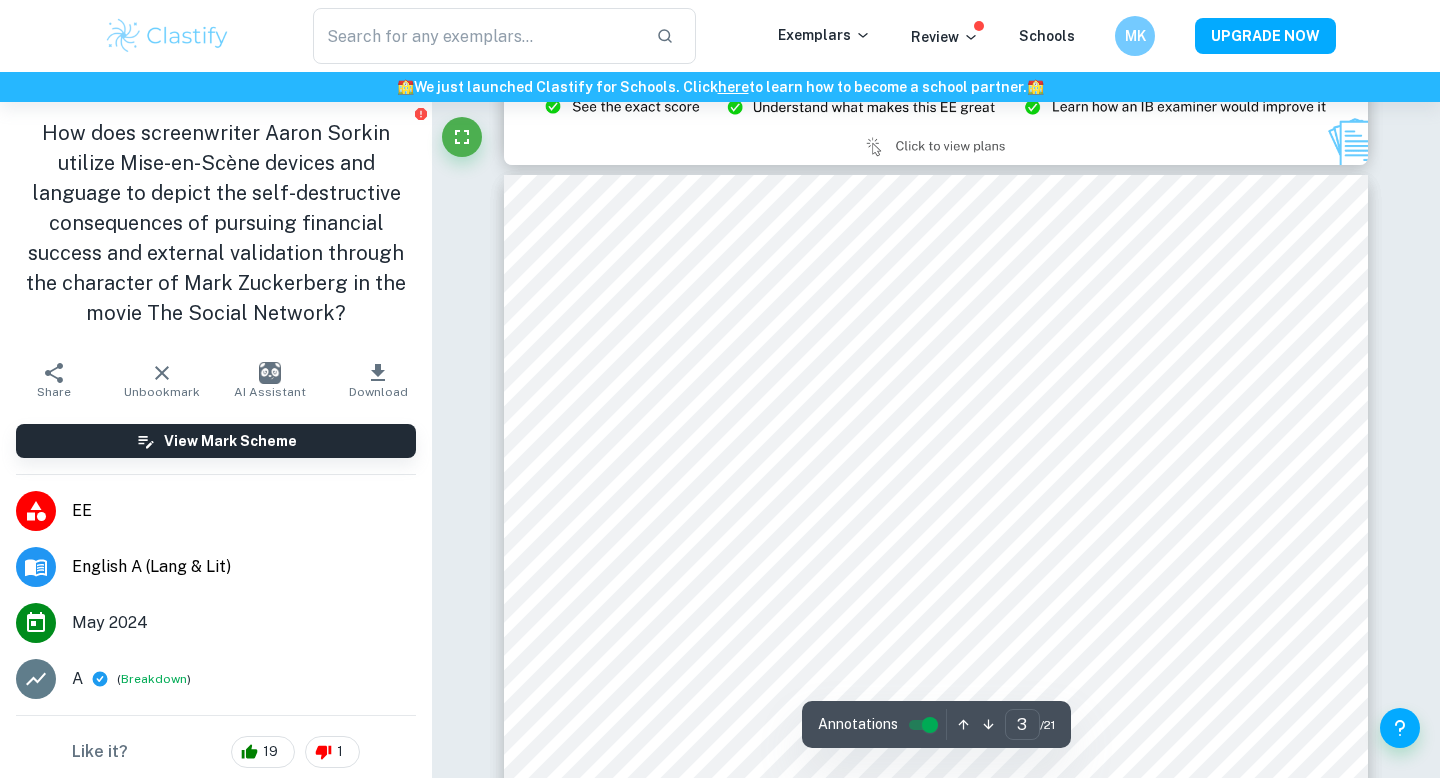 scroll, scrollTop: 2505, scrollLeft: 0, axis: vertical 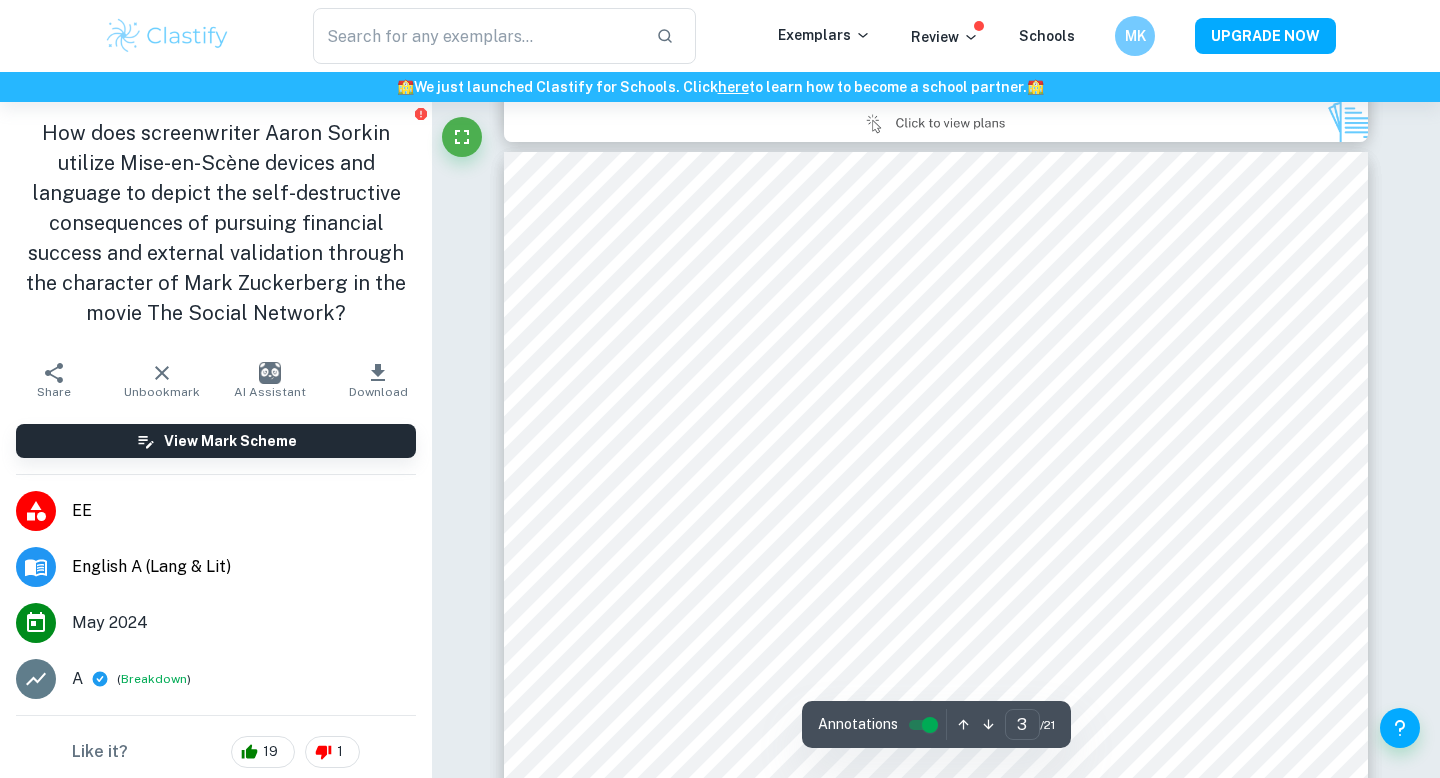 click on "How does screenwriter Aaron Sorkin utilize Mise-en-Scène devices and language to depict the self-destructive consequences of pursuing financial success and external validation through the character of Mark Zuckerberg in the movie The Social Network?" at bounding box center [216, 223] 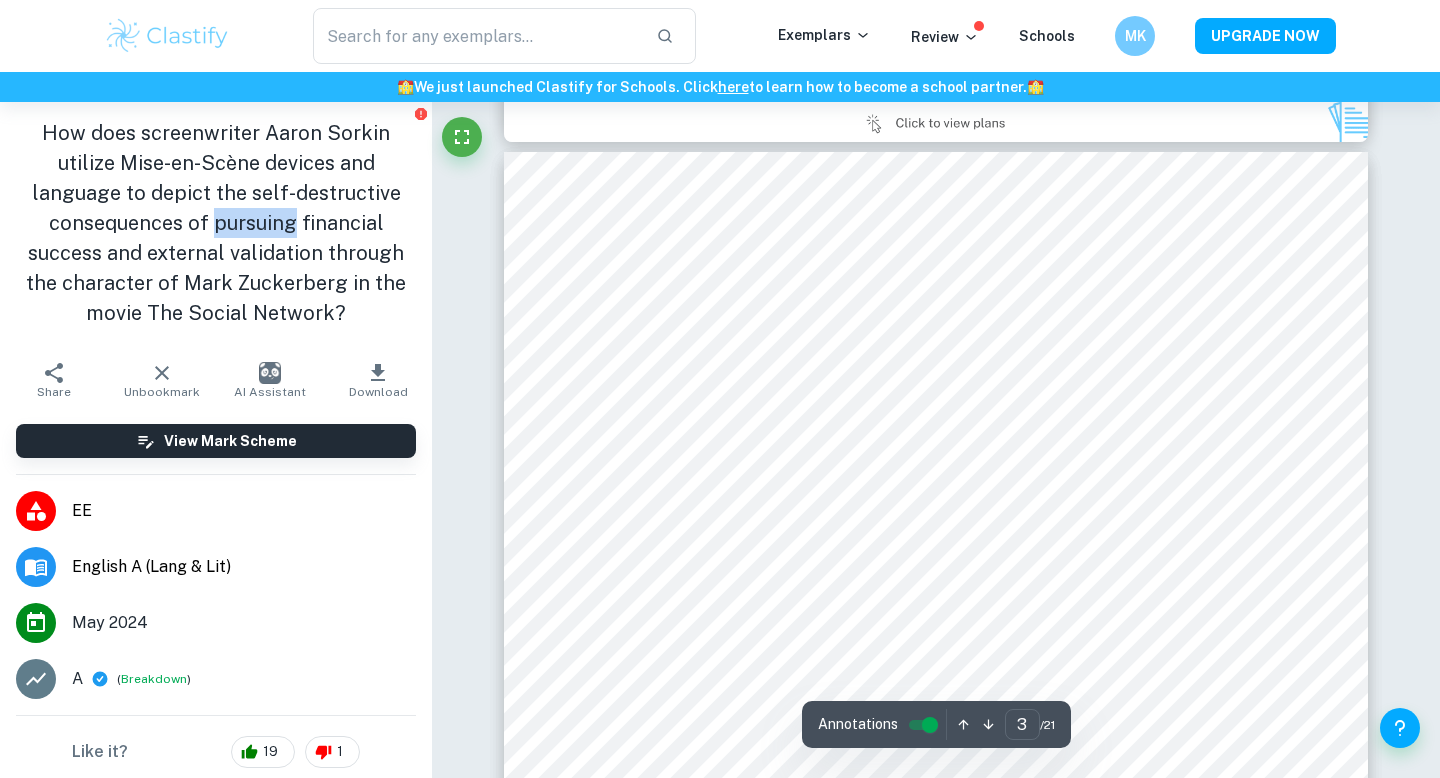 click on "How does screenwriter Aaron Sorkin utilize Mise-en-Scène devices and language to depict the self-destructive consequences of pursuing financial success and external validation through the character of Mark Zuckerberg in the movie The Social Network?" at bounding box center (216, 223) 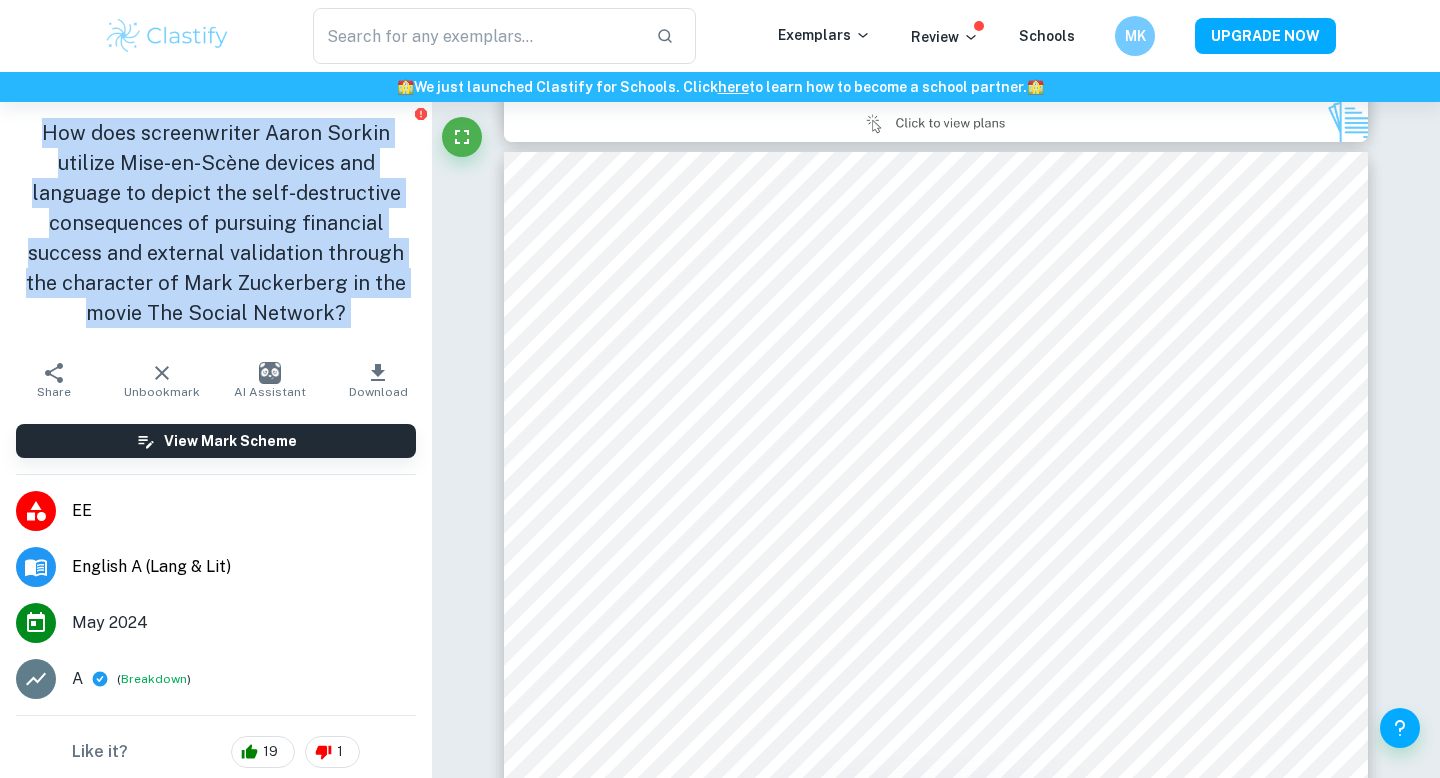 click on "How does screenwriter Aaron Sorkin utilize Mise-en-Scène devices and language to depict the self-destructive consequences of pursuing financial success and external validation through the character of Mark Zuckerberg in the movie The Social Network?" at bounding box center (216, 223) 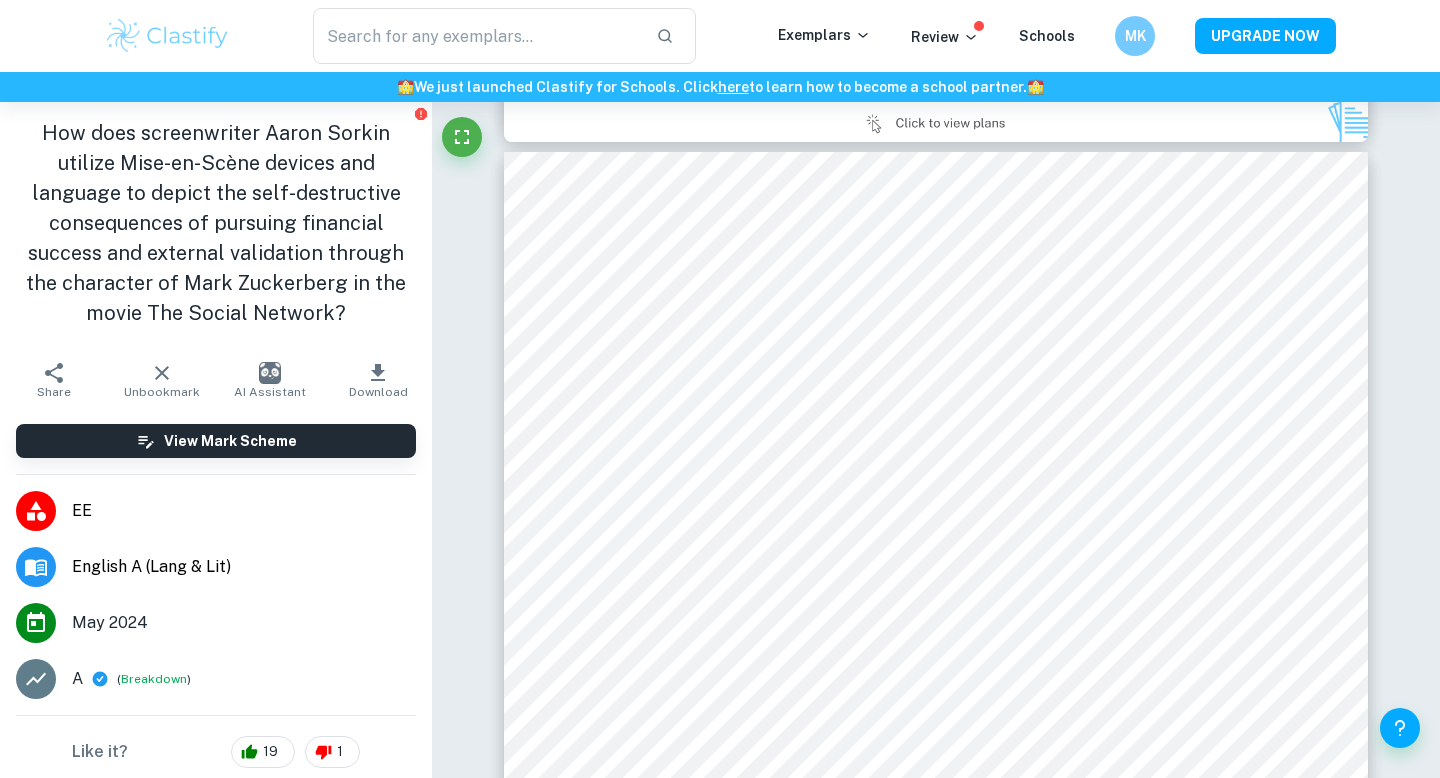 click on "How does screenwriter Aaron Sorkin utilize Mise-en-Scène devices and language to depict the self-destructive consequences of pursuing financial success and external validation through the character of Mark Zuckerberg in the movie The Social Network?" at bounding box center [216, 223] 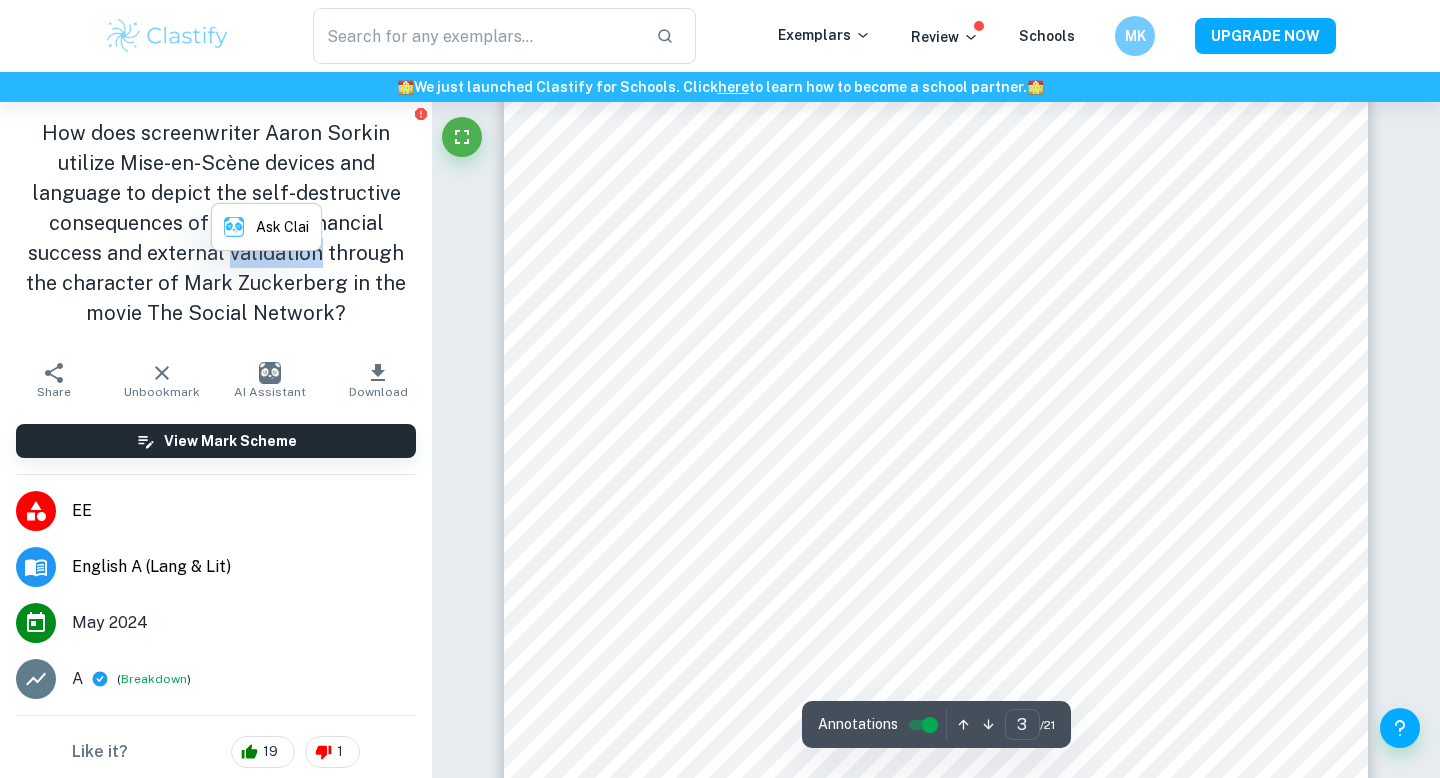 scroll, scrollTop: 2700, scrollLeft: 0, axis: vertical 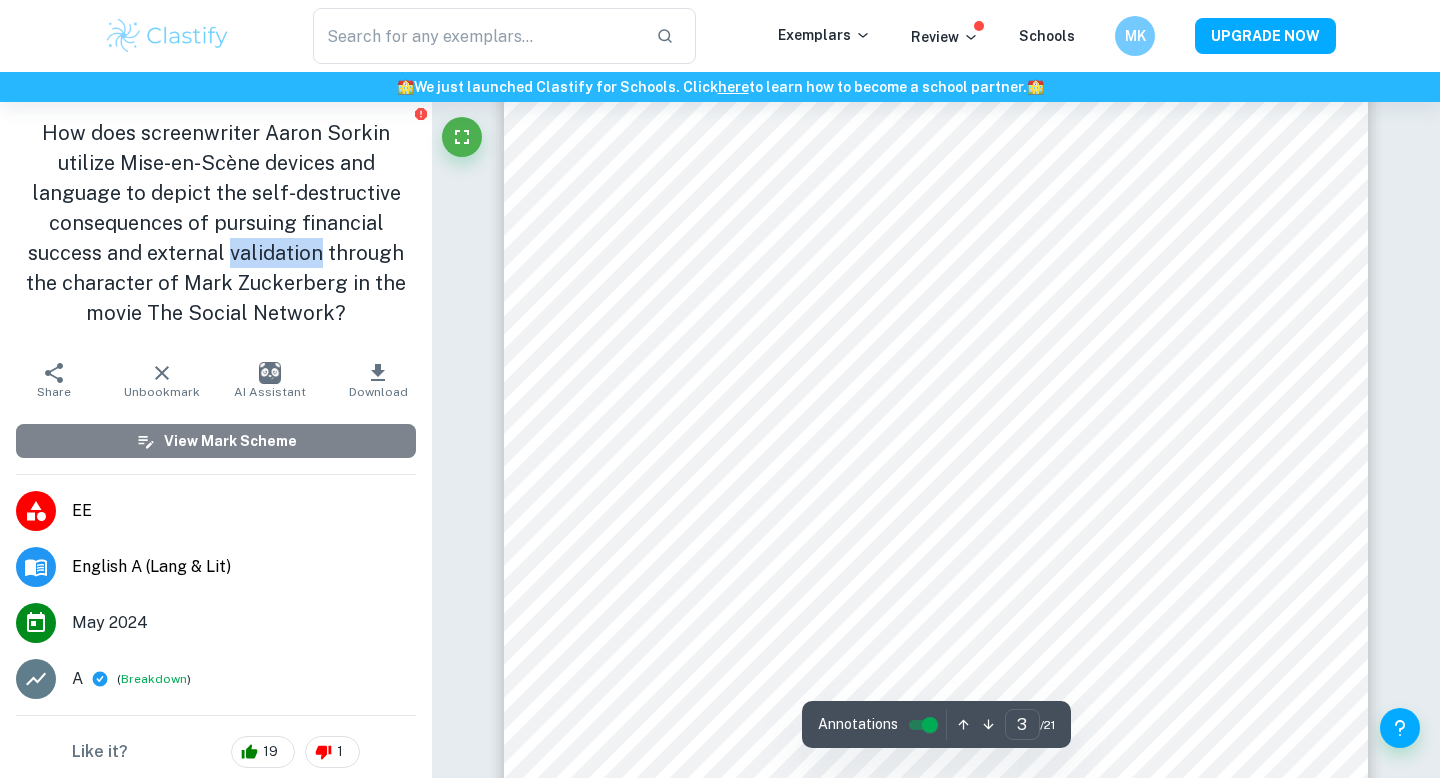 click on "View Mark Scheme" at bounding box center (230, 441) 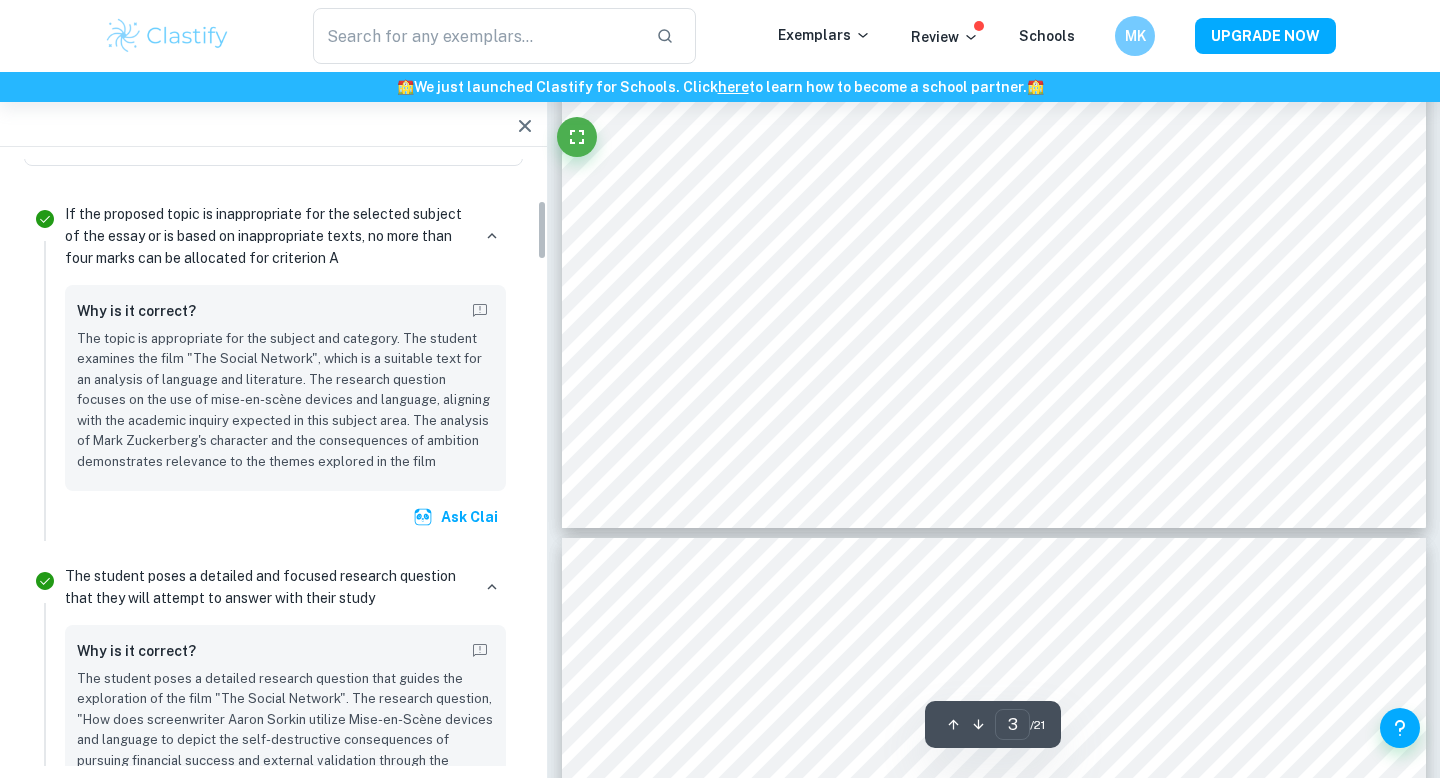 scroll, scrollTop: 416, scrollLeft: 0, axis: vertical 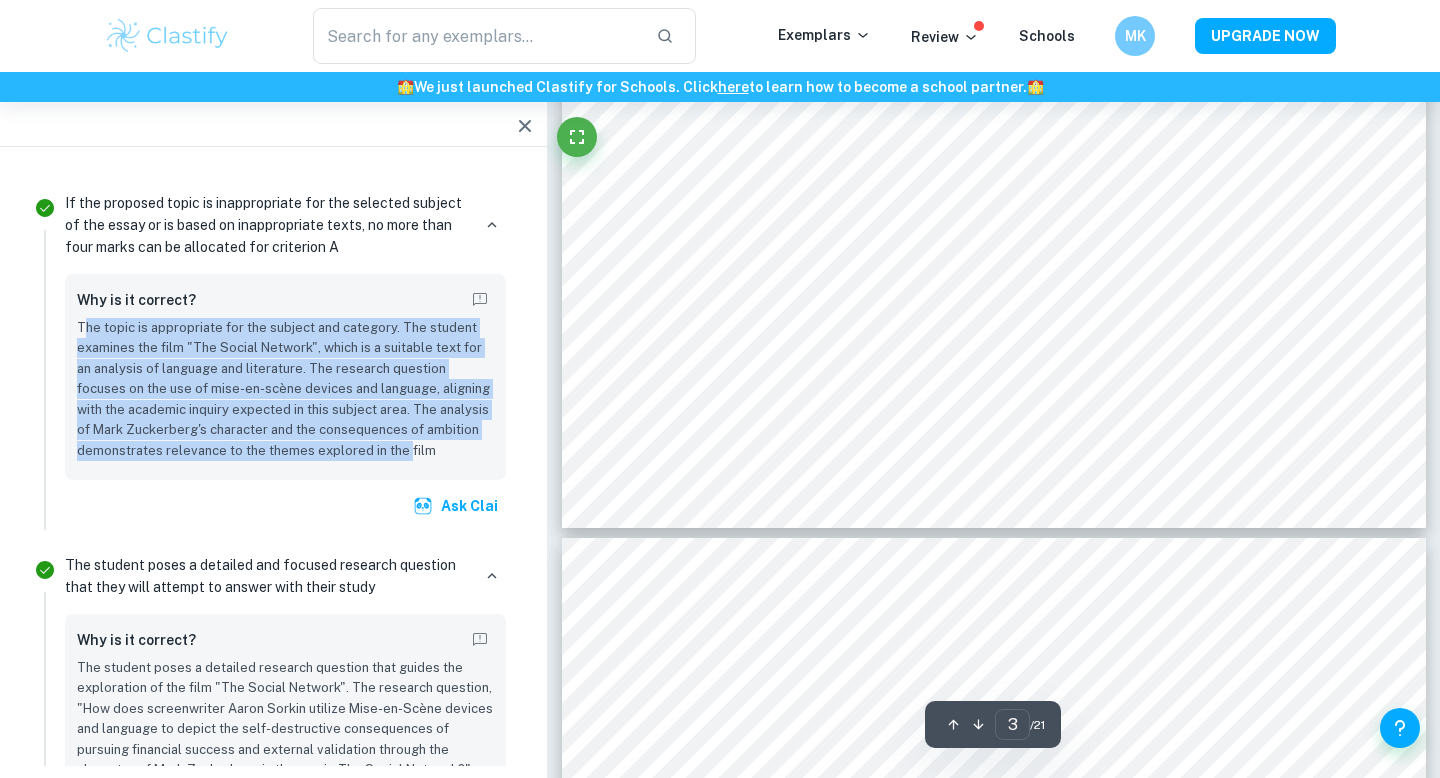 drag, startPoint x: 82, startPoint y: 327, endPoint x: 404, endPoint y: 445, distance: 342.94022 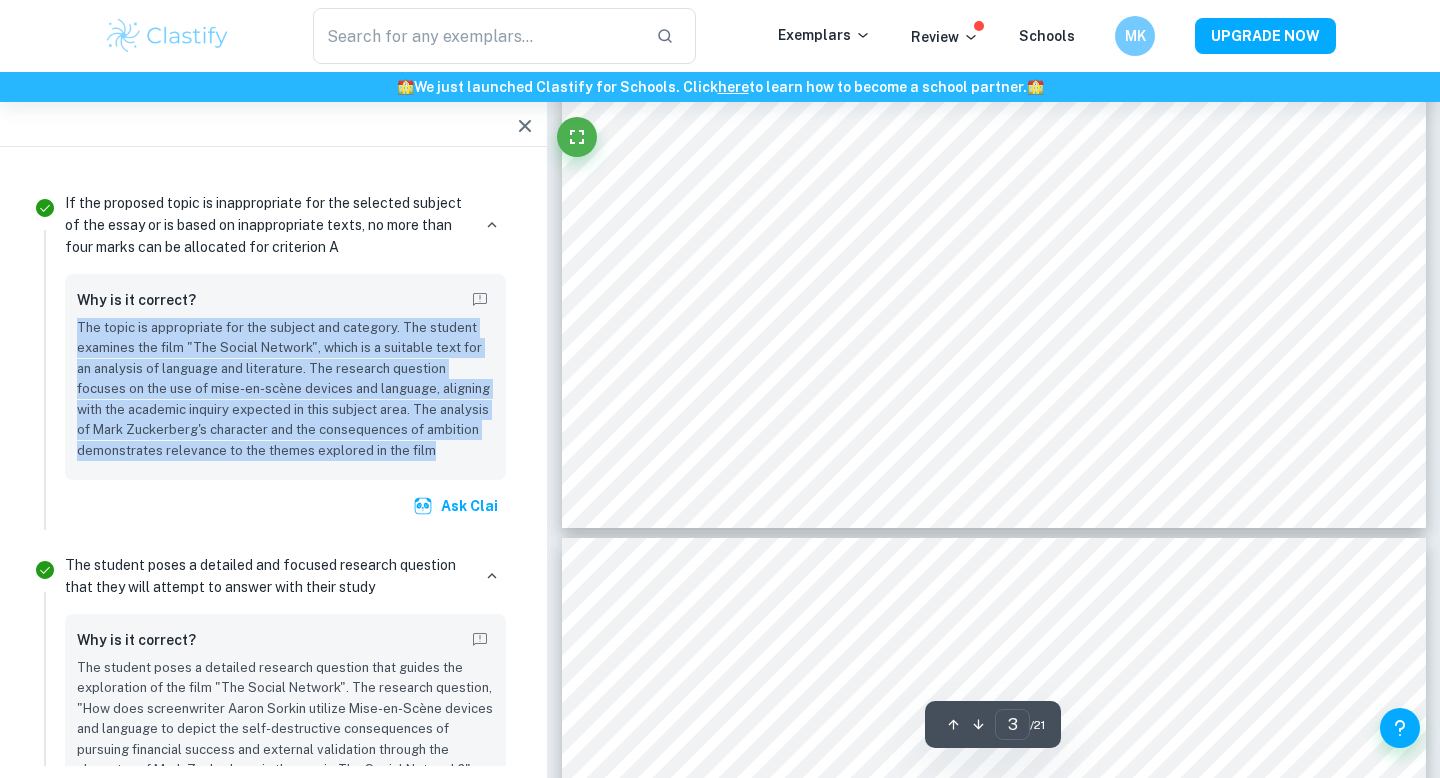 drag, startPoint x: 404, startPoint y: 445, endPoint x: 71, endPoint y: 332, distance: 351.6504 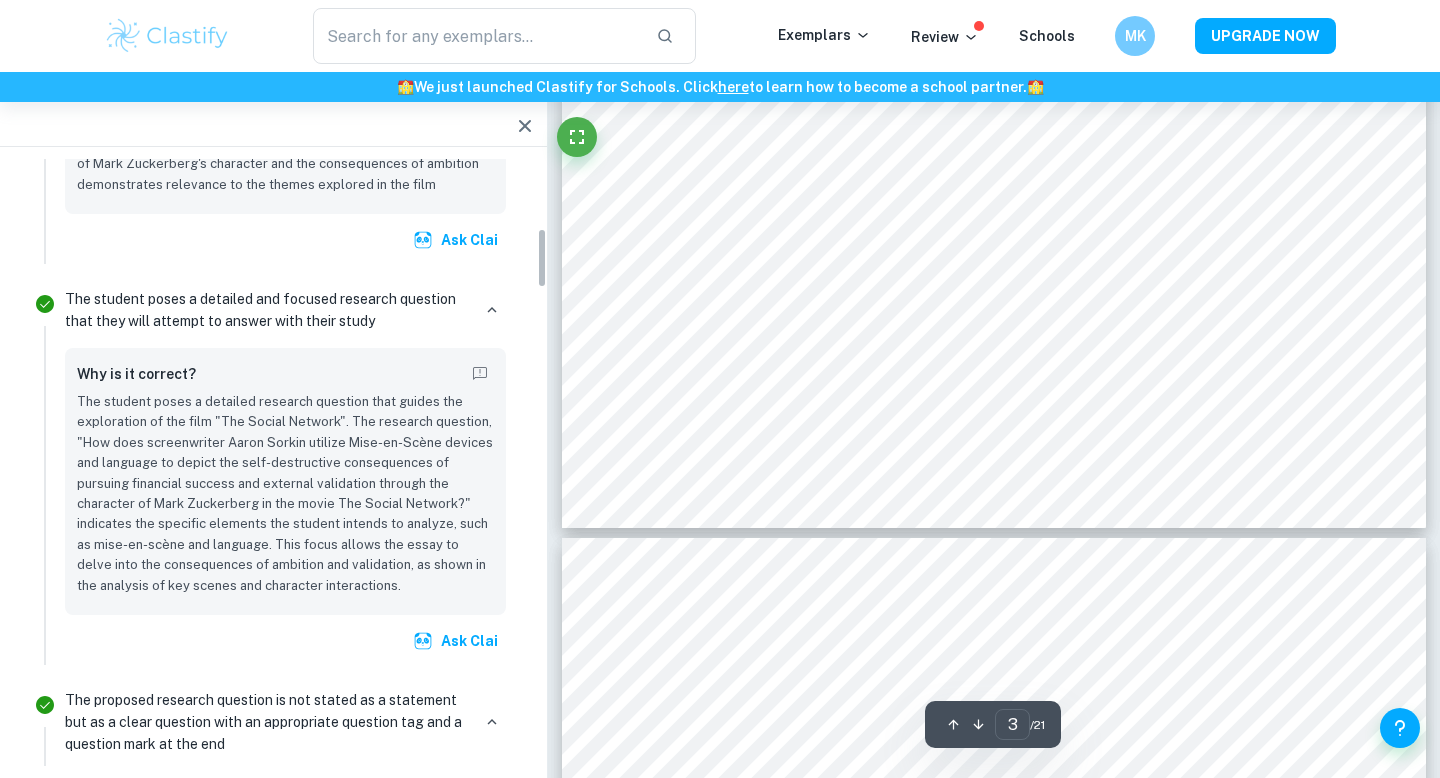 scroll, scrollTop: 740, scrollLeft: 0, axis: vertical 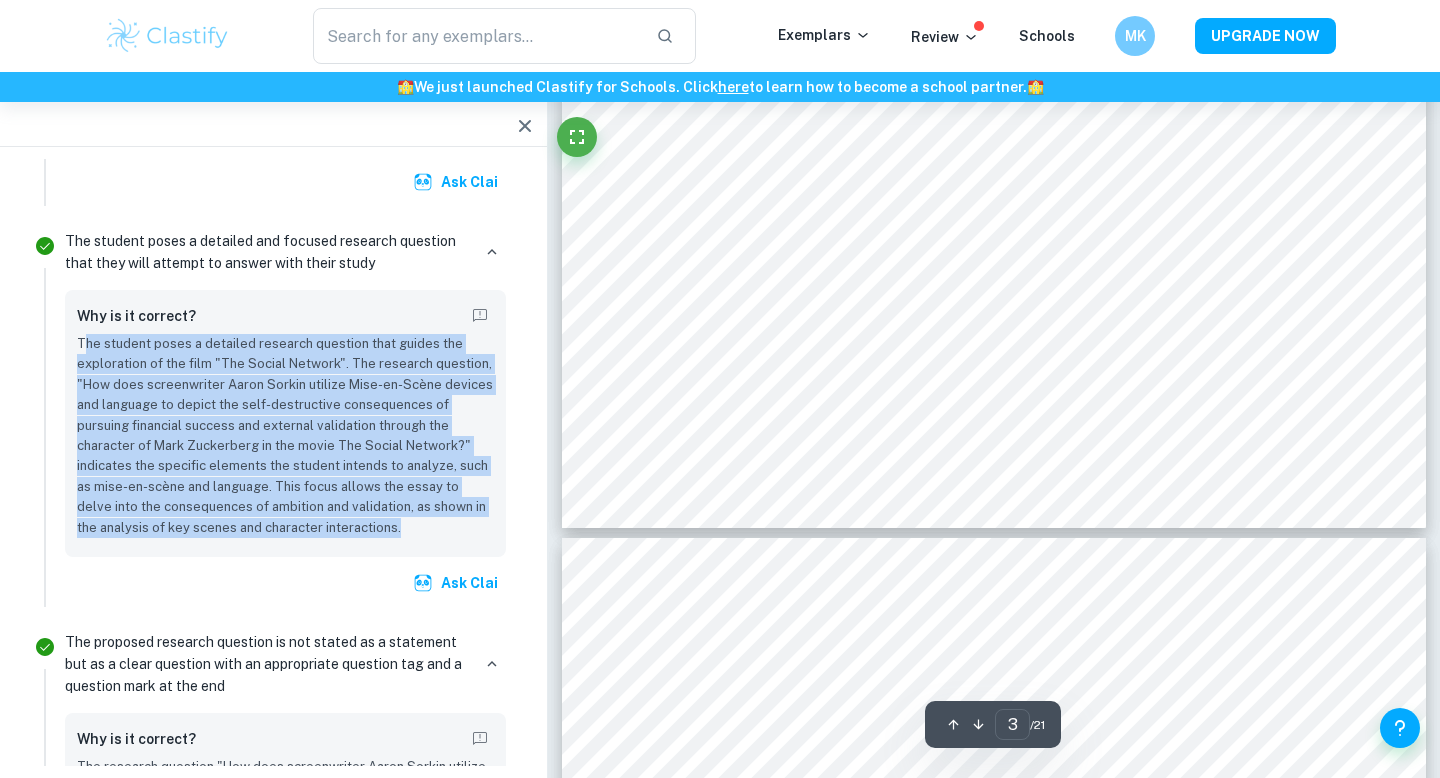drag, startPoint x: 86, startPoint y: 338, endPoint x: 425, endPoint y: 536, distance: 392.58755 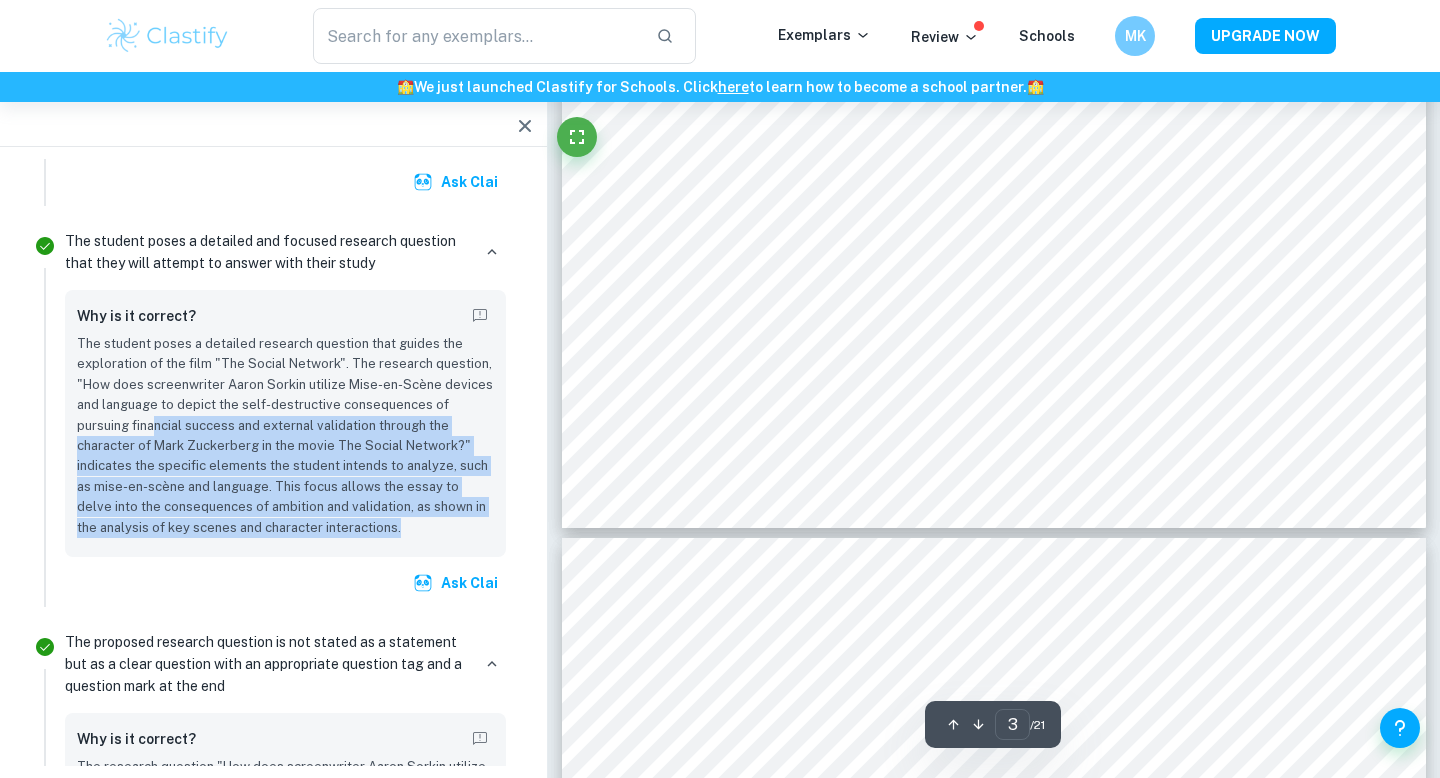 drag, startPoint x: 430, startPoint y: 537, endPoint x: 186, endPoint y: 447, distance: 260.0692 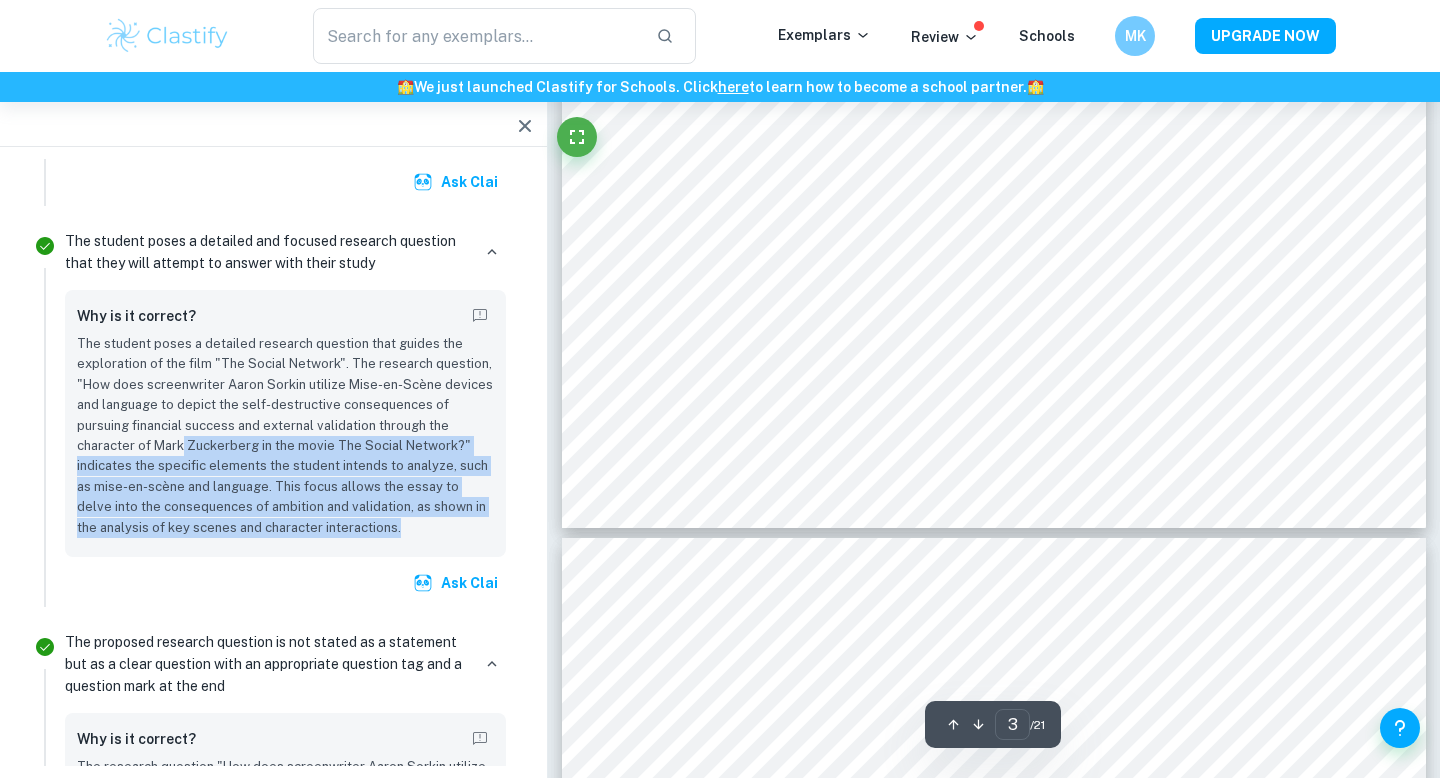 click on "The student poses a detailed research question that guides the exploration of the film "The Social Network". The research question, "How does screenwriter Aaron Sorkin utilize Mise-en-Scène devices and language to depict the self-destructive consequences of pursuing financial success and external validation through the character of Mark Zuckerberg in the movie The Social Network?" indicates the specific elements the student intends to analyze, such as mise-en-scène and language. This focus allows the essay to delve into the consequences of ambition and validation, as shown in the analysis of key scenes and character interactions." at bounding box center [285, 436] 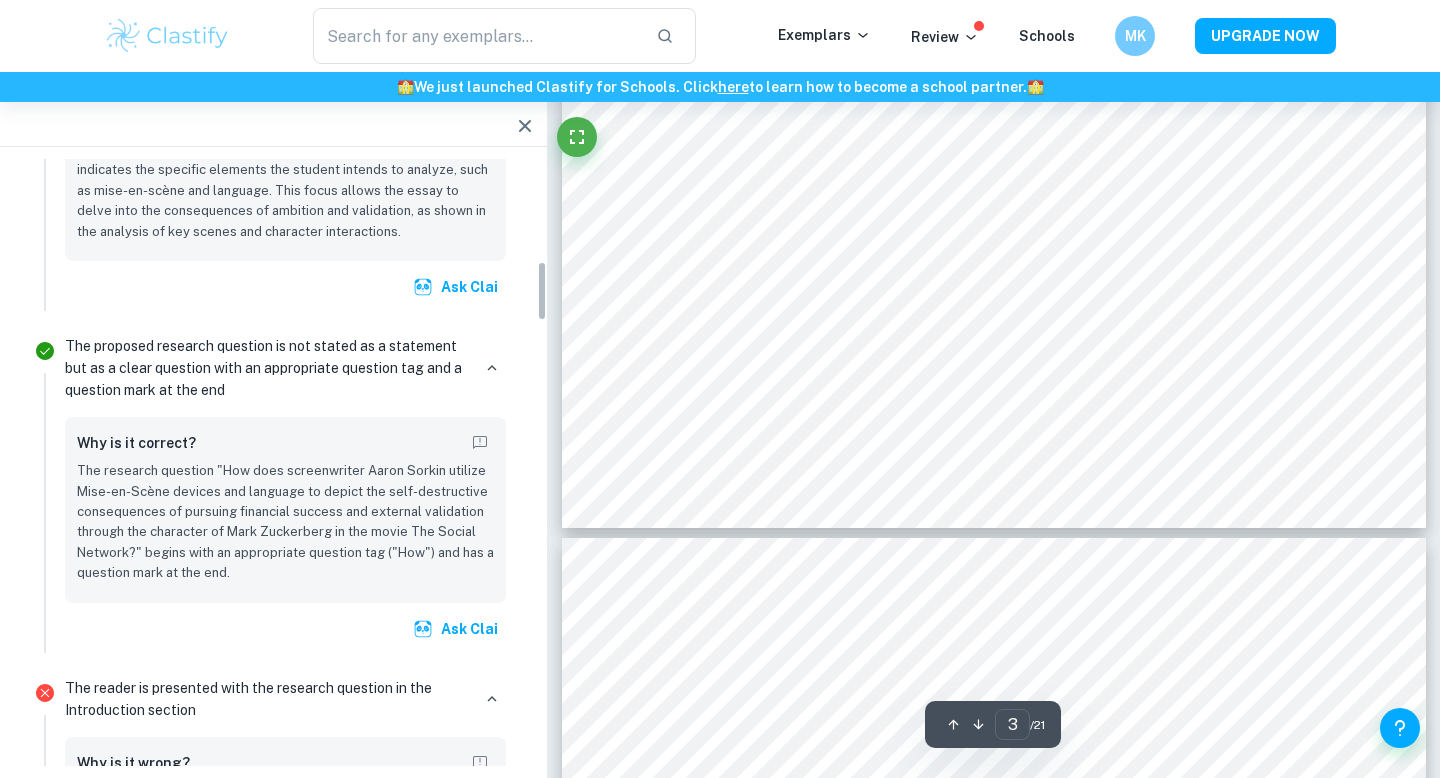 scroll, scrollTop: 1050, scrollLeft: 0, axis: vertical 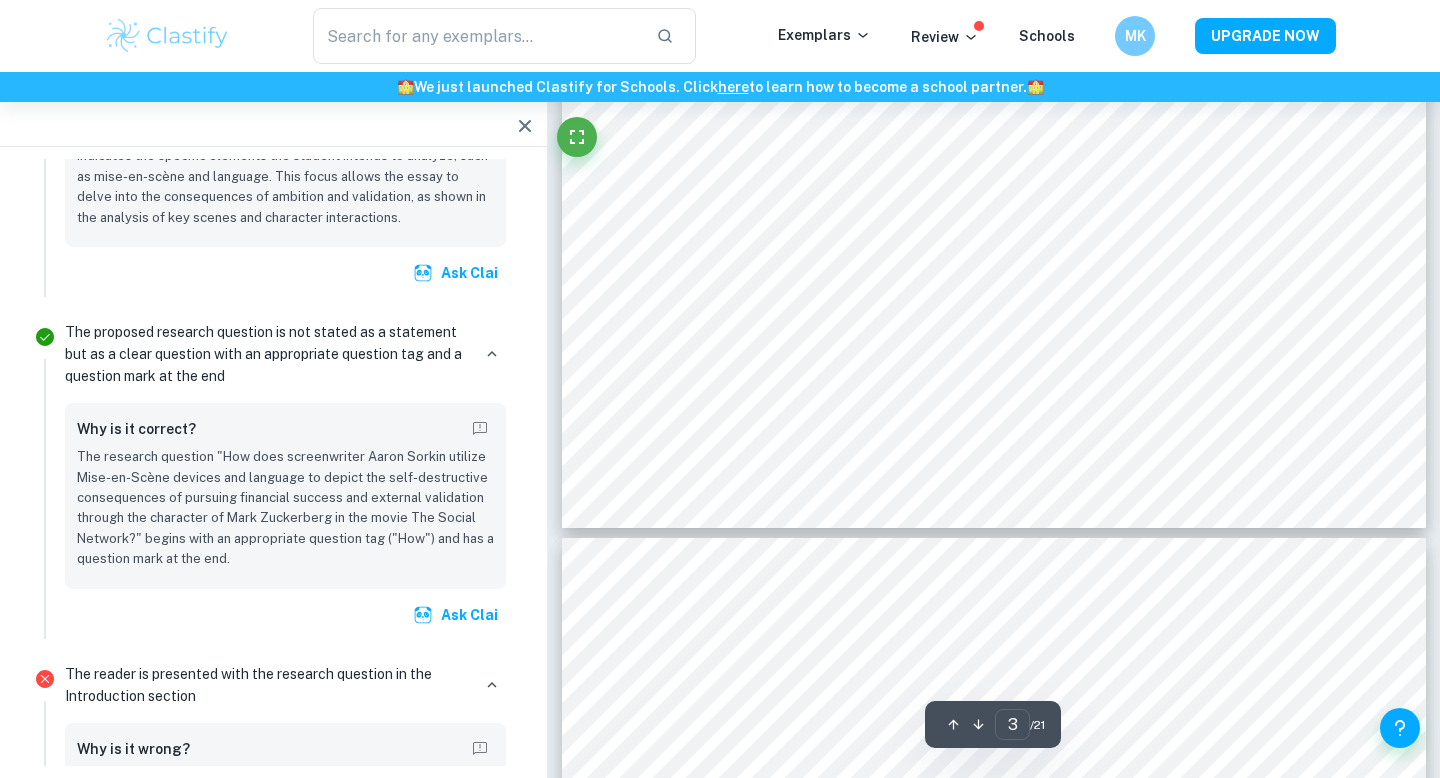 click on "The research question "How does screenwriter Aaron Sorkin utilize Mise-en-Scène devices and language to depict the self-destructive consequences of pursuing financial success and external validation through the character of Mark Zuckerberg in the movie The Social Network?" begins with an appropriate question tag ("How") and has a question mark at the end." at bounding box center [285, 508] 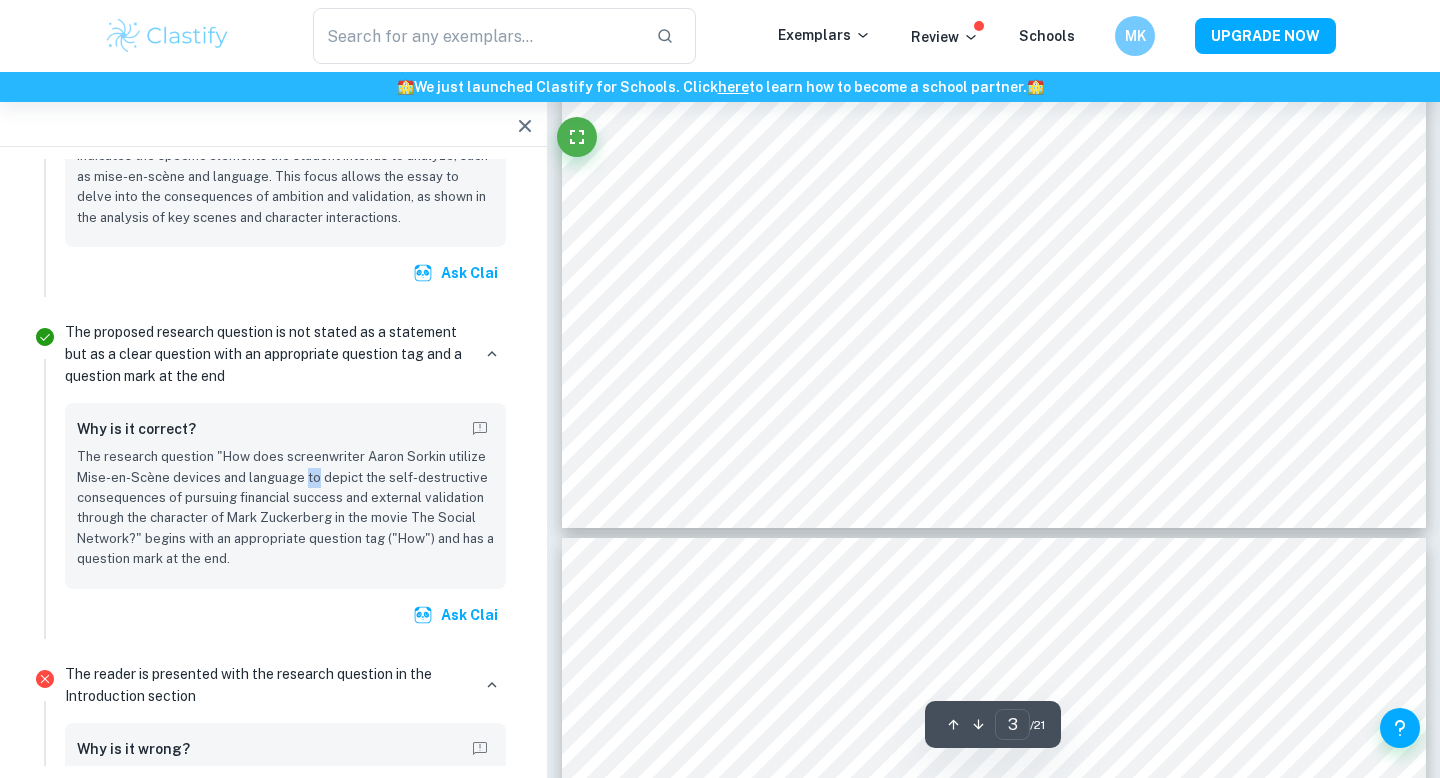 click on "The research question "How does screenwriter Aaron Sorkin utilize Mise-en-Scène devices and language to depict the self-destructive consequences of pursuing financial success and external validation through the character of Mark Zuckerberg in the movie The Social Network?" begins with an appropriate question tag ("How") and has a question mark at the end." at bounding box center [285, 508] 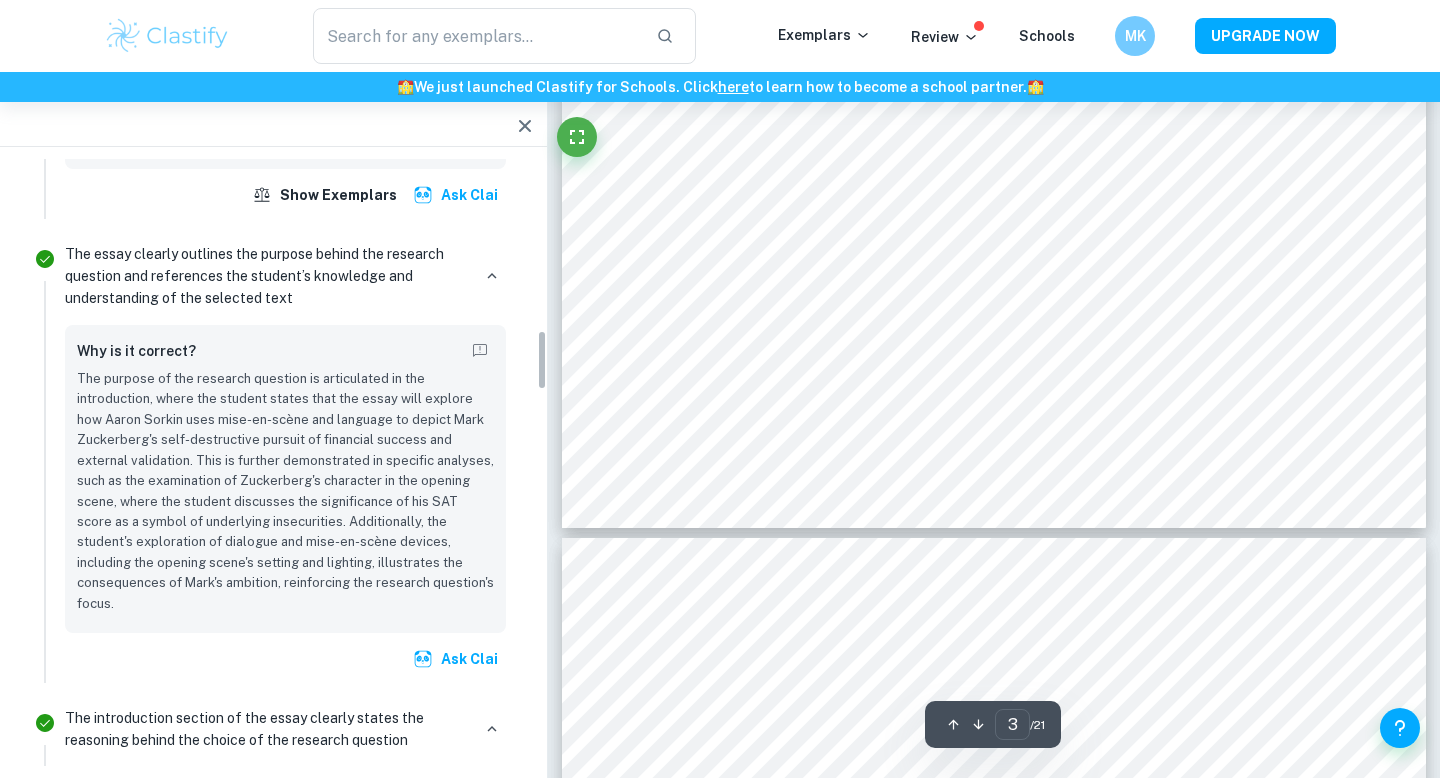 scroll, scrollTop: 1740, scrollLeft: 0, axis: vertical 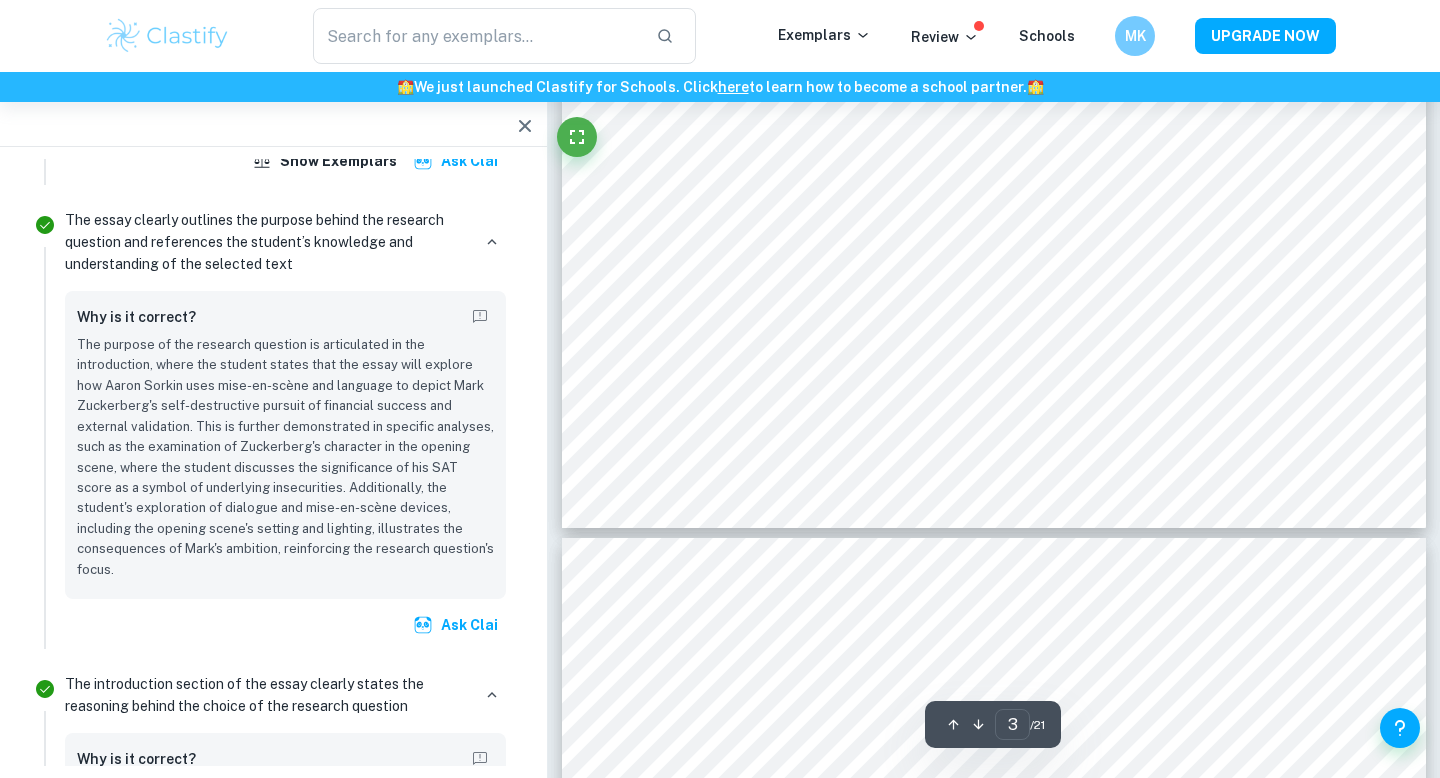 click on "The purpose of the research question is articulated in the introduction, where the student states that the essay will explore how Aaron Sorkin uses mise-en-scène and language to depict Mark Zuckerberg's self-destructive pursuit of financial success and external validation. This is further demonstrated in specific analyses, such as the examination of Zuckerberg's character in the opening scene, where the student discusses the significance of his SAT score as a symbol of underlying insecurities. Additionally, the student's exploration of dialogue and mise-en-scène devices, including the opening scene's setting and lighting, illustrates the consequences of Mark's ambition, reinforcing the research question's focus." at bounding box center [285, 457] 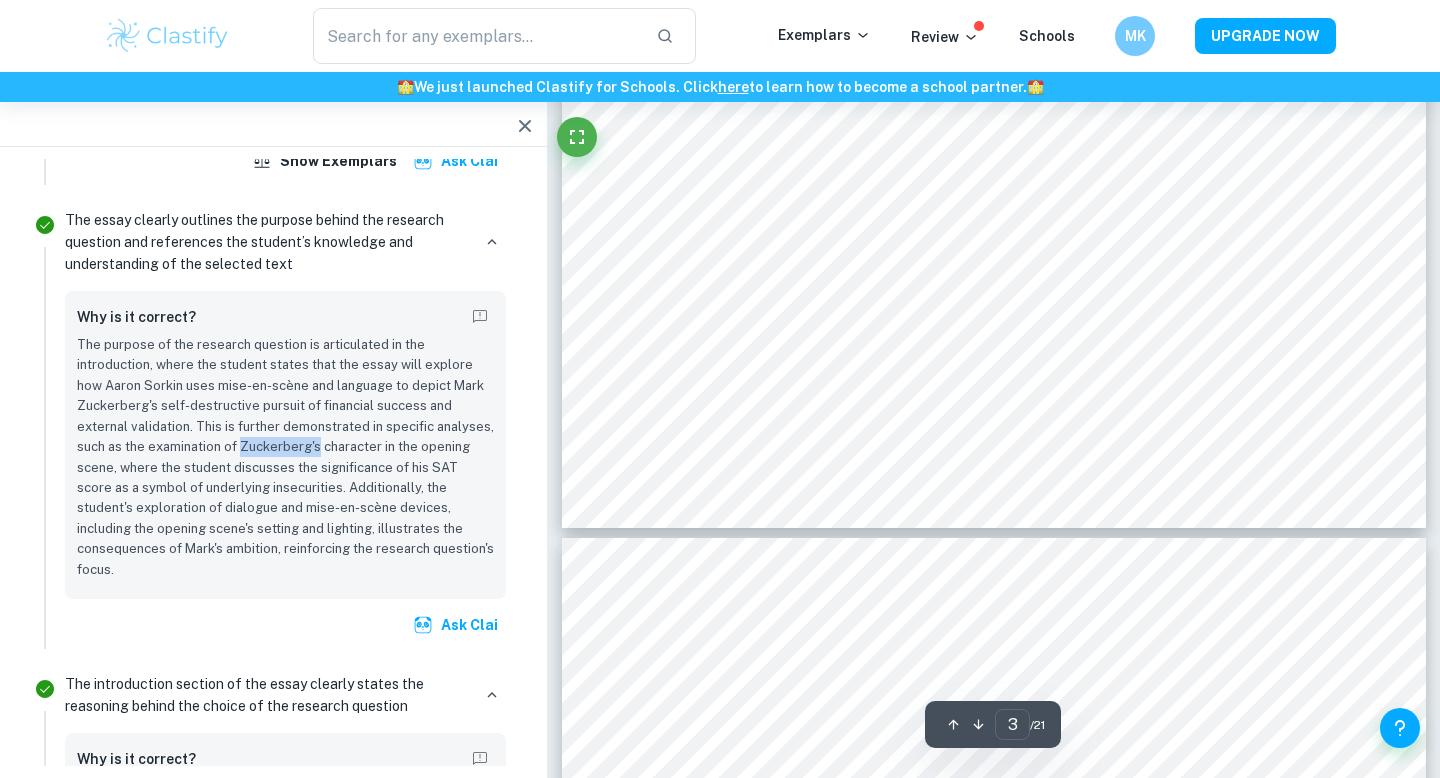 click on "The purpose of the research question is articulated in the introduction, where the student states that the essay will explore how Aaron Sorkin uses mise-en-scène and language to depict Mark Zuckerberg's self-destructive pursuit of financial success and external validation. This is further demonstrated in specific analyses, such as the examination of Zuckerberg's character in the opening scene, where the student discusses the significance of his SAT score as a symbol of underlying insecurities. Additionally, the student's exploration of dialogue and mise-en-scène devices, including the opening scene's setting and lighting, illustrates the consequences of Mark's ambition, reinforcing the research question's focus." at bounding box center [285, 457] 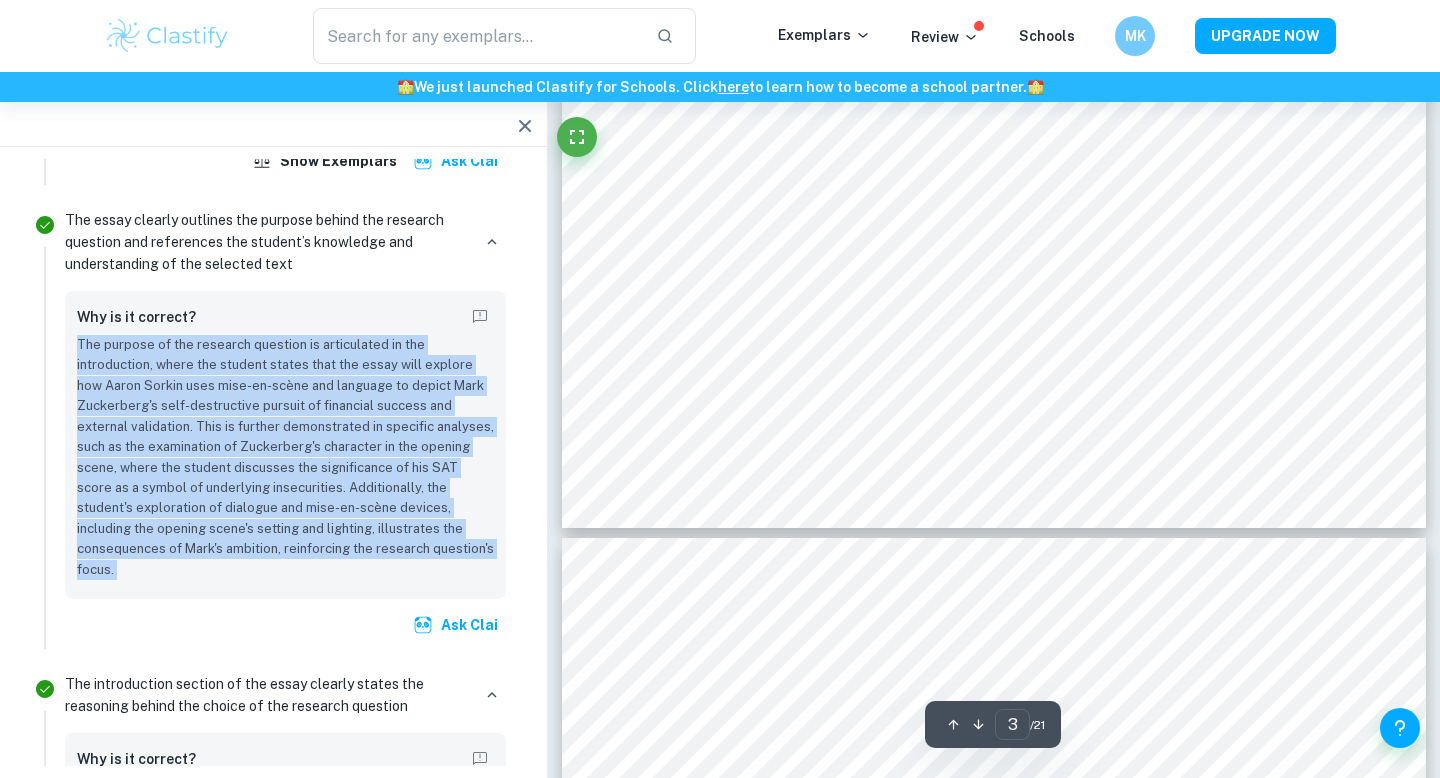 click on "The purpose of the research question is articulated in the introduction, where the student states that the essay will explore how Aaron Sorkin uses mise-en-scène and language to depict Mark Zuckerberg's self-destructive pursuit of financial success and external validation. This is further demonstrated in specific analyses, such as the examination of Zuckerberg's character in the opening scene, where the student discusses the significance of his SAT score as a symbol of underlying insecurities. Additionally, the student's exploration of dialogue and mise-en-scène devices, including the opening scene's setting and lighting, illustrates the consequences of Mark's ambition, reinforcing the research question's focus." at bounding box center (285, 457) 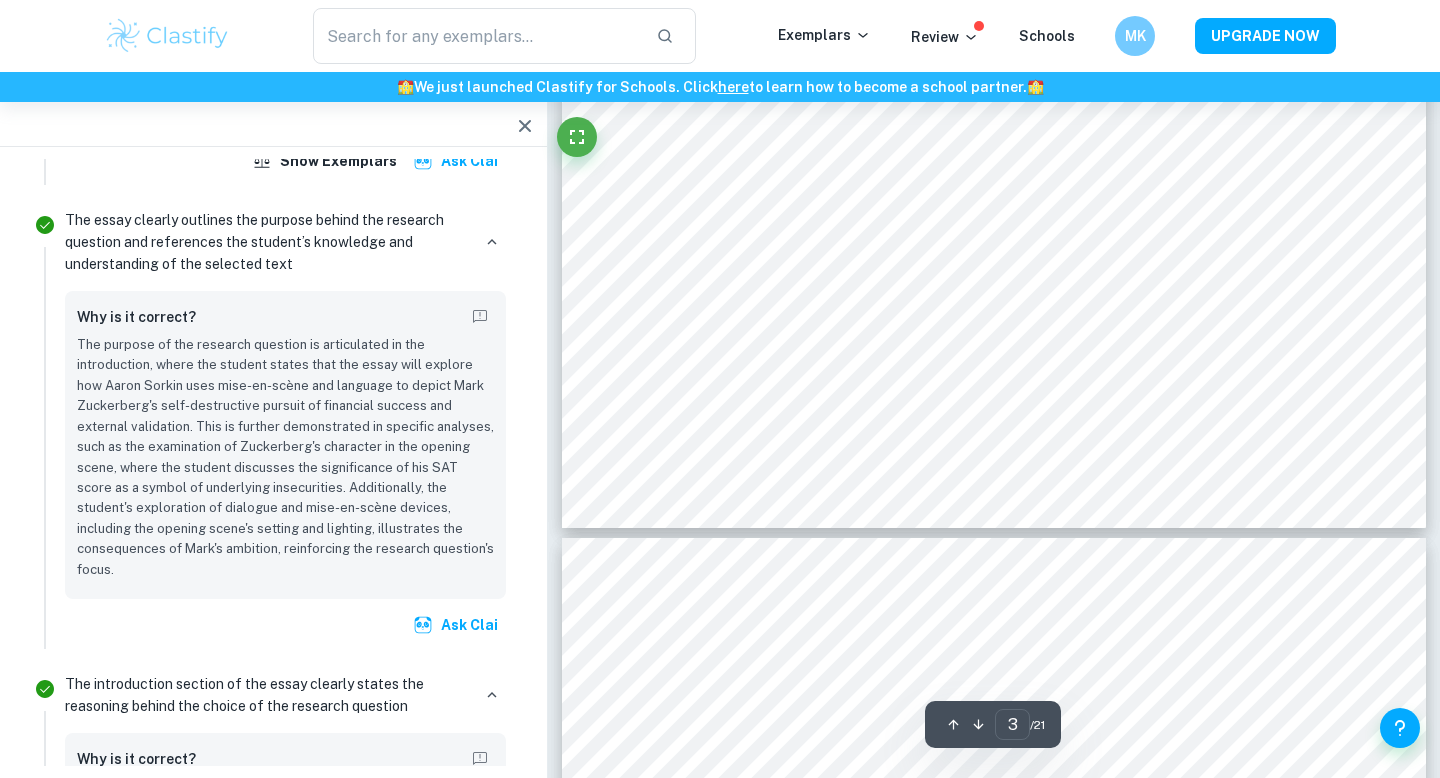 click on "The purpose of the research question is articulated in the introduction, where the student states that the essay will explore how Aaron Sorkin uses mise-en-scène and language to depict Mark Zuckerberg's self-destructive pursuit of financial success and external validation. This is further demonstrated in specific analyses, such as the examination of Zuckerberg's character in the opening scene, where the student discusses the significance of his SAT score as a symbol of underlying insecurities. Additionally, the student's exploration of dialogue and mise-en-scène devices, including the opening scene's setting and lighting, illustrates the consequences of Mark's ambition, reinforcing the research question's focus." at bounding box center (285, 457) 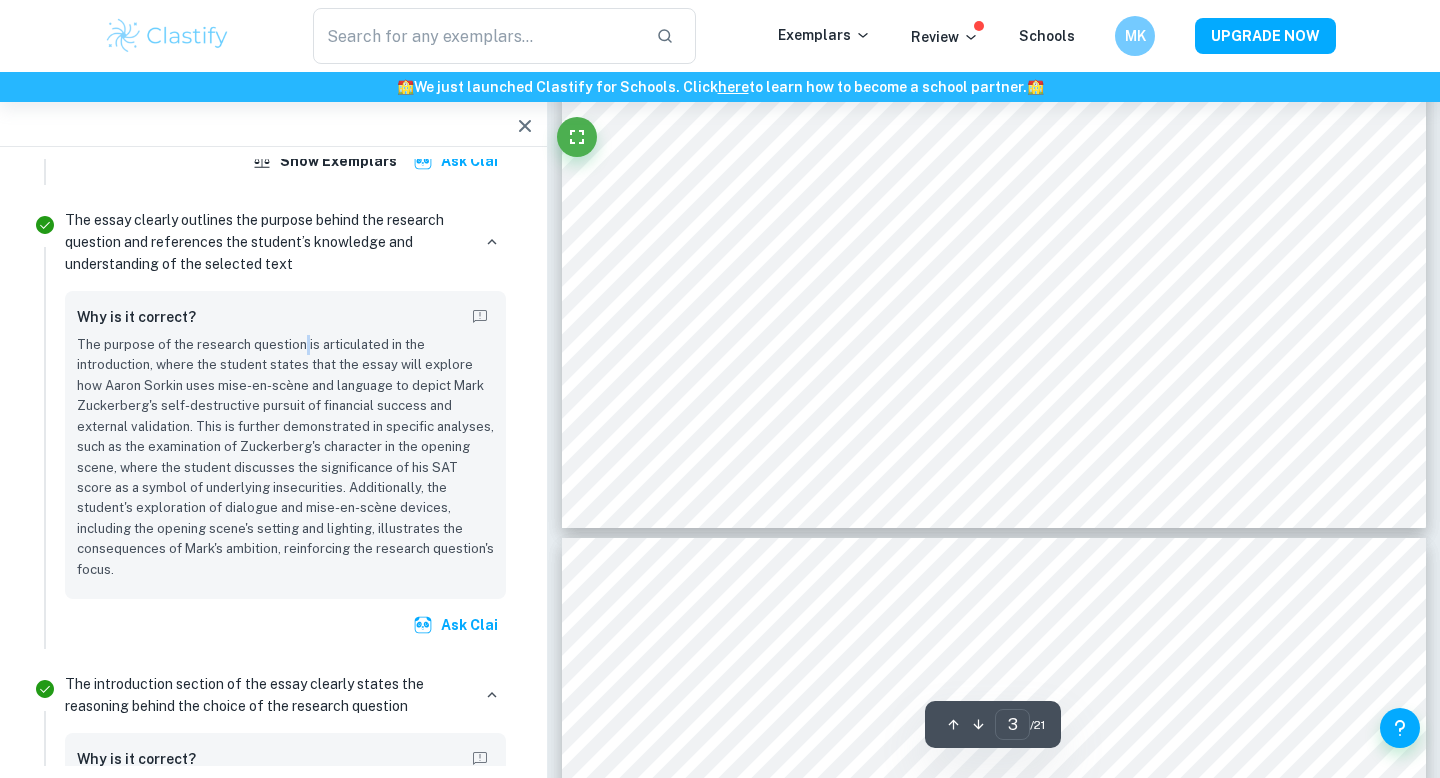 click on "The purpose of the research question is articulated in the introduction, where the student states that the essay will explore how Aaron Sorkin uses mise-en-scène and language to depict Mark Zuckerberg's self-destructive pursuit of financial success and external validation. This is further demonstrated in specific analyses, such as the examination of Zuckerberg's character in the opening scene, where the student discusses the significance of his SAT score as a symbol of underlying insecurities. Additionally, the student's exploration of dialogue and mise-en-scène devices, including the opening scene's setting and lighting, illustrates the consequences of Mark's ambition, reinforcing the research question's focus." at bounding box center (285, 457) 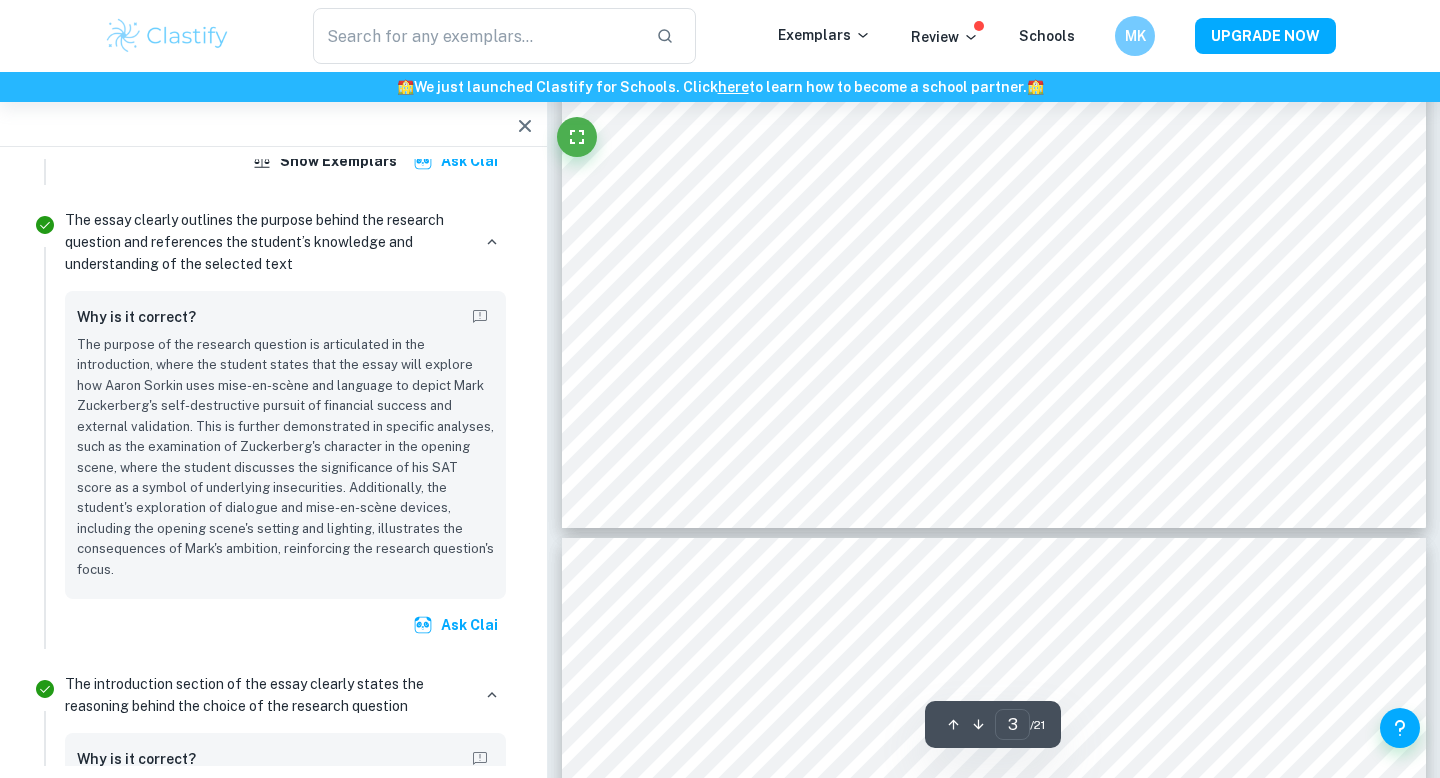 click on "The essay clearly outlines the purpose behind the research question and references the student’s knowledge and understanding of the selected text" at bounding box center [267, 242] 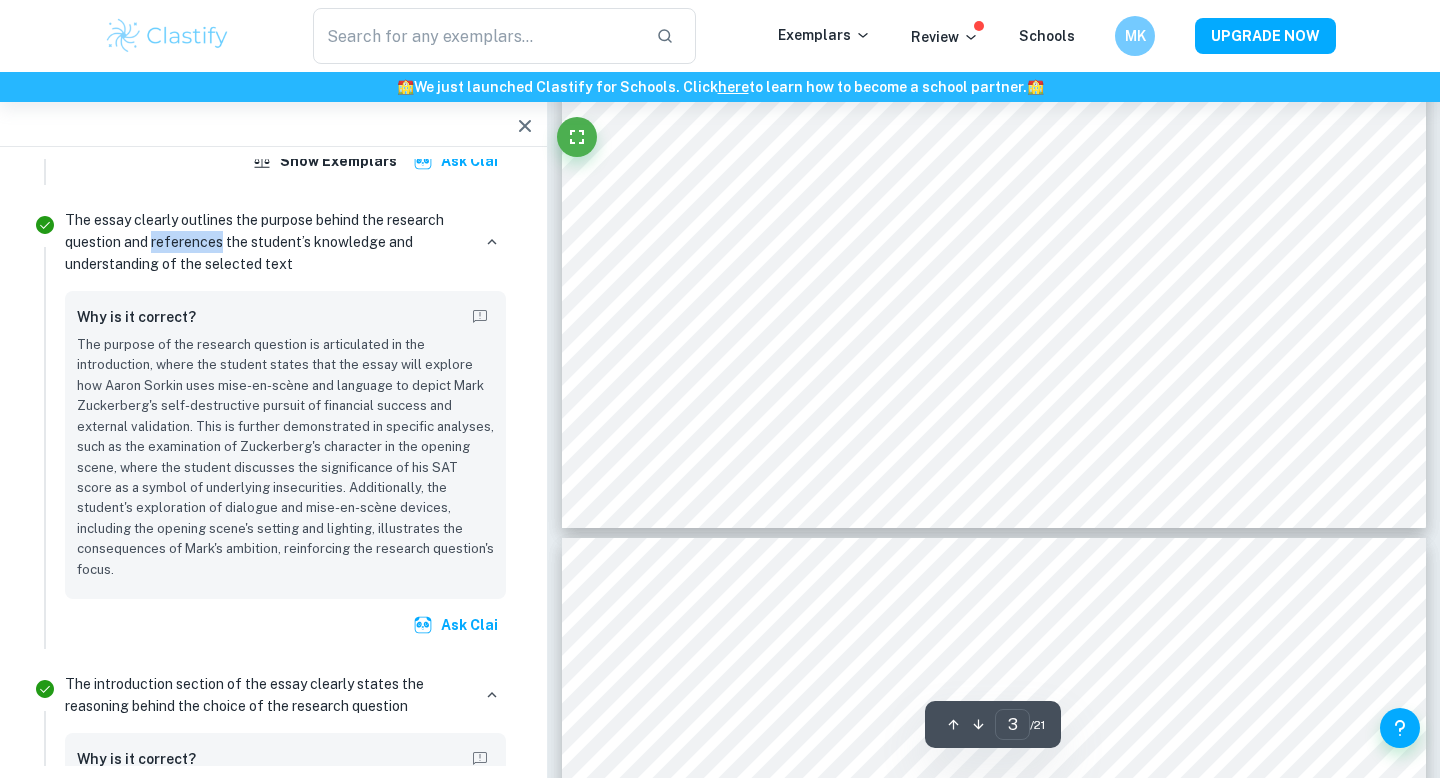 click on "The essay clearly outlines the purpose behind the research question and references the student’s knowledge and understanding of the selected text" at bounding box center [267, 242] 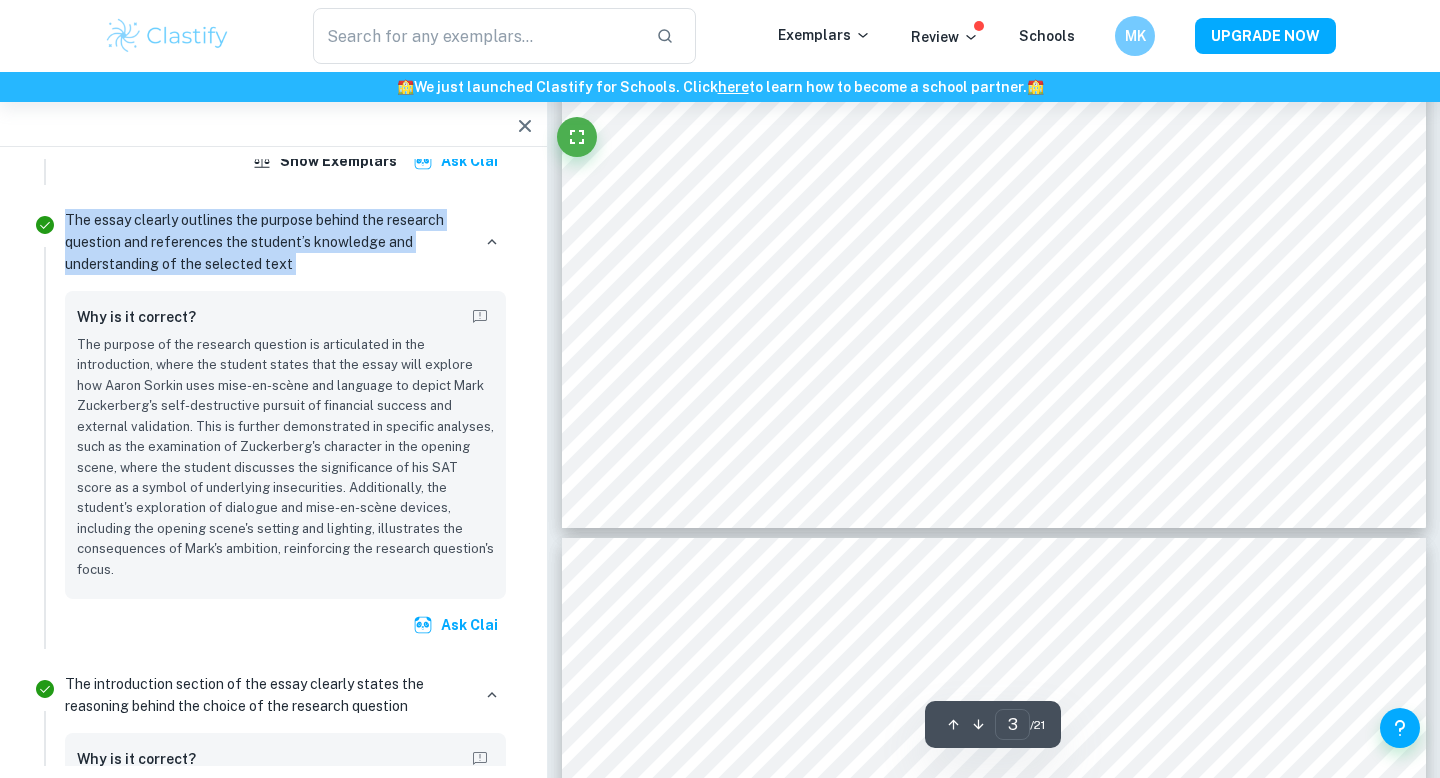 click on "The essay clearly outlines the purpose behind the research question and references the student’s knowledge and understanding of the selected text" at bounding box center (267, 242) 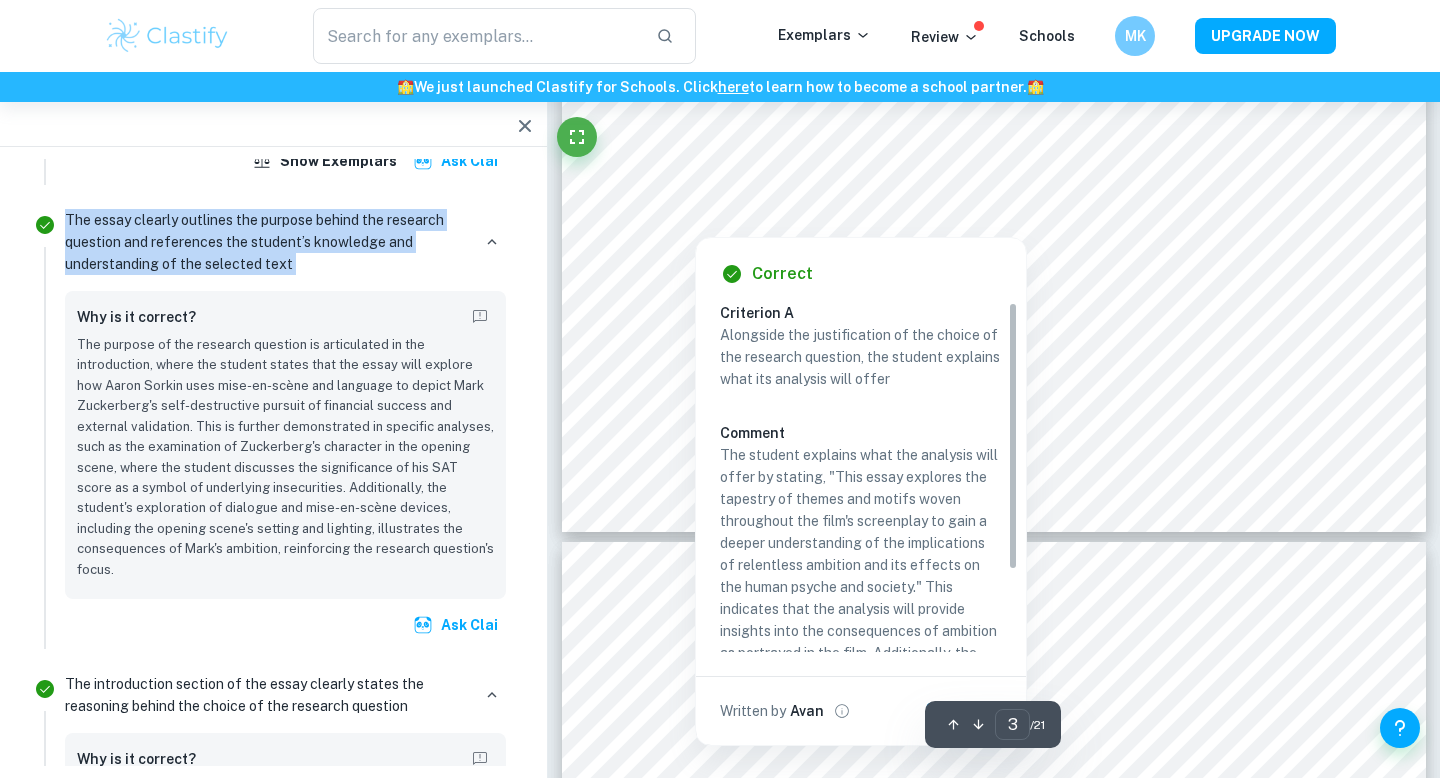 scroll, scrollTop: 2954, scrollLeft: 0, axis: vertical 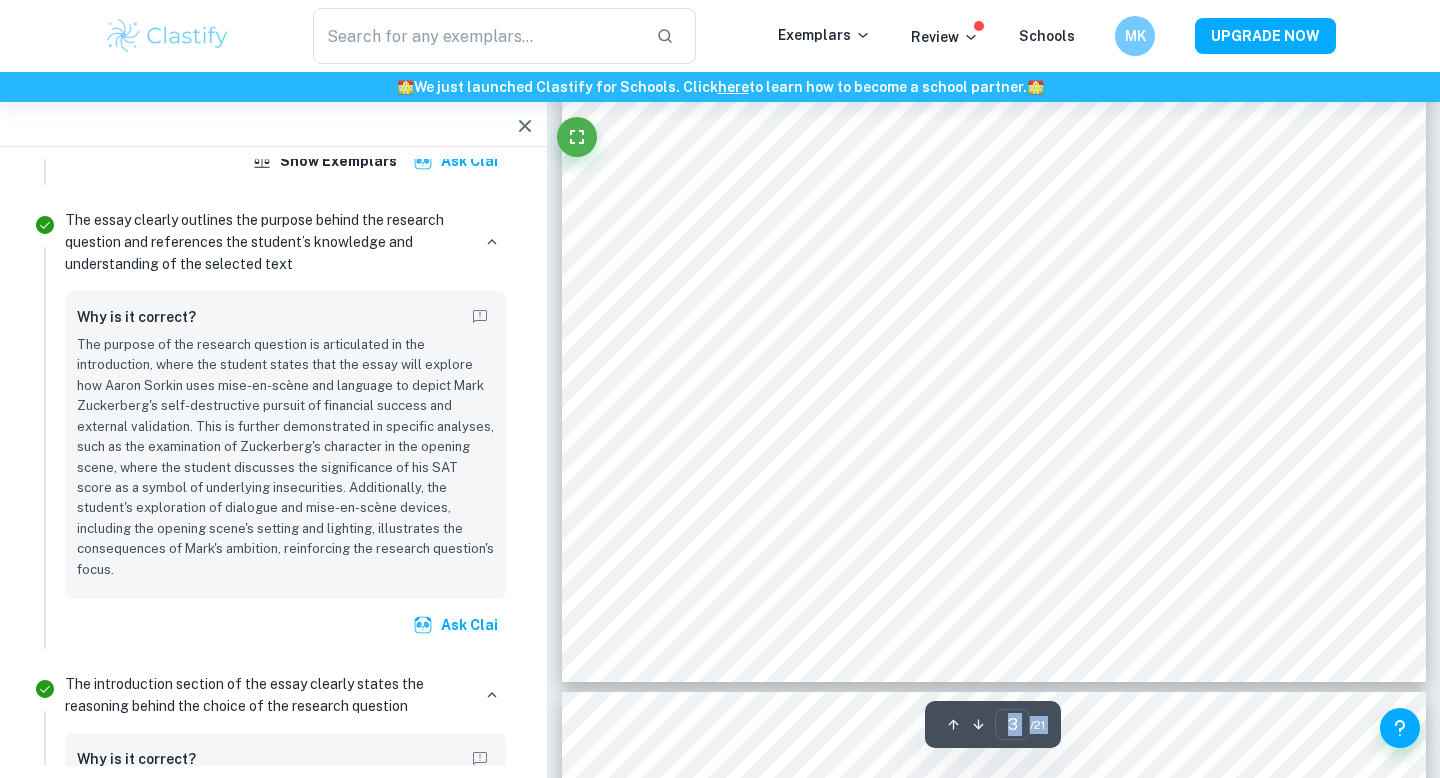 click on "Correct Criterion D Comment Unlock access to all  examiner  comments with Clastify Premium Upgrade Now   Incorrect Criterion B The language of the essay is clear and precise, i.e., there are no grammar, style, or spelling issues Comment The register slips with the use of only the first name. The student should have said 'Mark Zuckerberg' or simply 'Zuckerberg' each time the name appeared in the essay. Written by Avan Ask Clai Incorrect Criterion B The language of the essay is clear and precise, i.e., there are no grammar, style, or spelling issues Comment The apostrophe is missing. This should have been written as Mark Zuckerberg's or simply Zuckerberg's. Written by Avan Ask Clai Incorrect Criterion A The reader is presented with the research question in the Introduction section Comment The student has not included the research question in the introduction. To adhere to the requirements, the research question (as stated on the title page) should have been incorporated into the introduction. Written by Avan" at bounding box center (993, 9077) 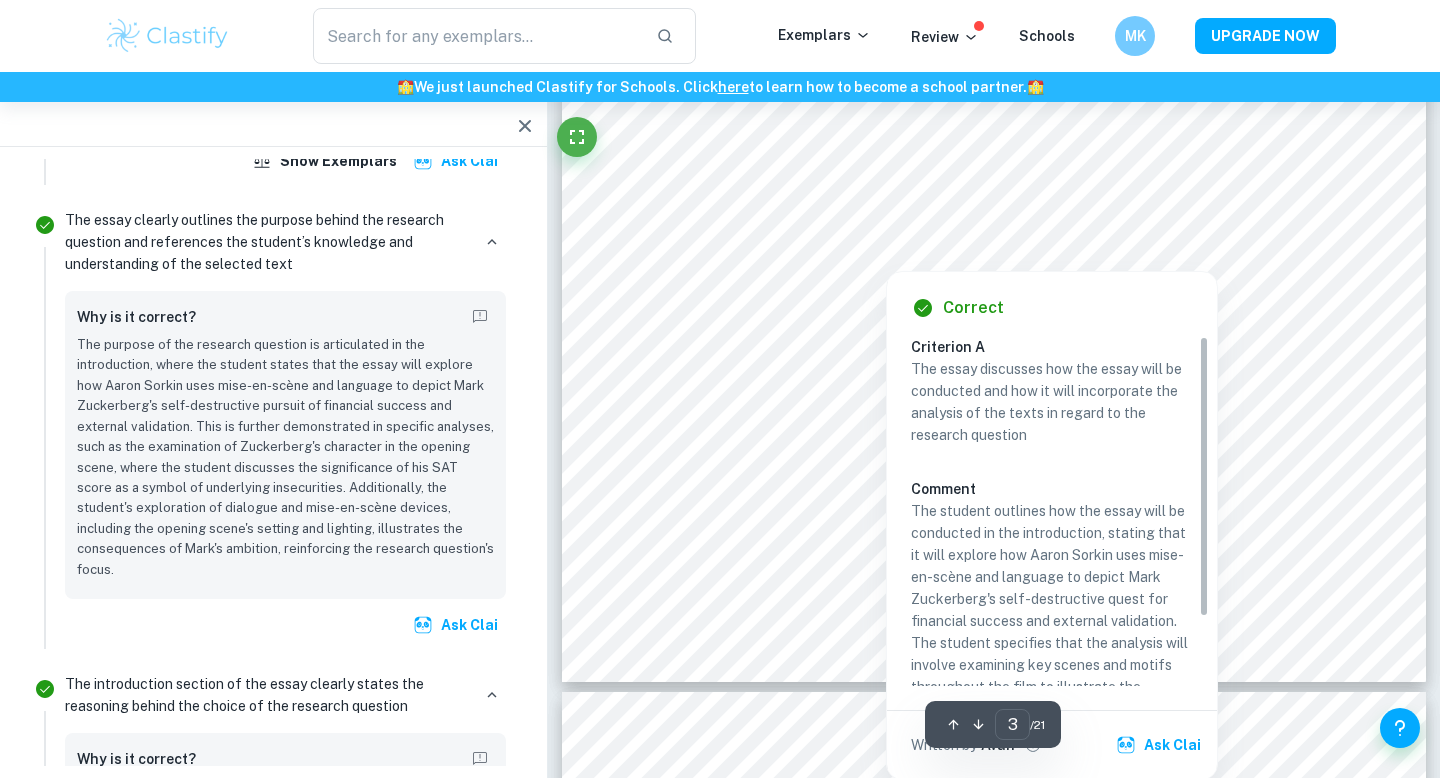 click at bounding box center (971, 227) 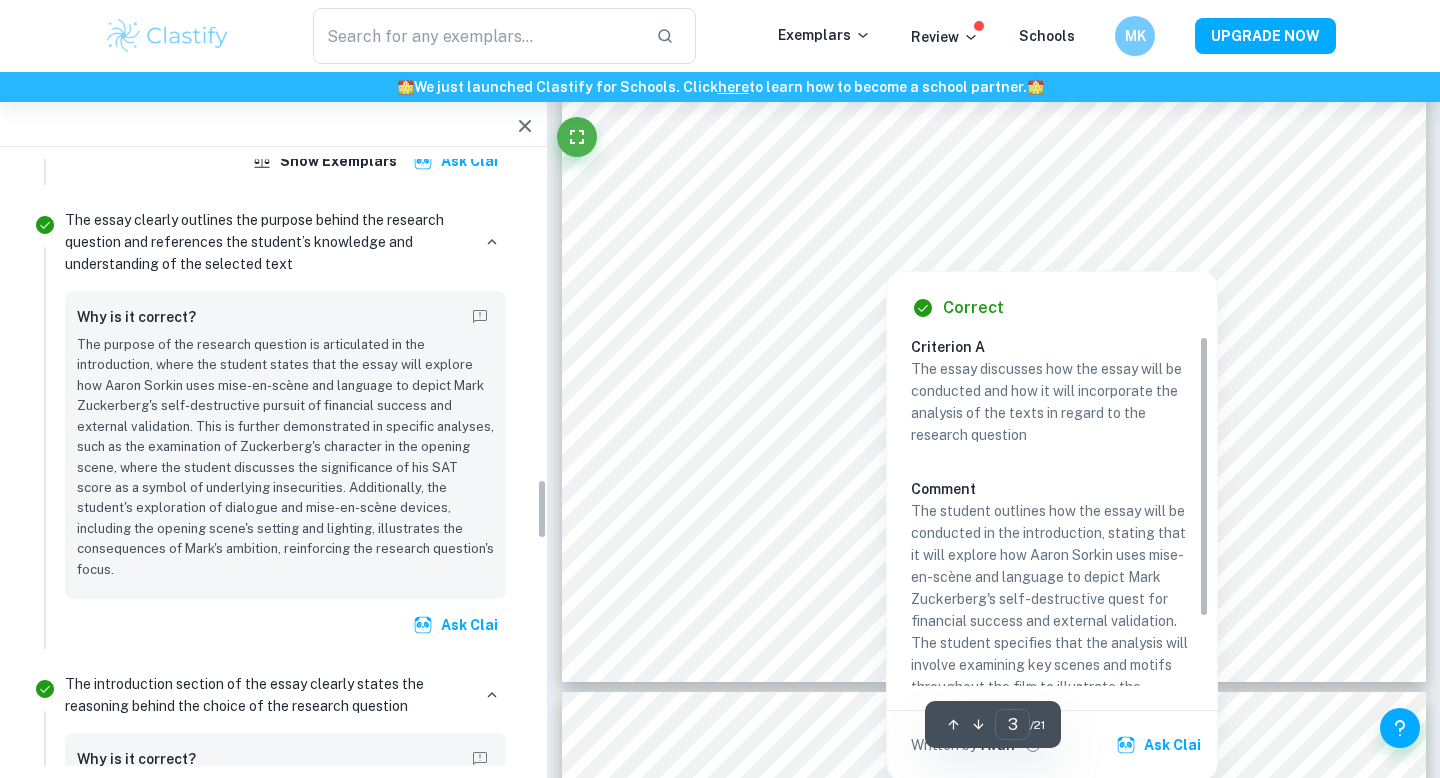 scroll, scrollTop: 3182, scrollLeft: 0, axis: vertical 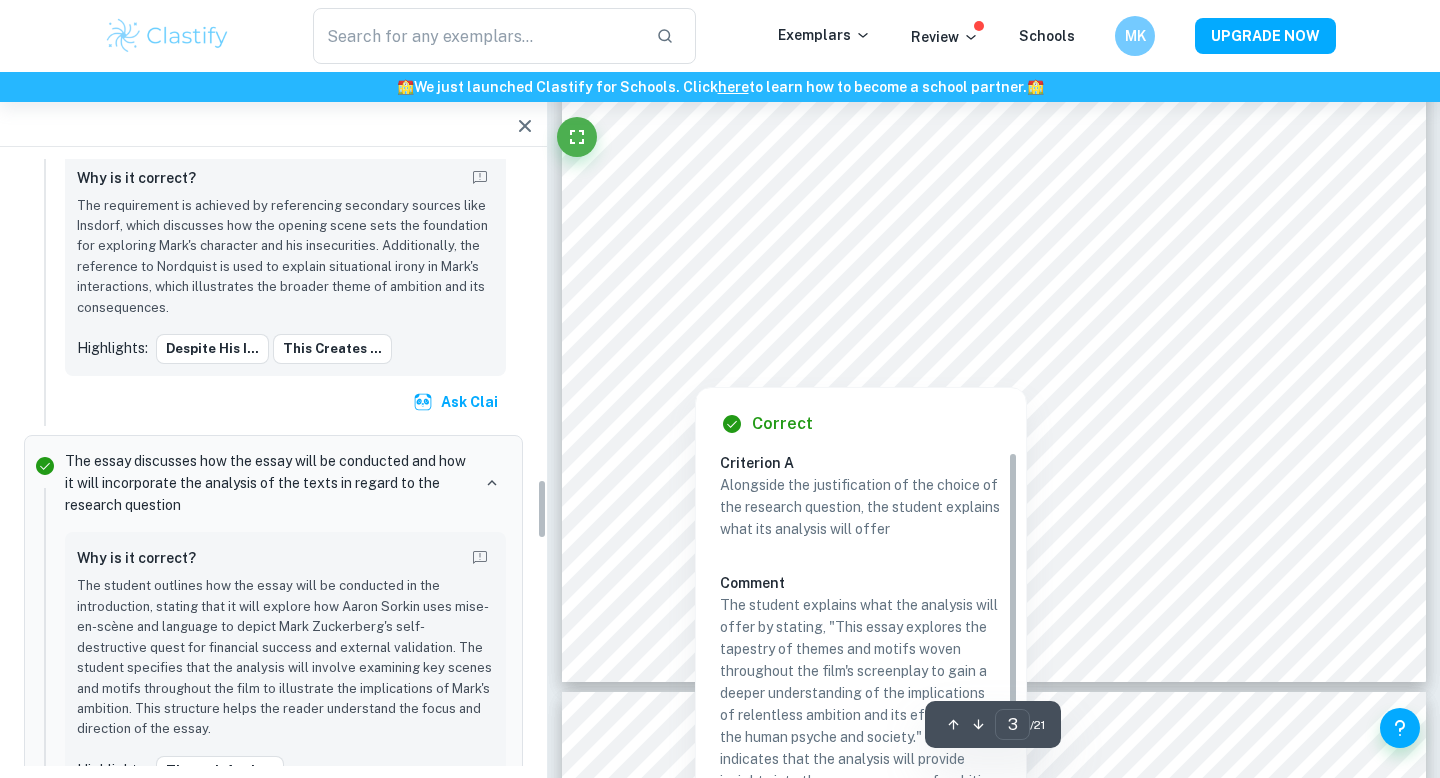 click on "The essay discusses how the essay will be conducted and how it will incorporate the analysis of the texts in regard to the research question" at bounding box center (267, 483) 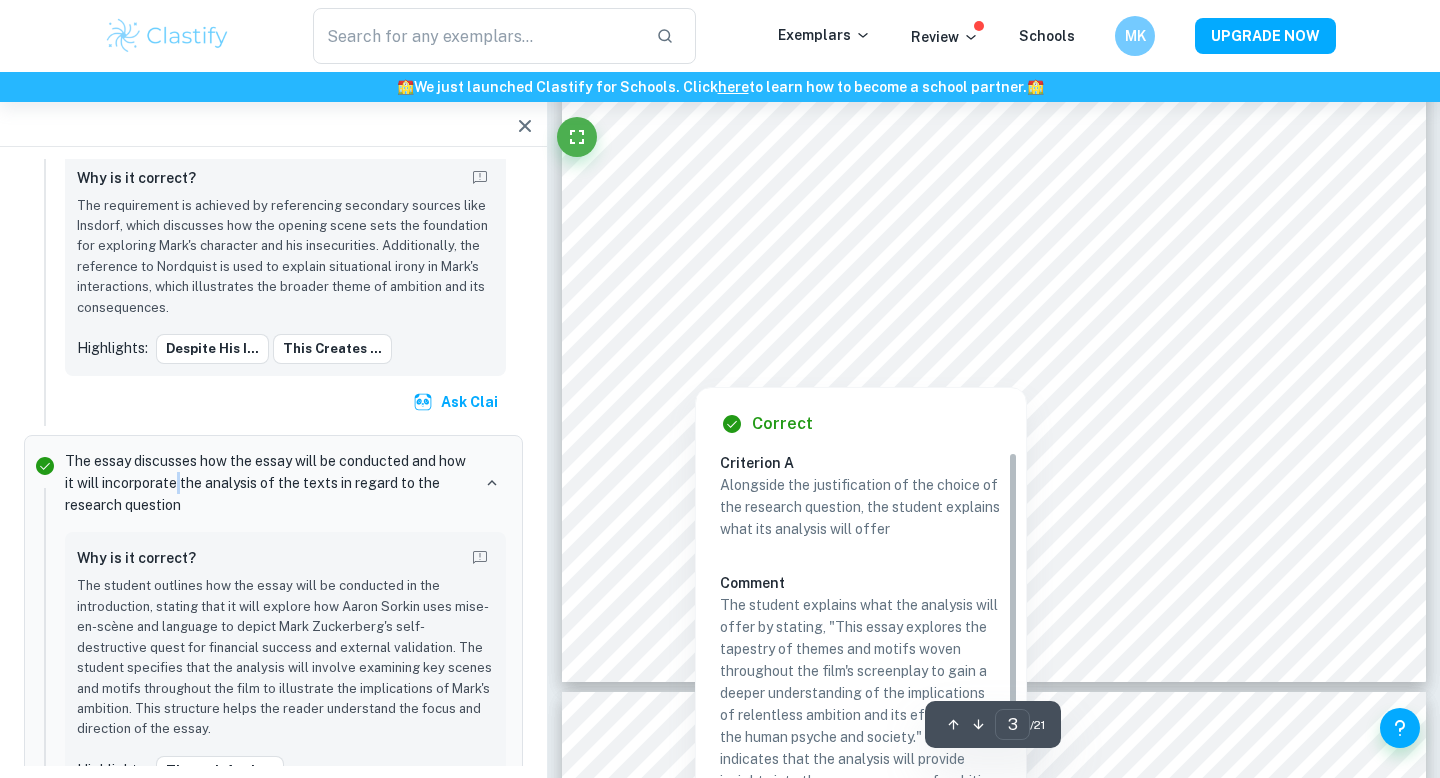 click on "The essay discusses how the essay will be conducted and how it will incorporate the analysis of the texts in regard to the research question" at bounding box center [267, 483] 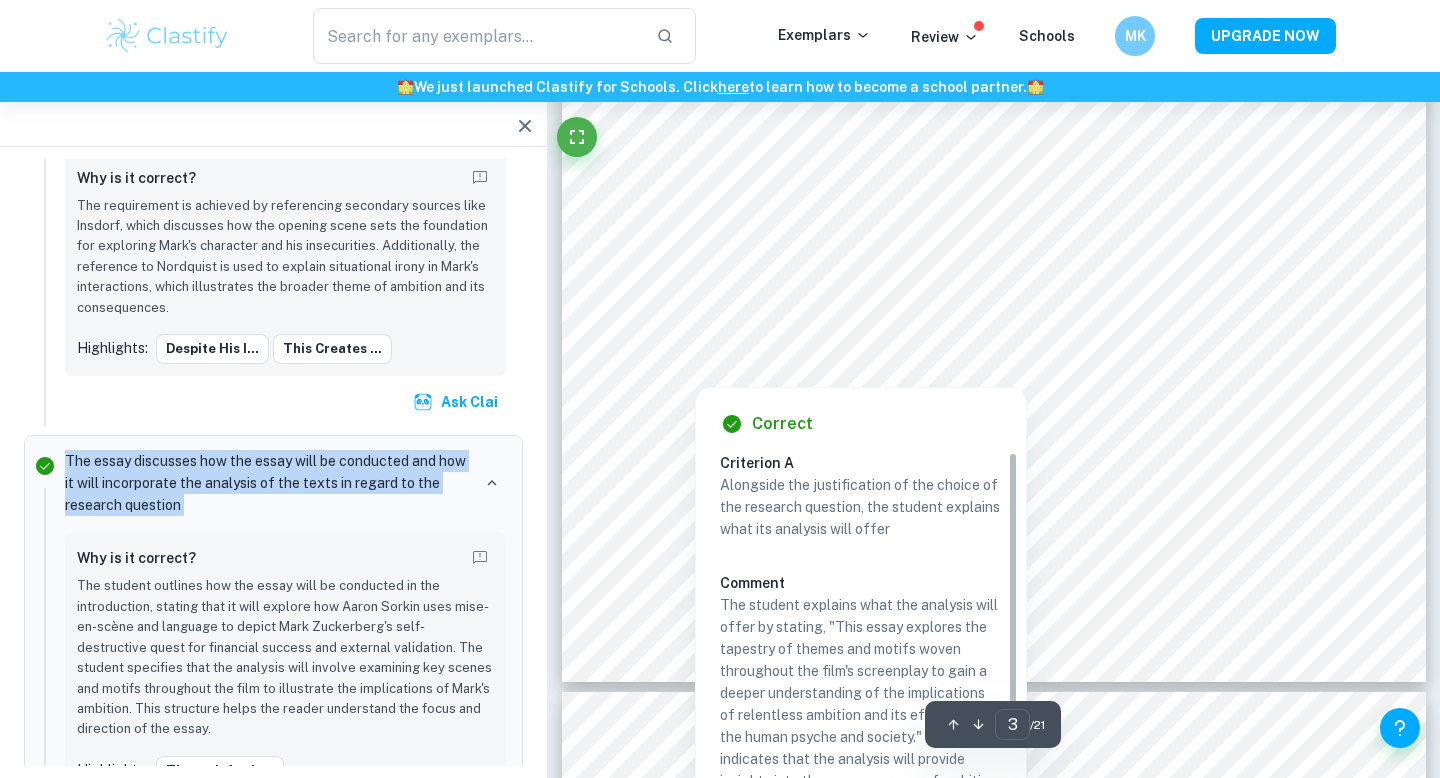click on "The essay discusses how the essay will be conducted and how it will incorporate the analysis of the texts in regard to the research question" at bounding box center [267, 483] 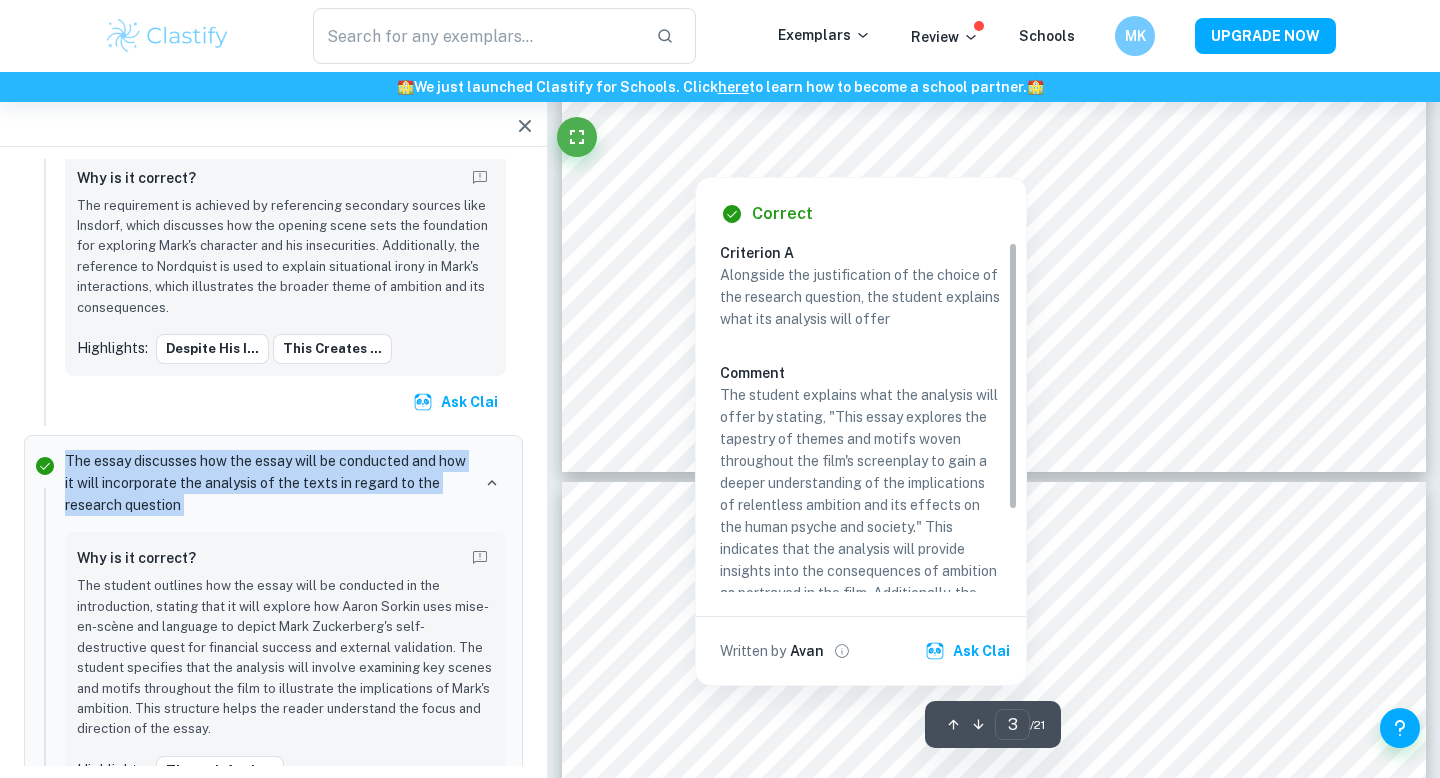 type on "4" 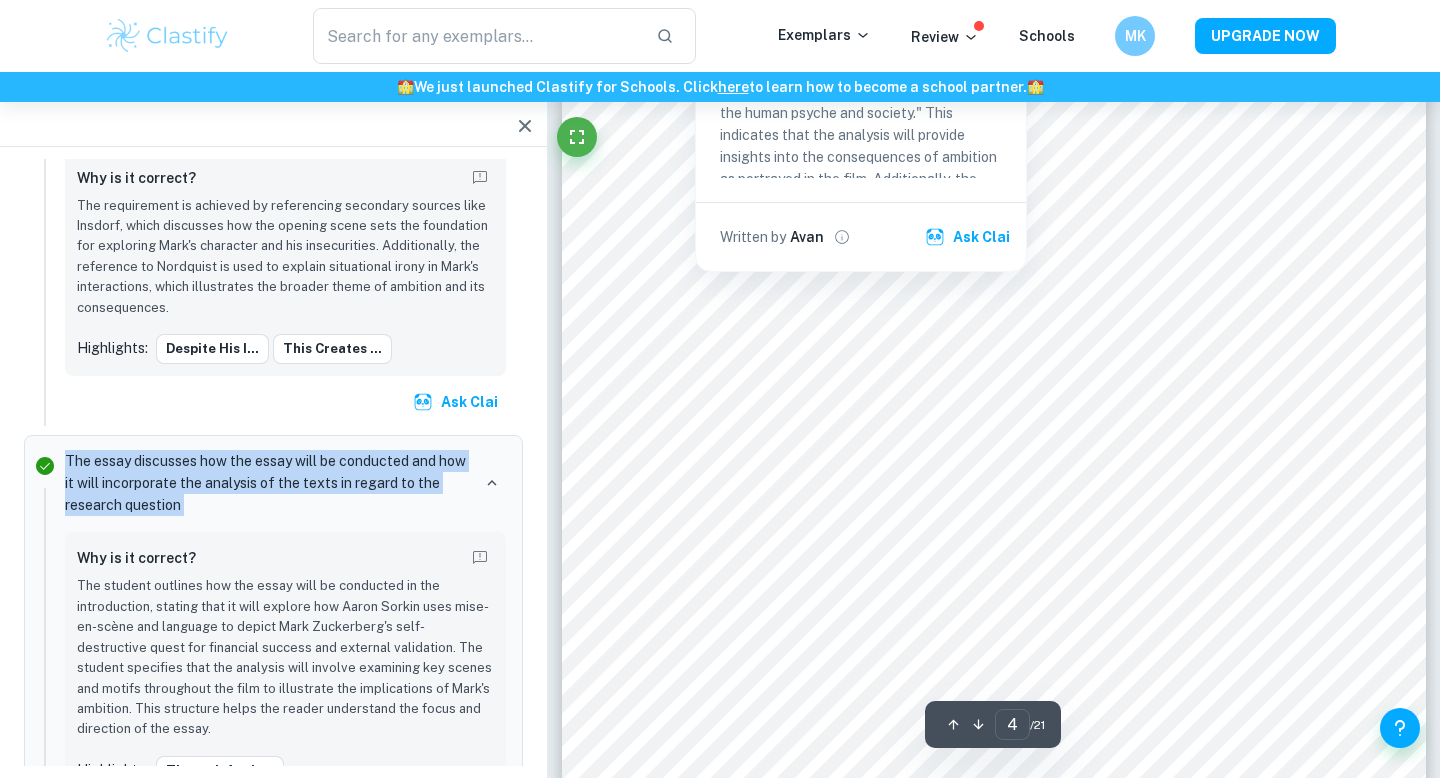 scroll, scrollTop: 3608, scrollLeft: 0, axis: vertical 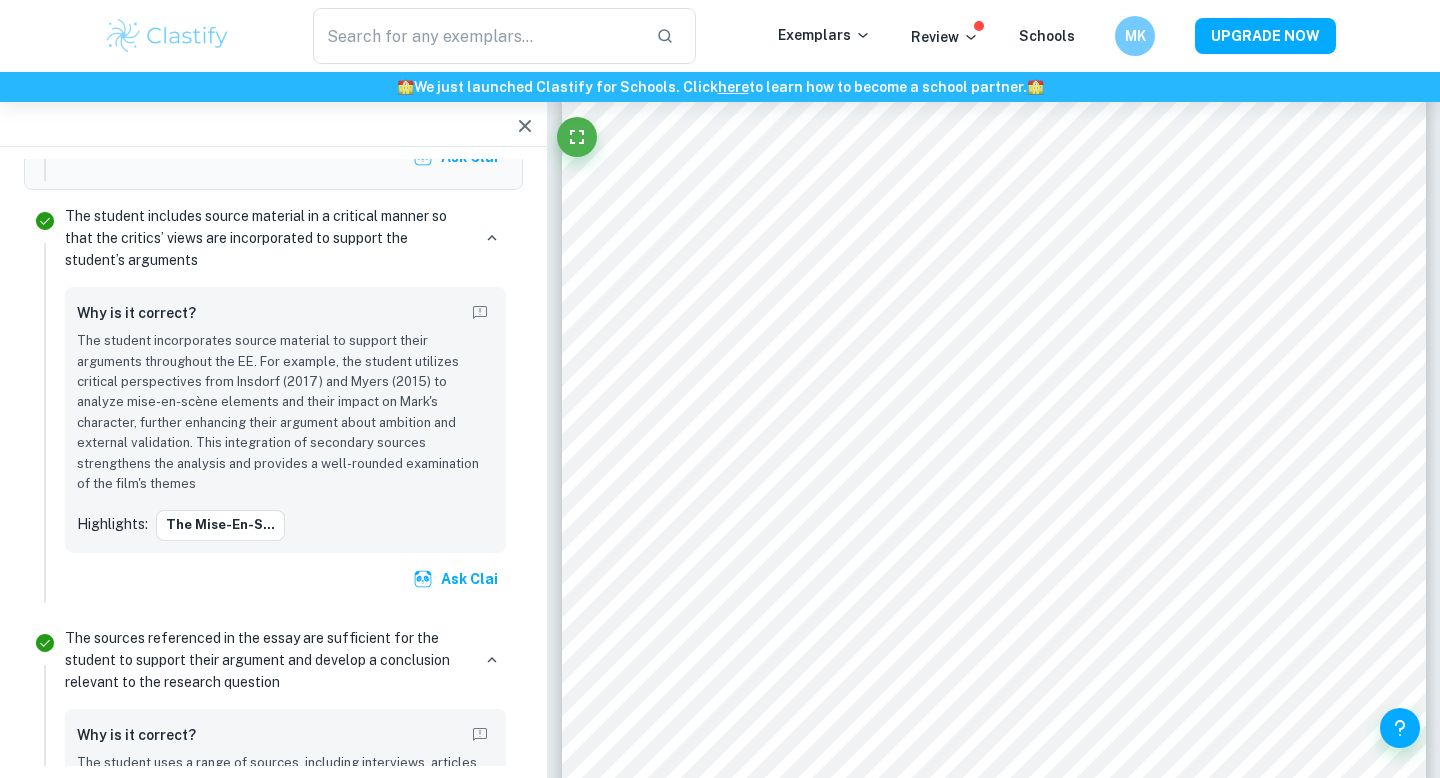 click on "The student includes source material in a critical manner so that the critics’ views are incorporated to support the student’s arguments" at bounding box center [267, 238] 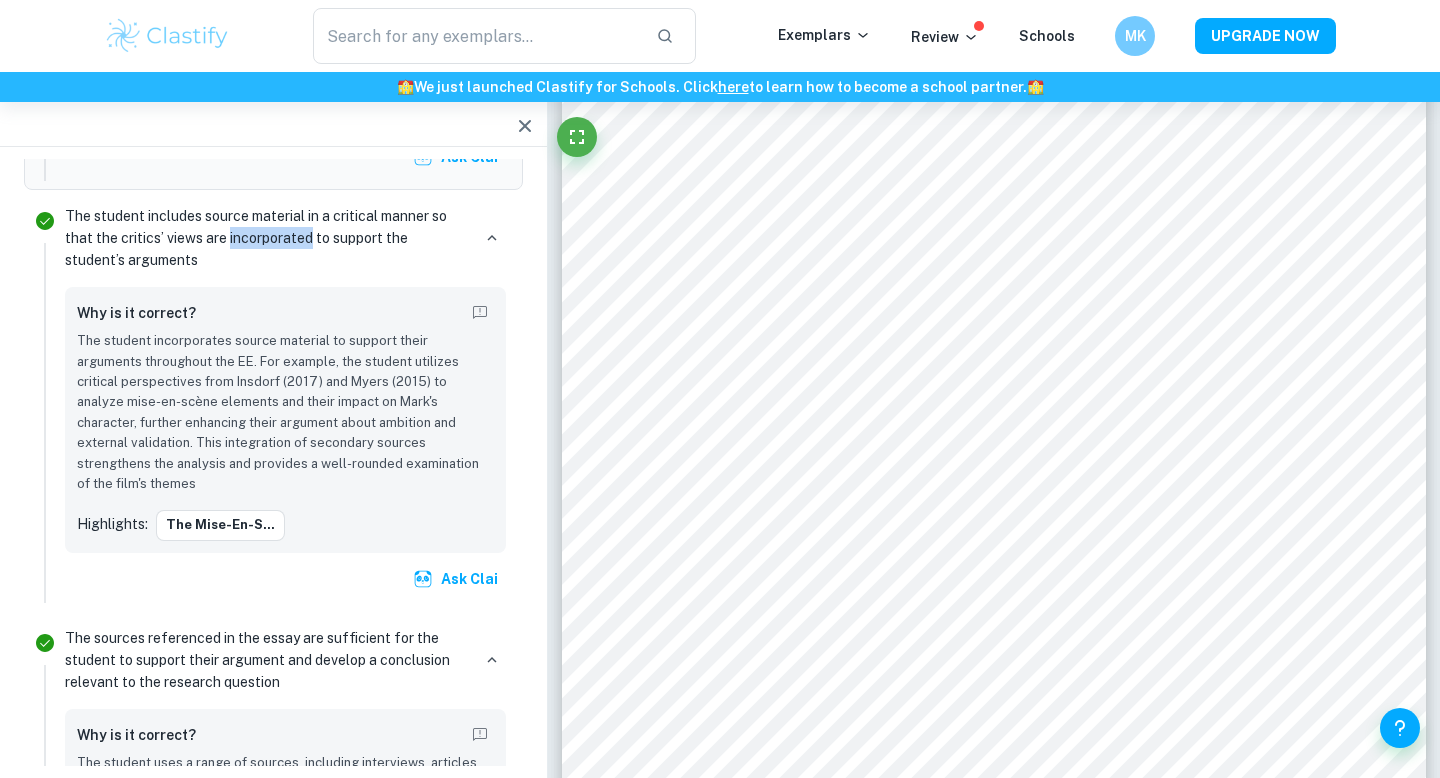 click on "The student includes source material in a critical manner so that the critics’ views are incorporated to support the student’s arguments" at bounding box center (267, 238) 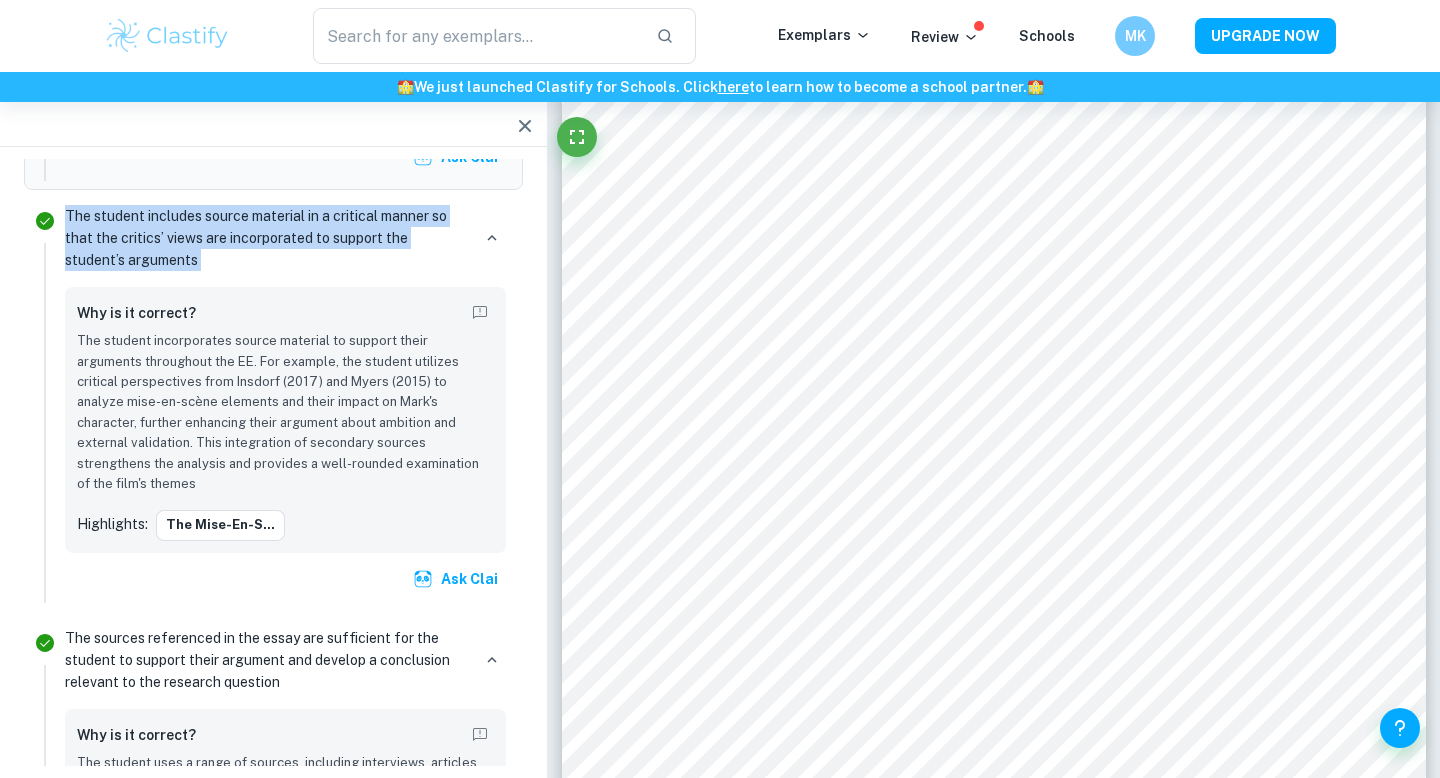 click on "The student includes source material in a critical manner so that the critics’ views are incorporated to support the student’s arguments" at bounding box center [267, 238] 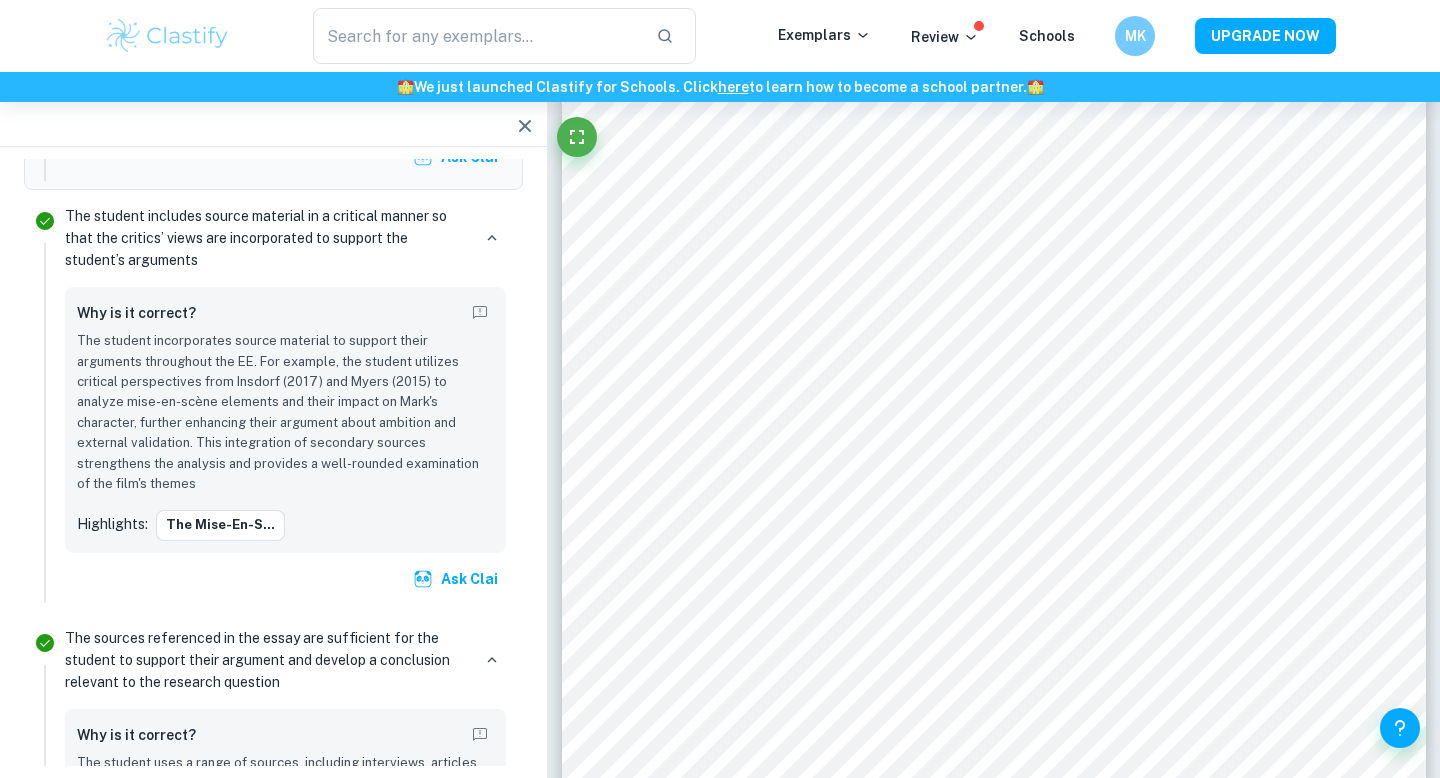 click on "The student includes source material in a critical manner so that the critics’ views are incorporated to support the student’s arguments" at bounding box center [267, 238] 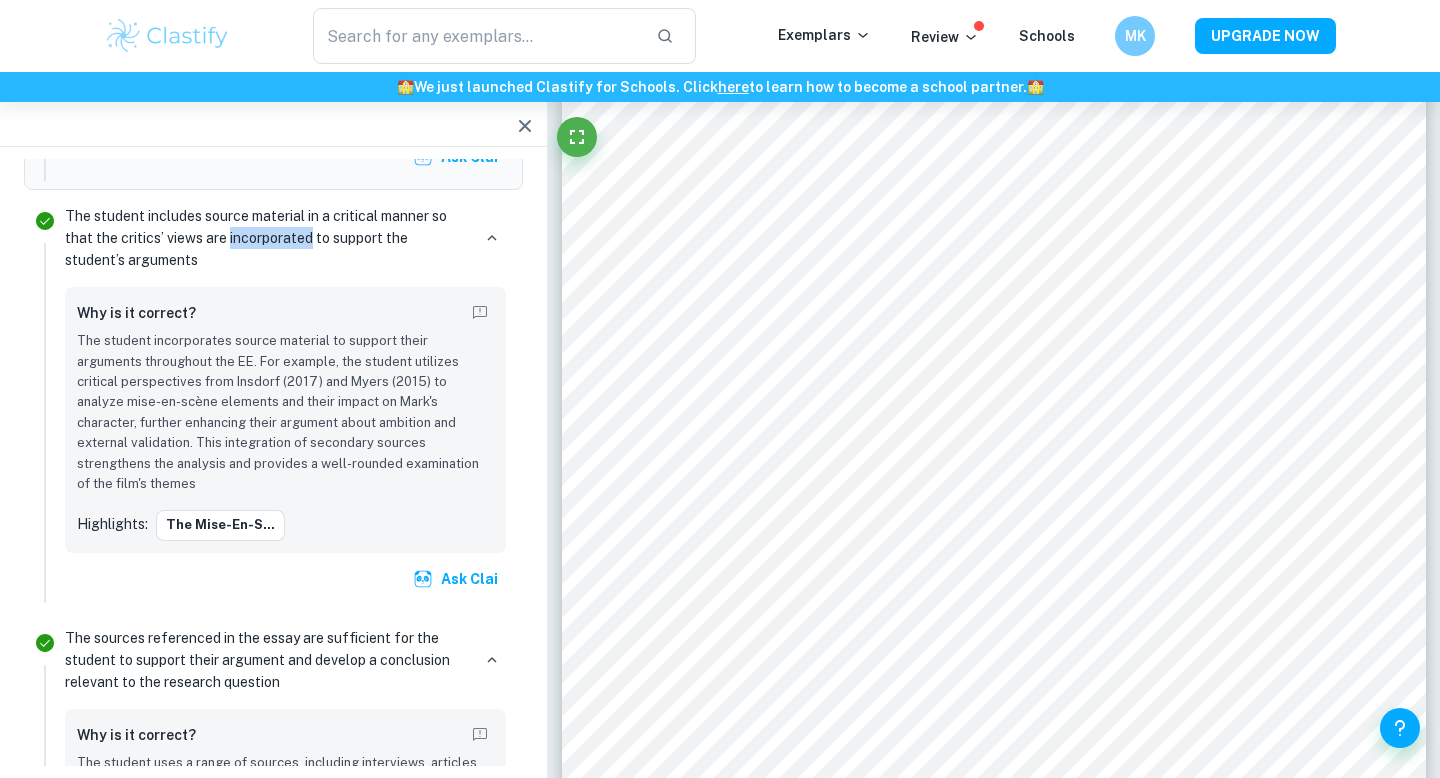 click on "The student includes source material in a critical manner so that the critics’ views are incorporated to support the student’s arguments" at bounding box center [267, 238] 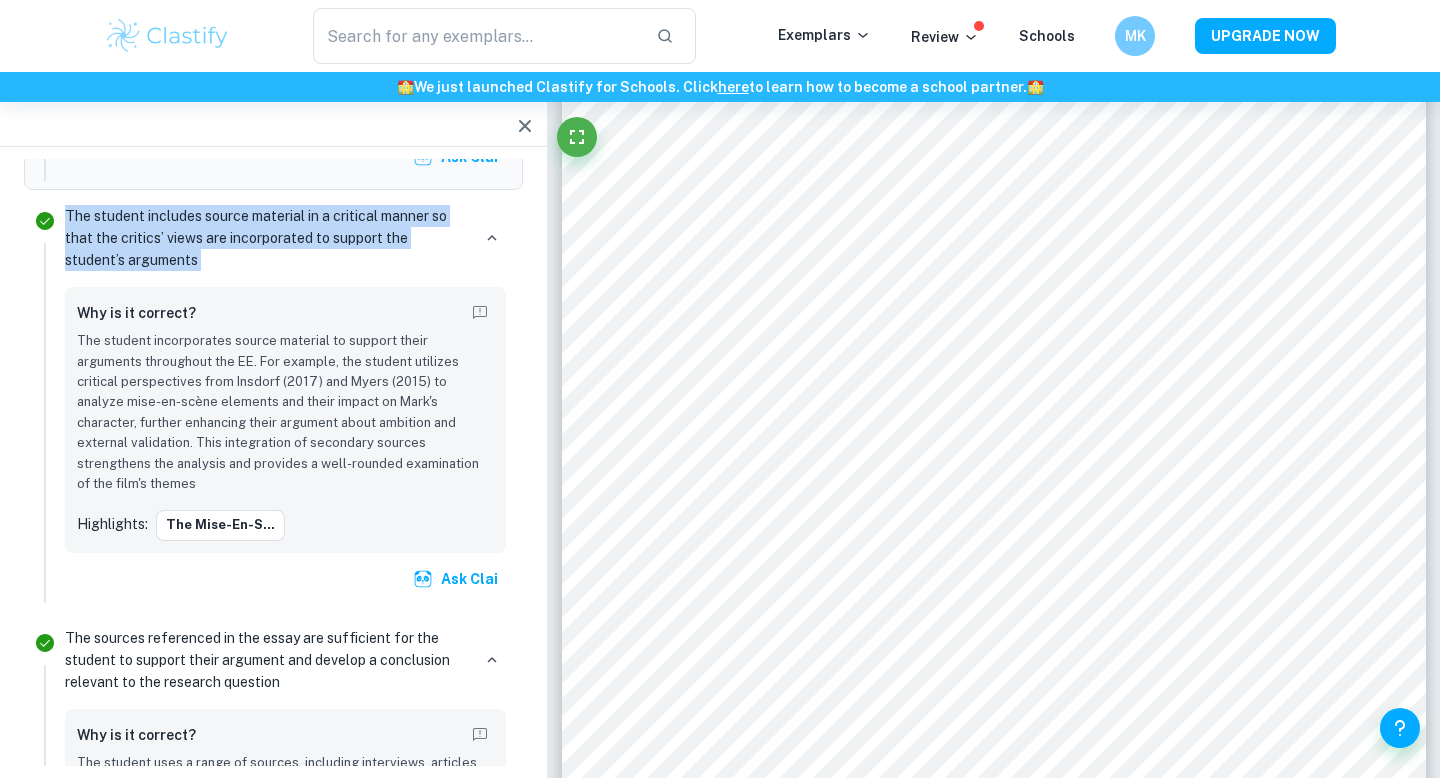 click on "The student includes source material in a critical manner so that the critics’ views are incorporated to support the student’s arguments" at bounding box center (267, 238) 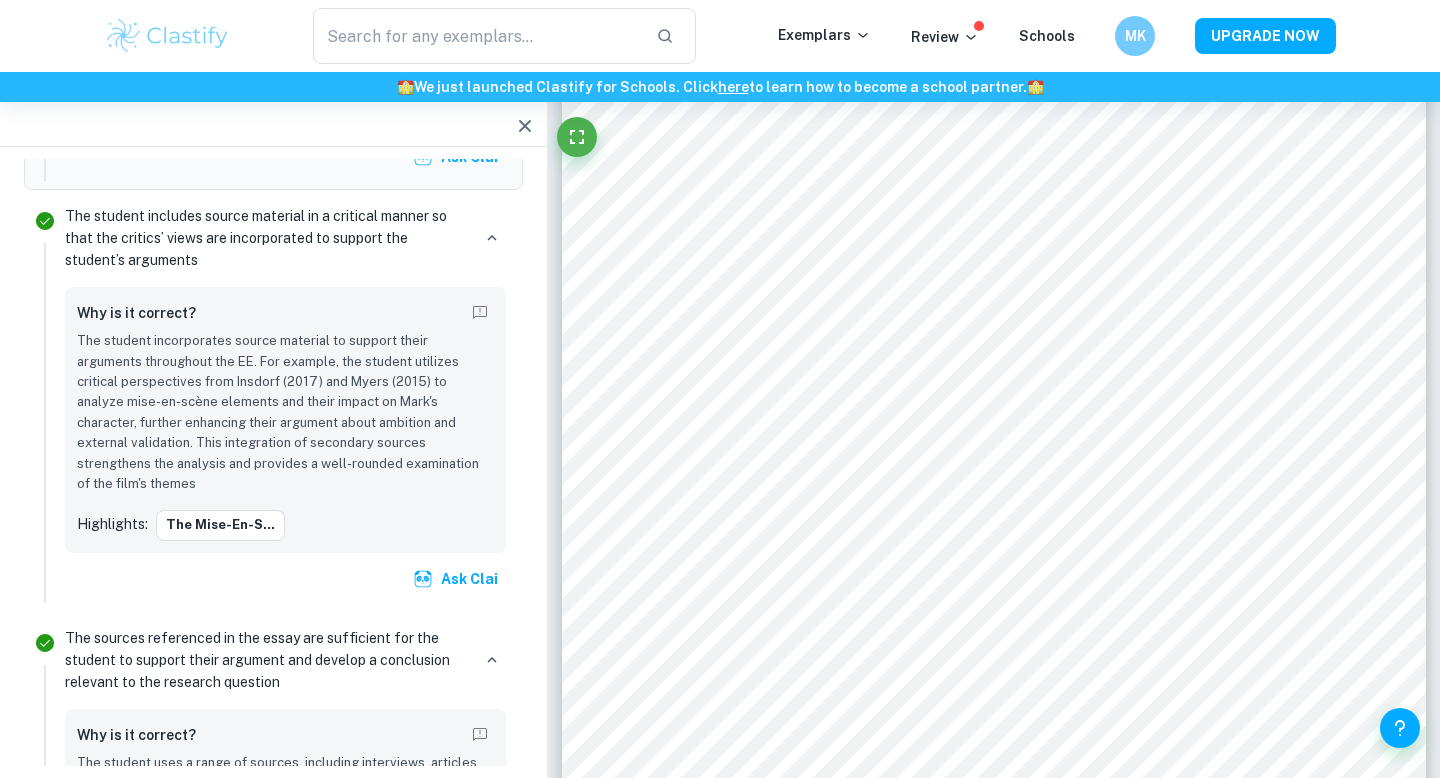 click on "The student includes source material in a critical manner so that the critics’ views are incorporated to support the student’s arguments" at bounding box center (267, 238) 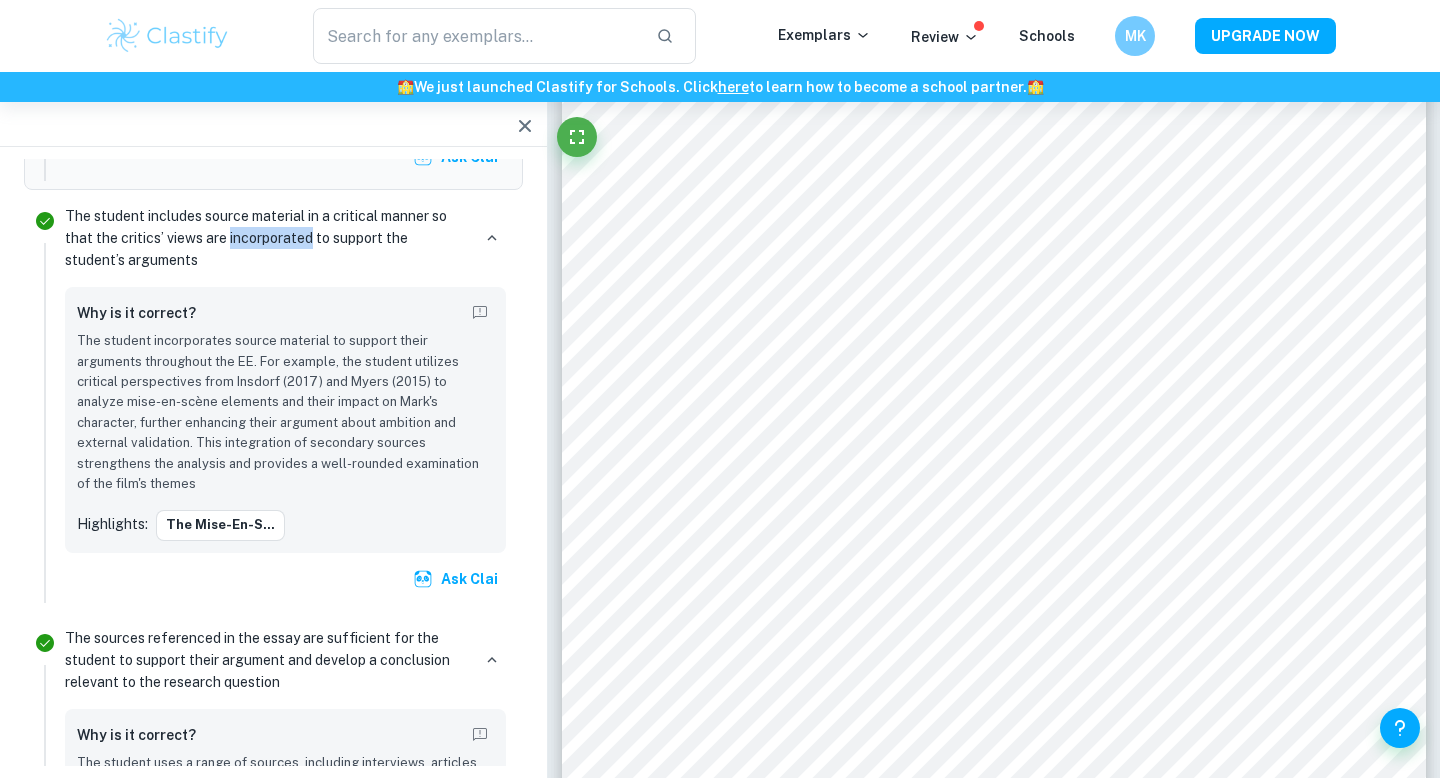 click on "The student includes source material in a critical manner so that the critics’ views are incorporated to support the student’s arguments" at bounding box center (267, 238) 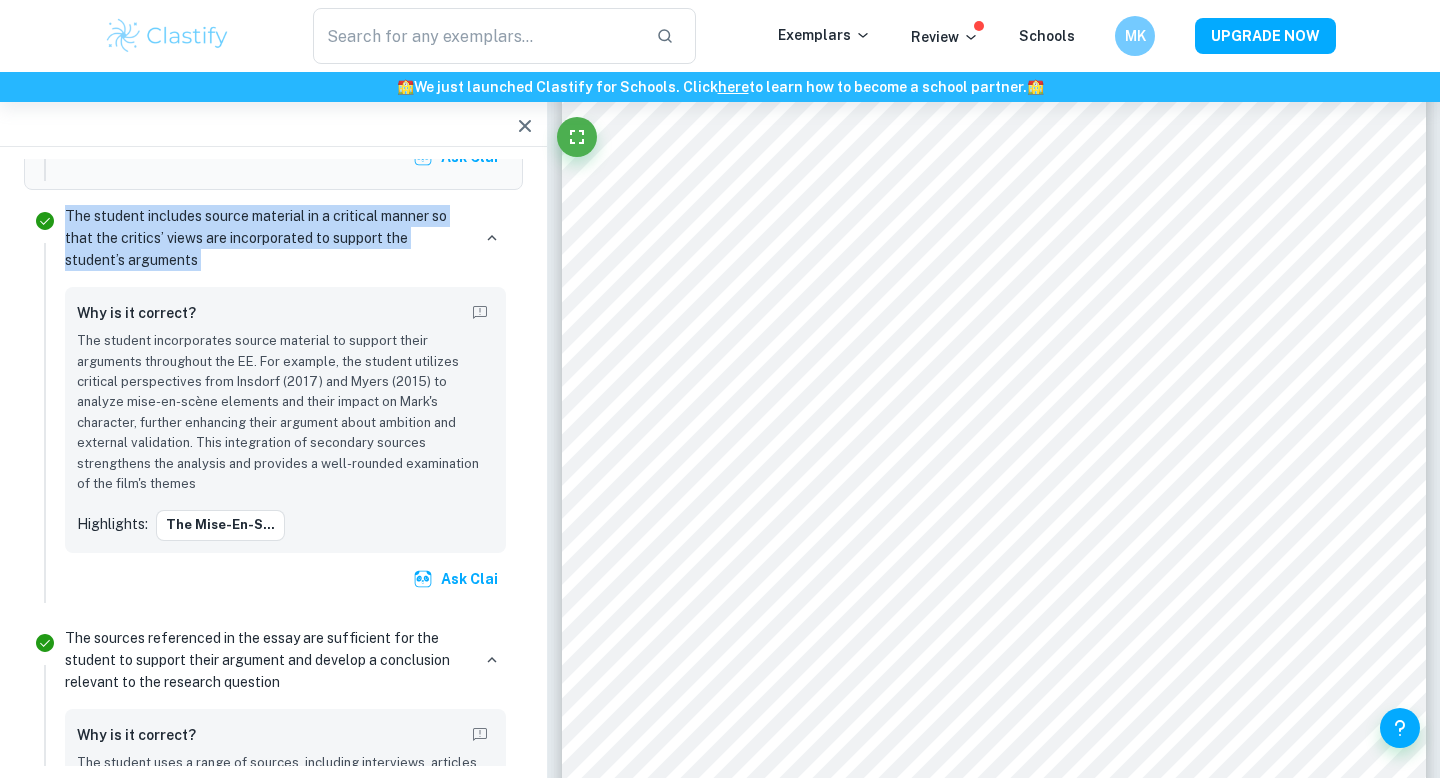 click on "The student includes source material in a critical manner so that the critics’ views are incorporated to support the student’s arguments" at bounding box center (267, 238) 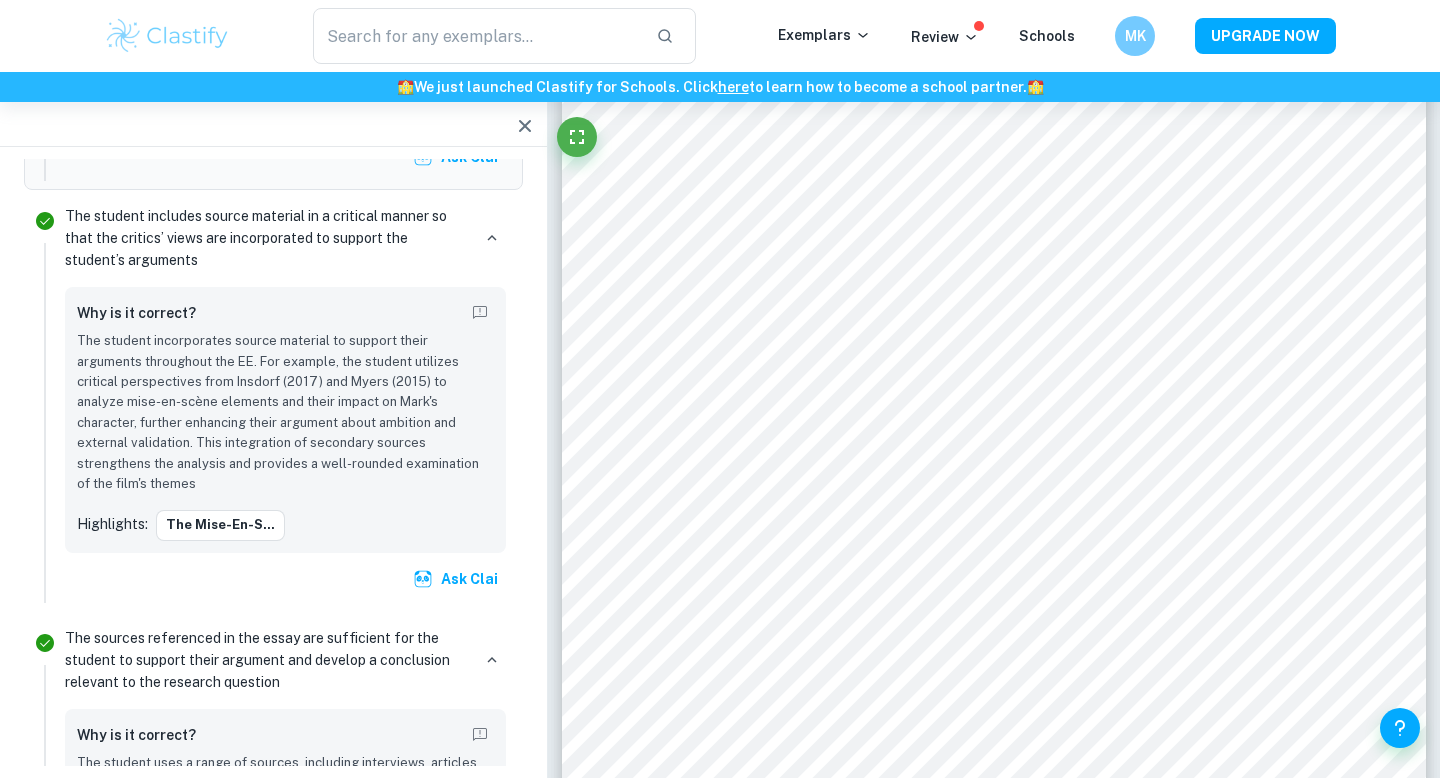 click on "The student includes source material in a critical manner so that the critics’ views are incorporated to support the student’s arguments" at bounding box center (267, 238) 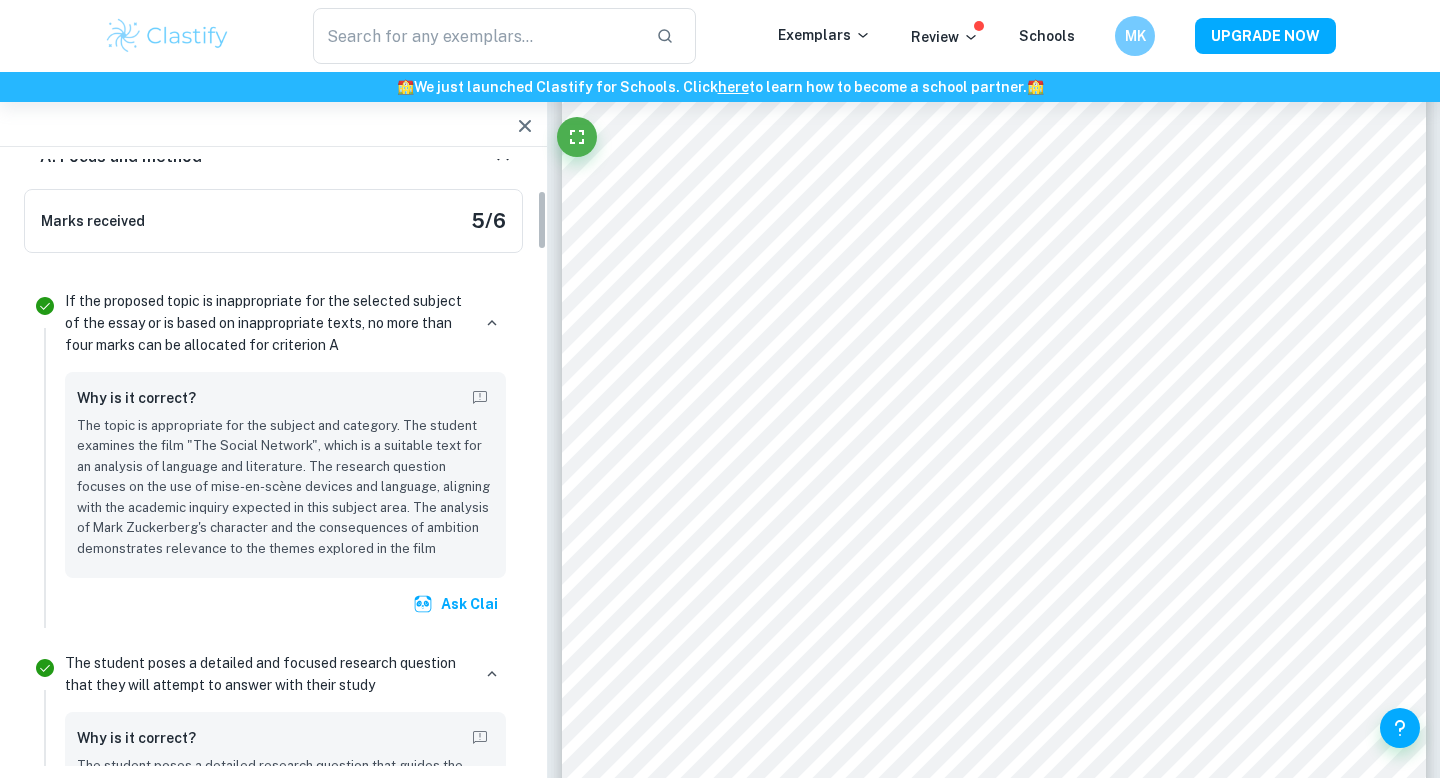 scroll, scrollTop: 330, scrollLeft: 0, axis: vertical 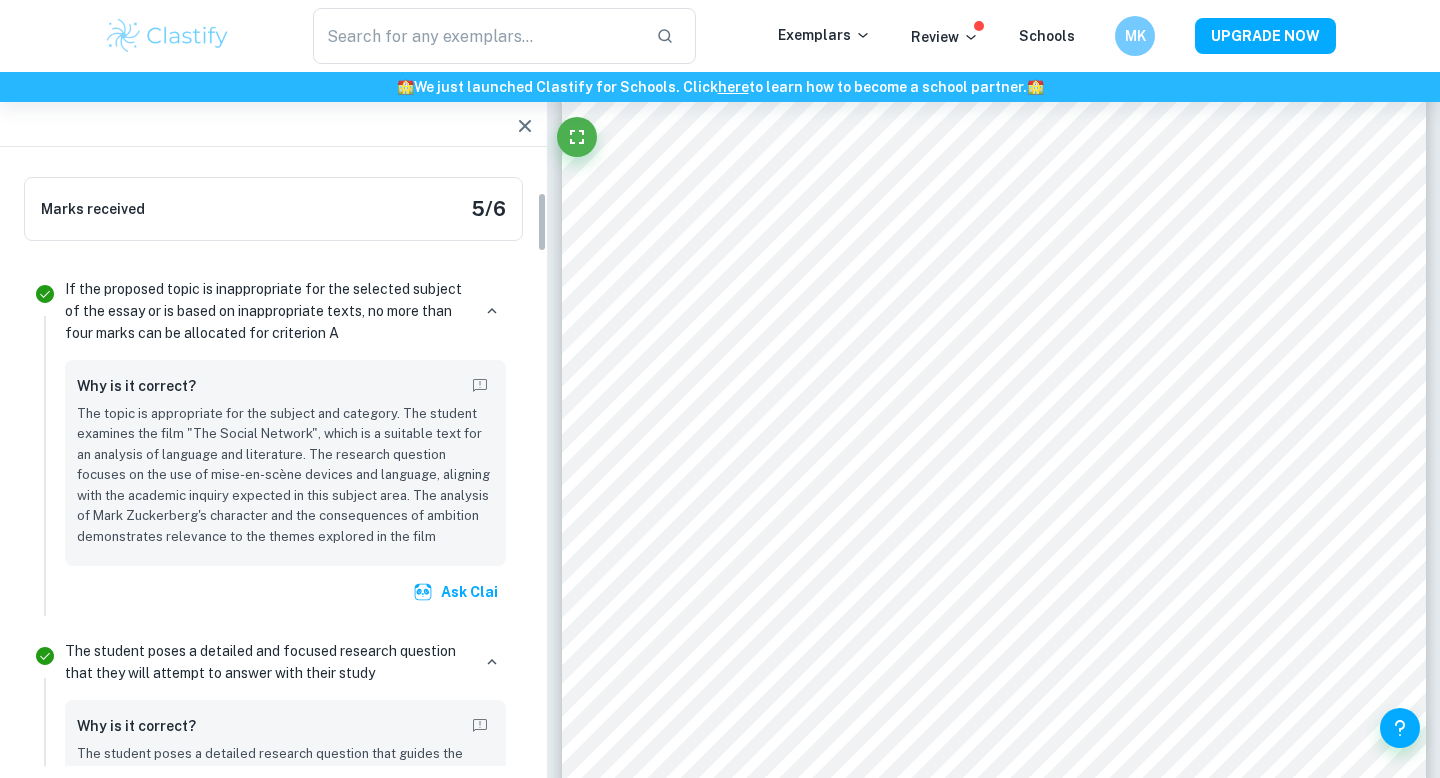 click on "If the proposed topic is inappropriate for the selected subject of the essay or is based on inappropriate texts, no more than four marks can be allocated for criterion A" at bounding box center (267, 311) 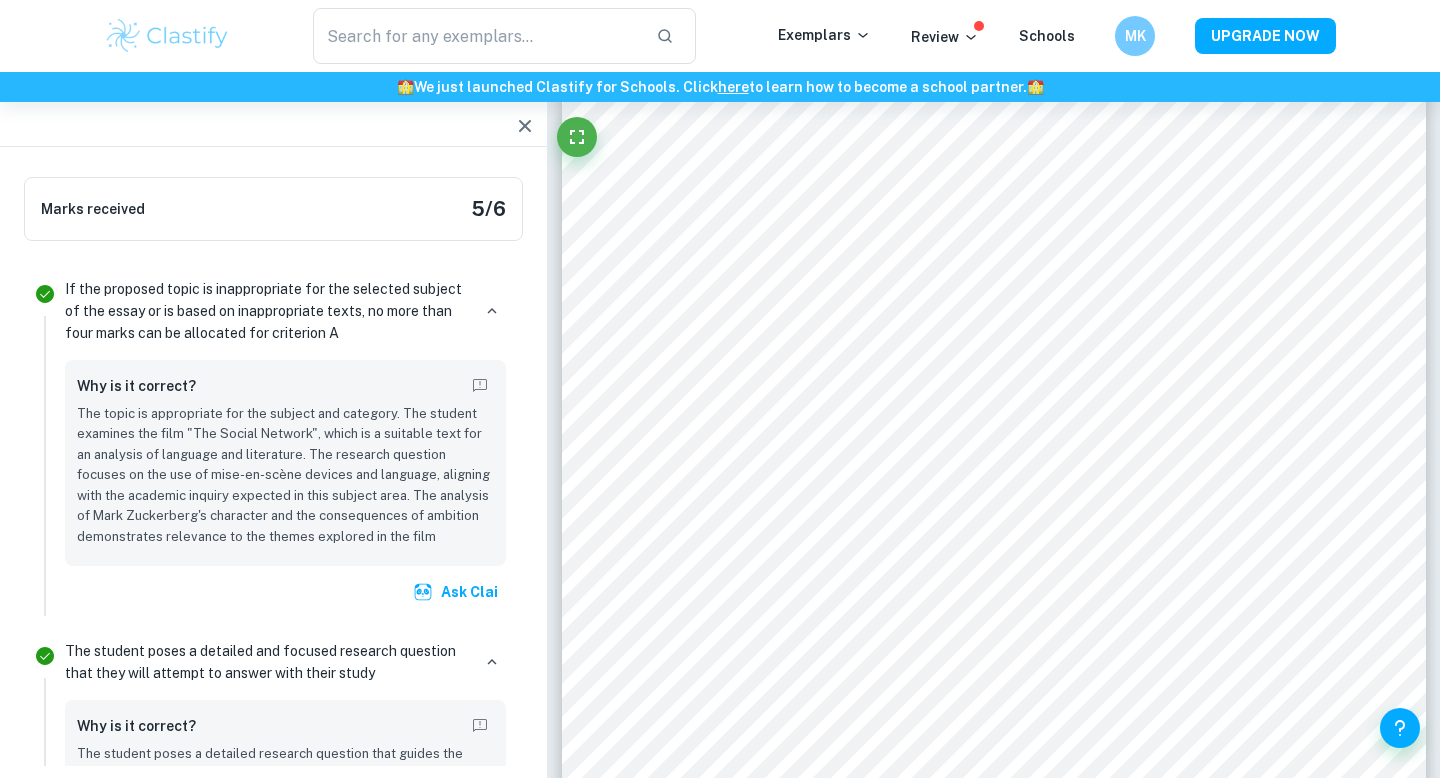 click on "If the proposed topic is inappropriate for the selected subject of the essay or is based on inappropriate texts, no more than four marks can be allocated for criterion A" at bounding box center [267, 311] 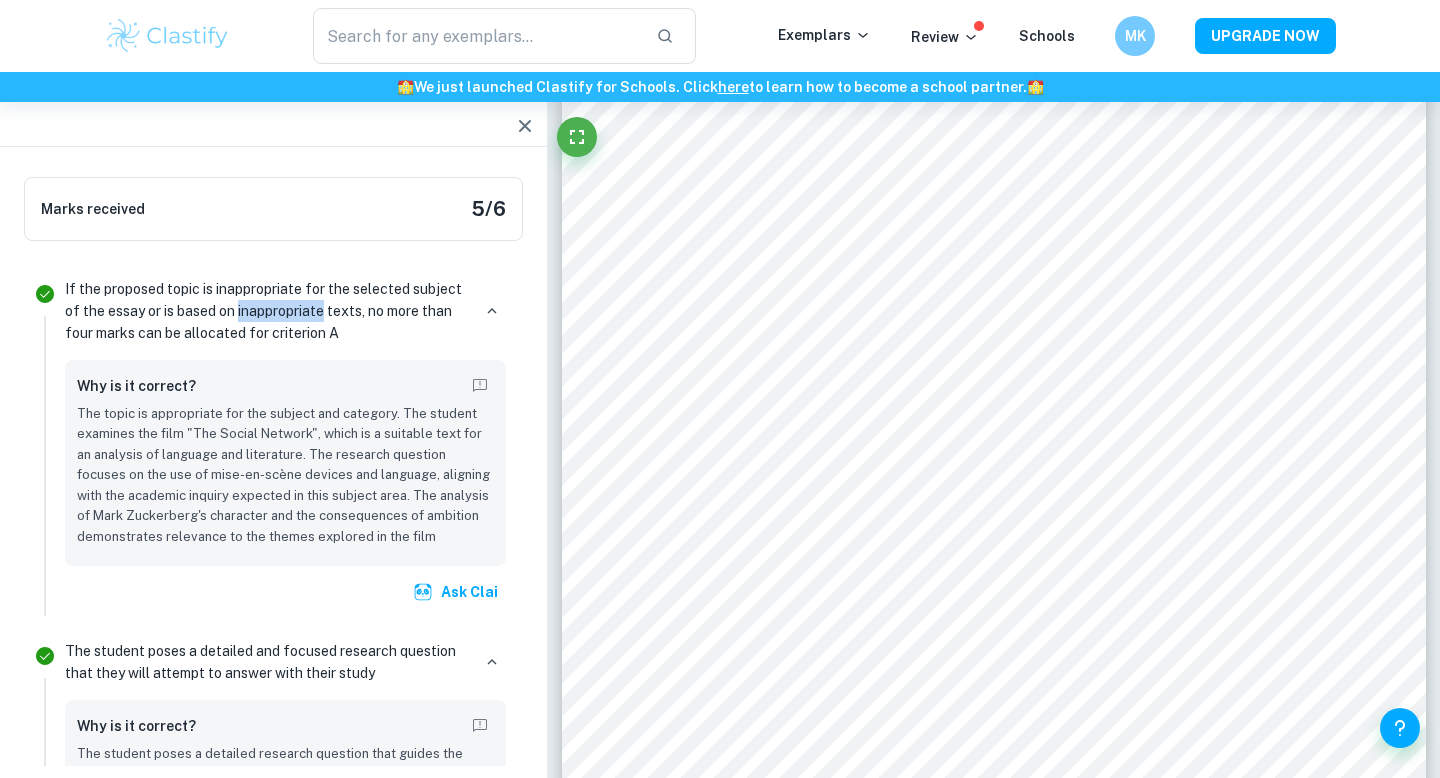 click on "If the proposed topic is inappropriate for the selected subject of the essay or is based on inappropriate texts, no more than four marks can be allocated for criterion A" at bounding box center [267, 311] 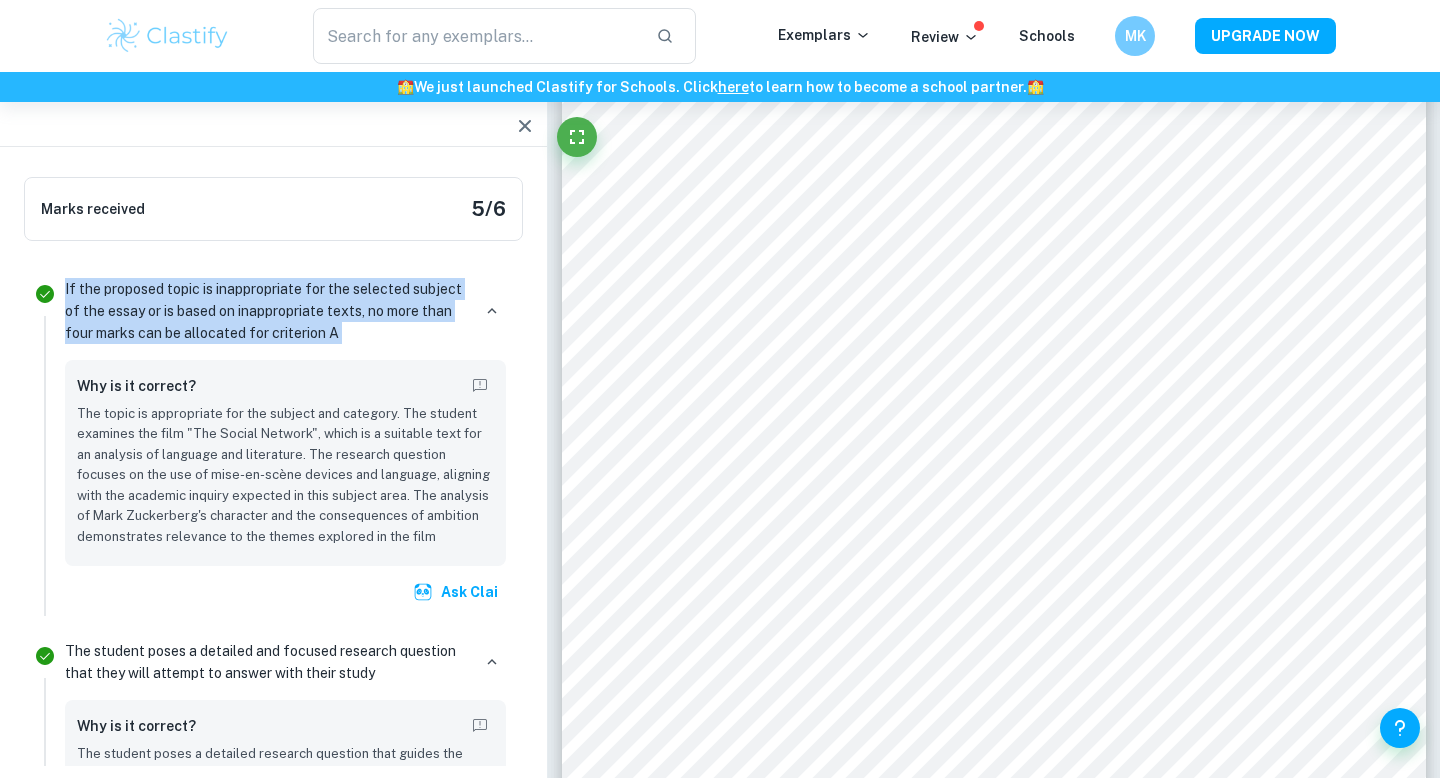 click on "If the proposed topic is inappropriate for the selected subject of the essay or is based on inappropriate texts, no more than four marks can be allocated for criterion A" at bounding box center [267, 311] 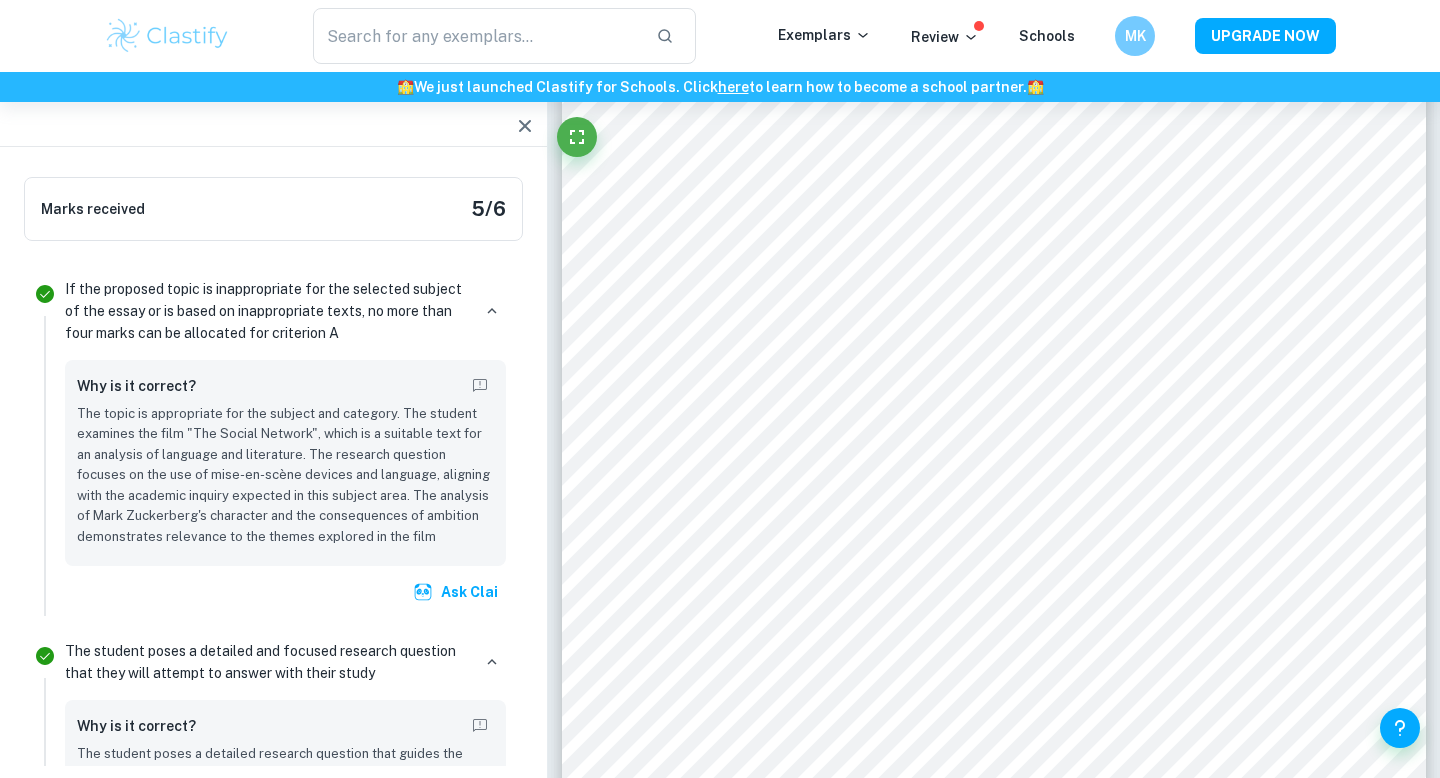 click on "If the proposed topic is inappropriate for the selected subject of the essay or is based on inappropriate texts, no more than four marks can be allocated for criterion A" at bounding box center [267, 311] 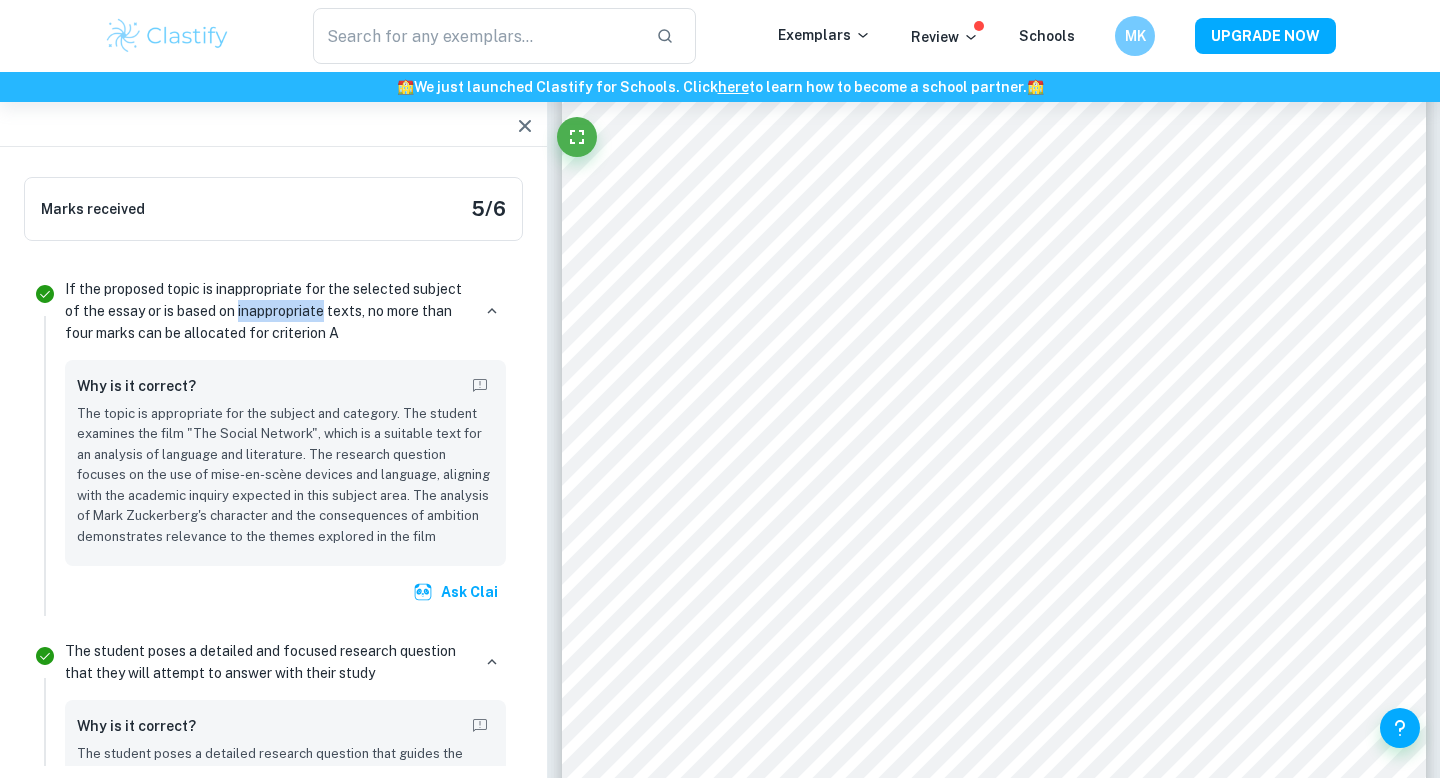 click on "If the proposed topic is inappropriate for the selected subject of the essay or is based on inappropriate texts, no more than four marks can be allocated for criterion A" at bounding box center (267, 311) 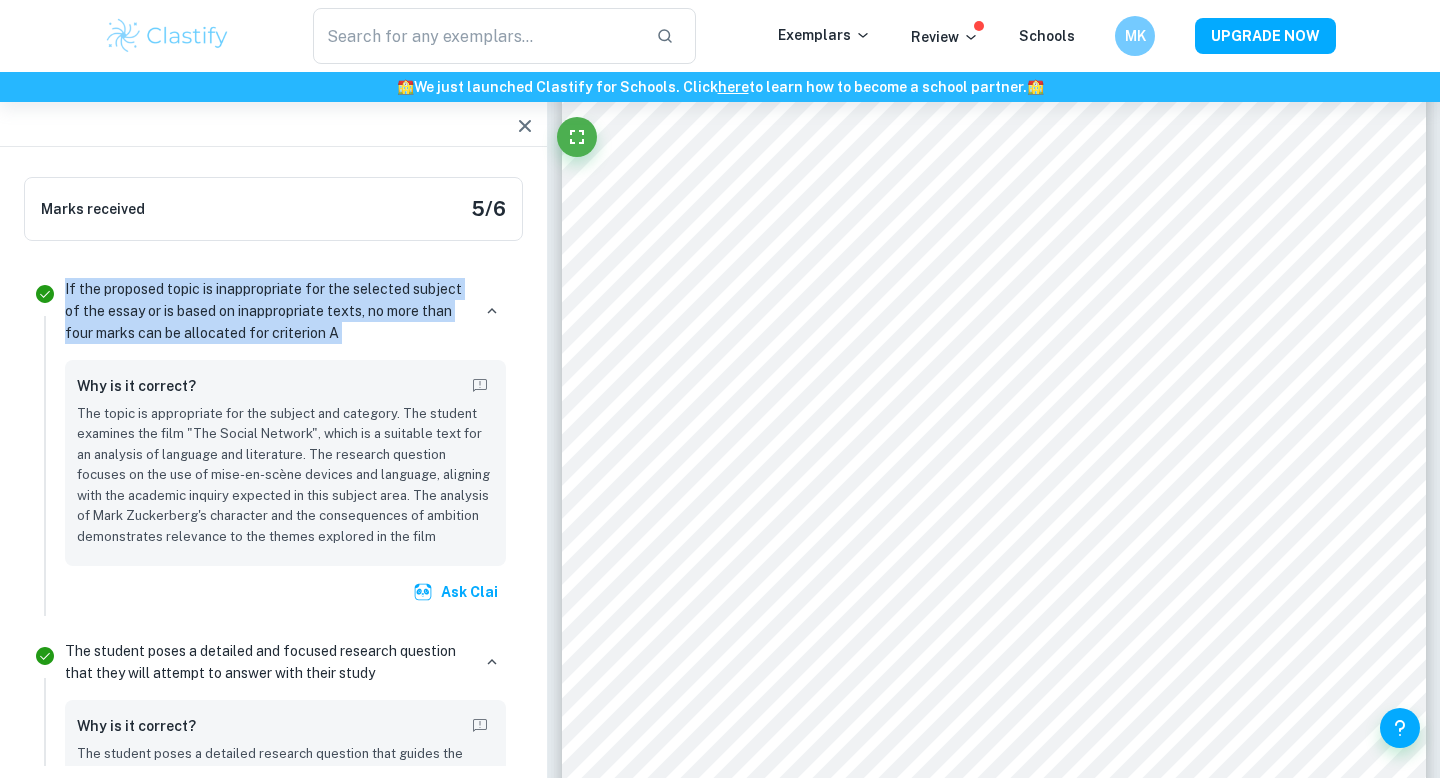 click on "If the proposed topic is inappropriate for the selected subject of the essay or is based on inappropriate texts, no more than four marks can be allocated for criterion A" at bounding box center [267, 311] 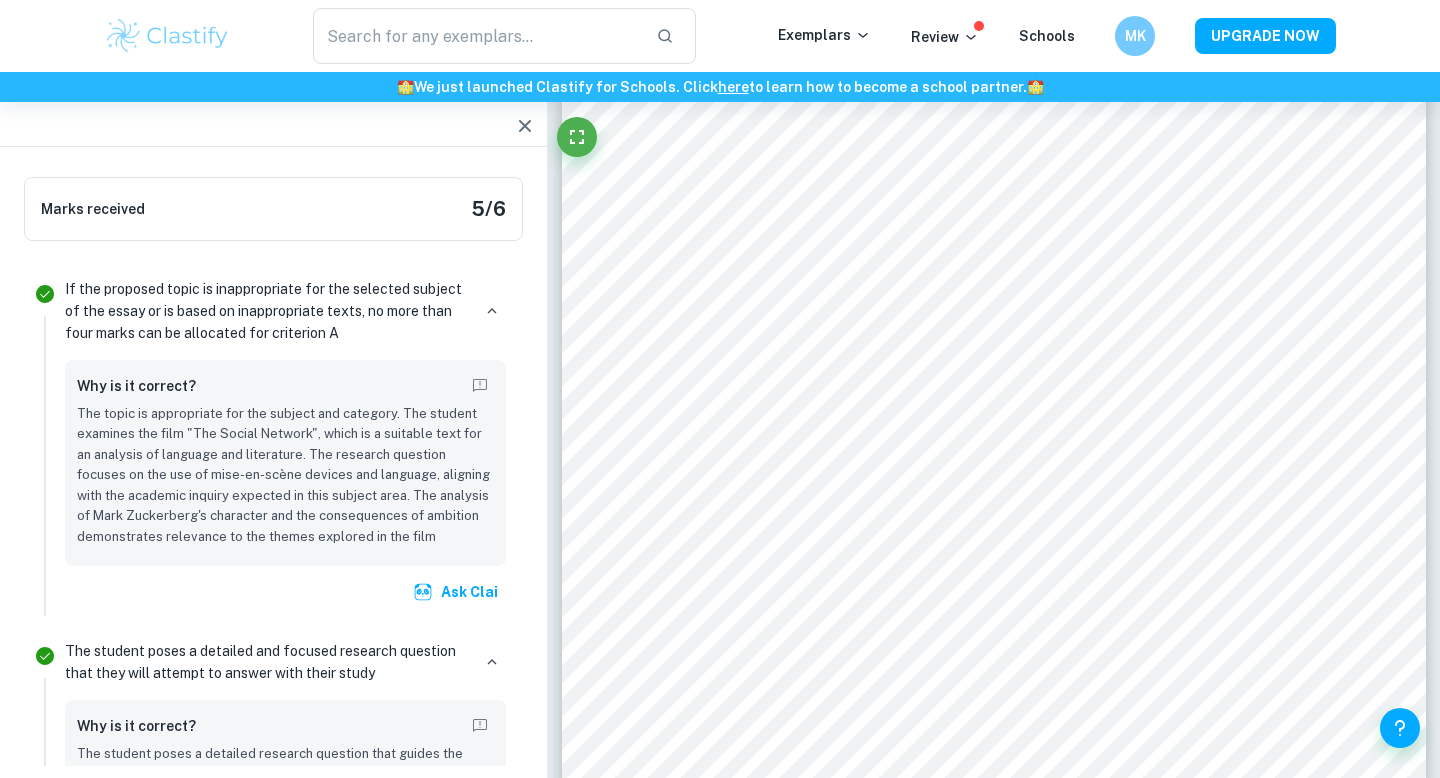 click on "If the proposed topic is inappropriate for the selected subject of the essay or is based on inappropriate texts, no more than four marks can be allocated for criterion A" at bounding box center [267, 311] 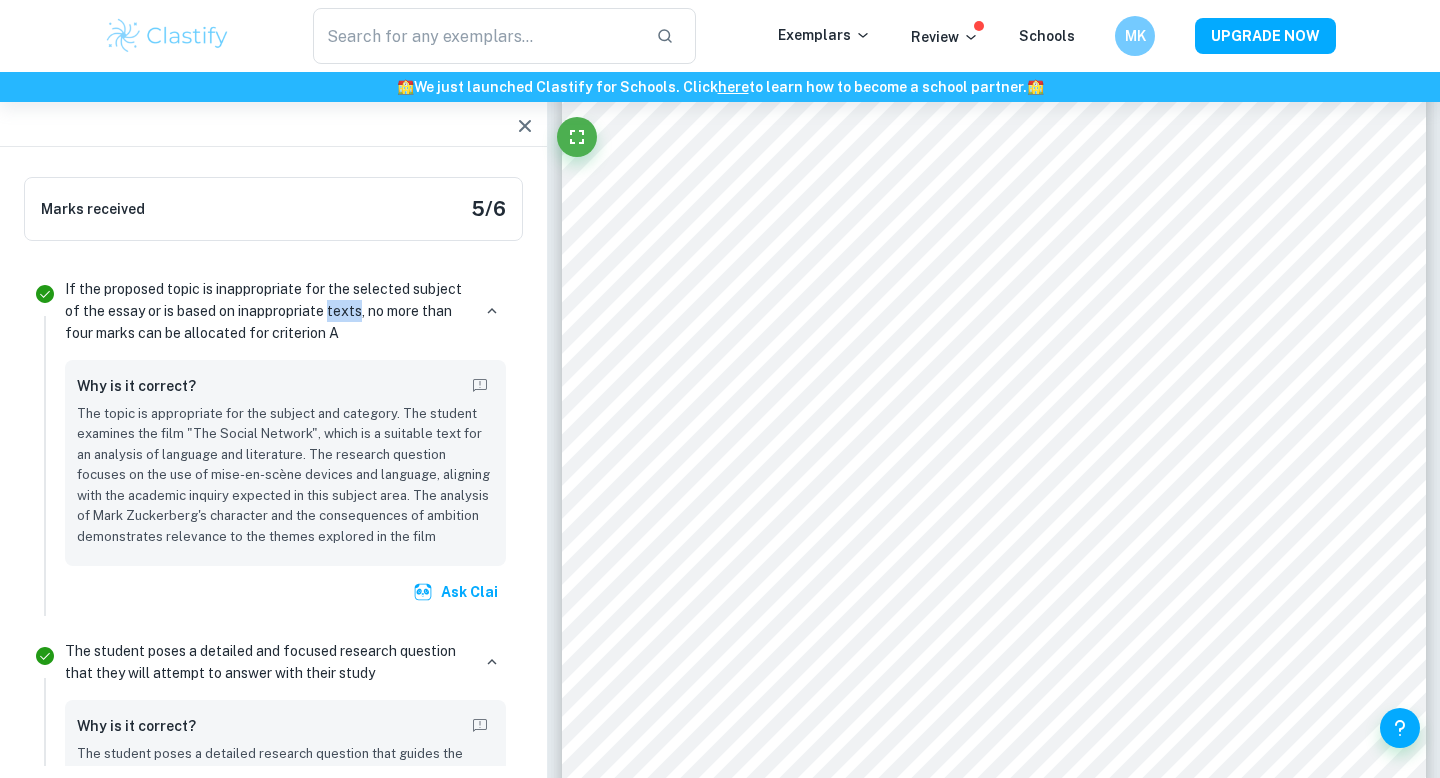 click on "If the proposed topic is inappropriate for the selected subject of the essay or is based on inappropriate texts, no more than four marks can be allocated for criterion A" at bounding box center [267, 311] 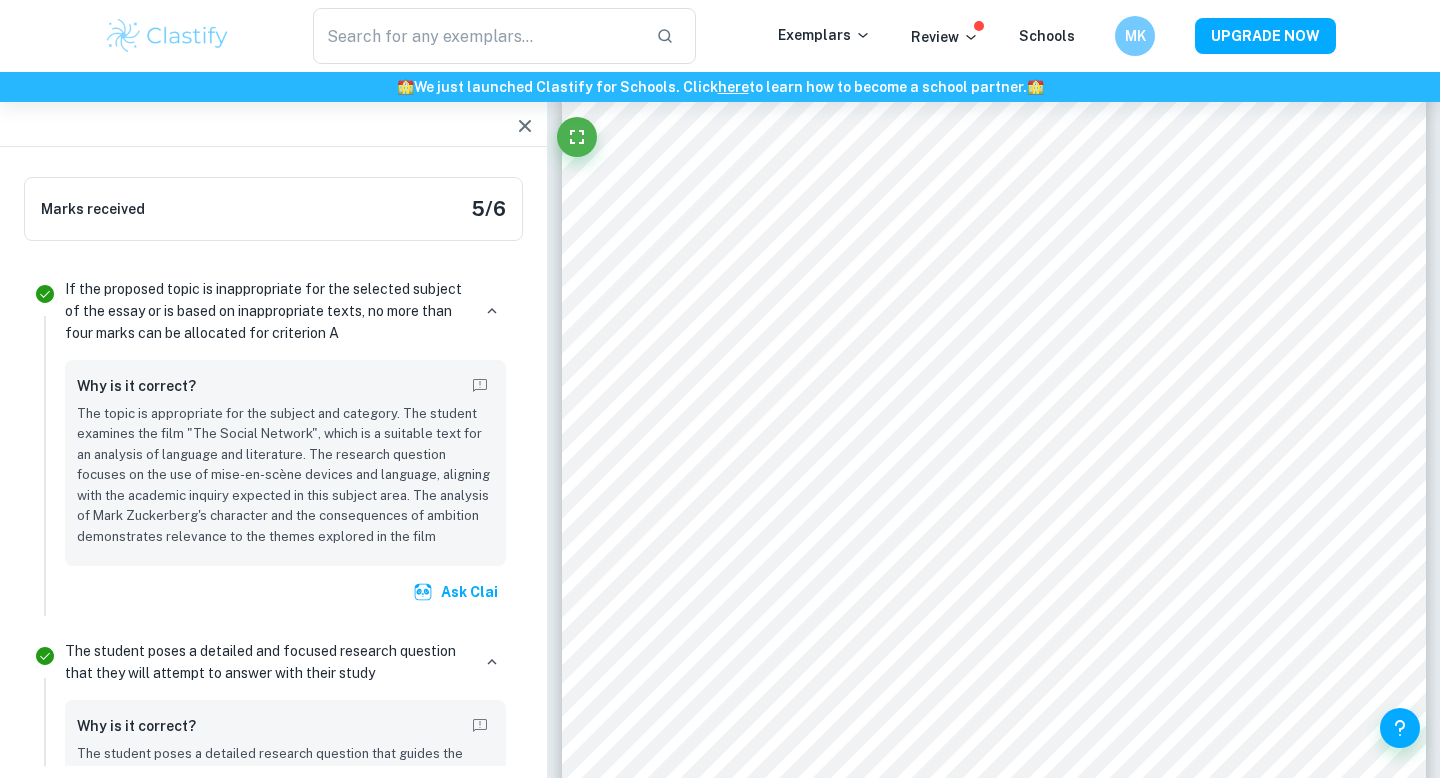 click on "If the proposed topic is inappropriate for the selected subject of the essay or is based on inappropriate texts, no more than four marks can be allocated for criterion A" at bounding box center [267, 311] 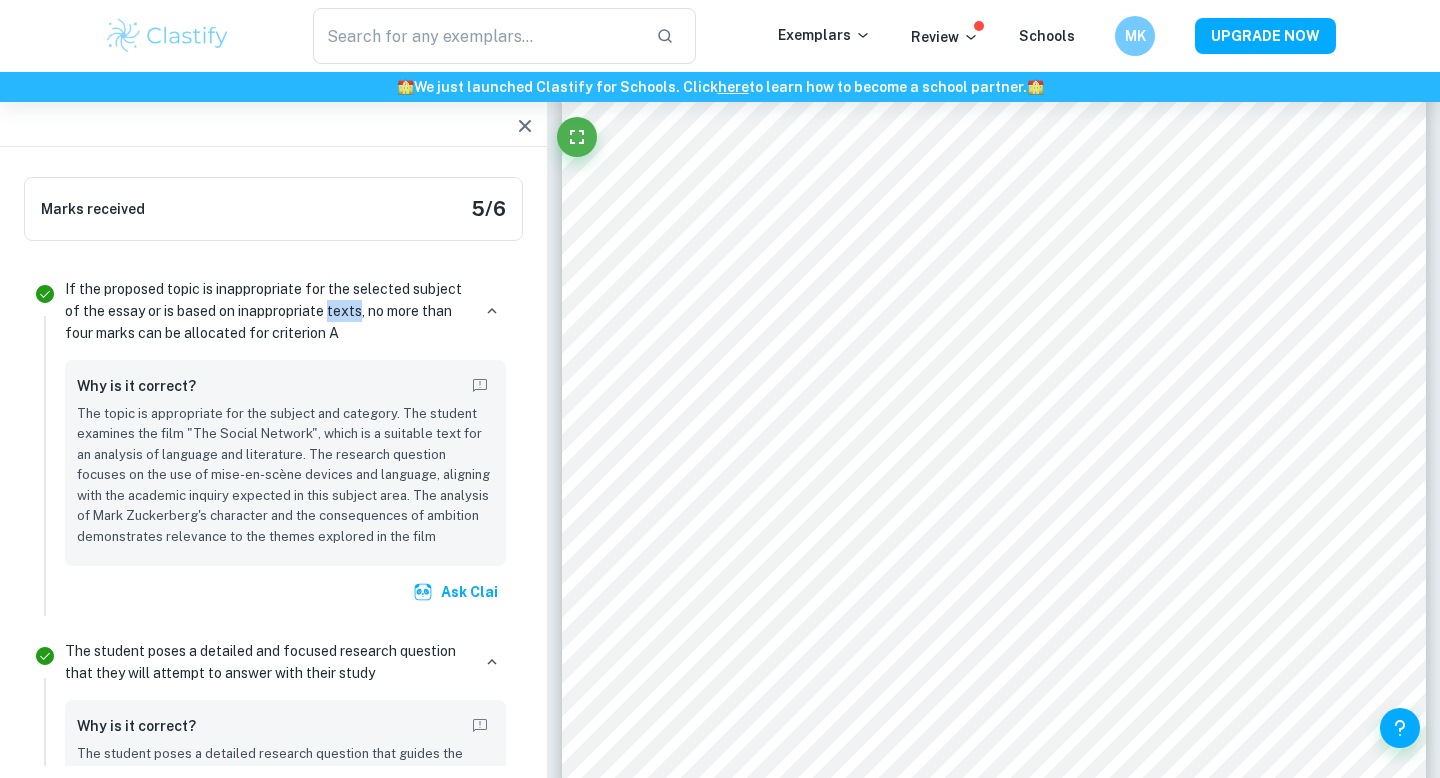 click on "If the proposed topic is inappropriate for the selected subject of the essay or is based on inappropriate texts, no more than four marks can be allocated for criterion A" at bounding box center (267, 311) 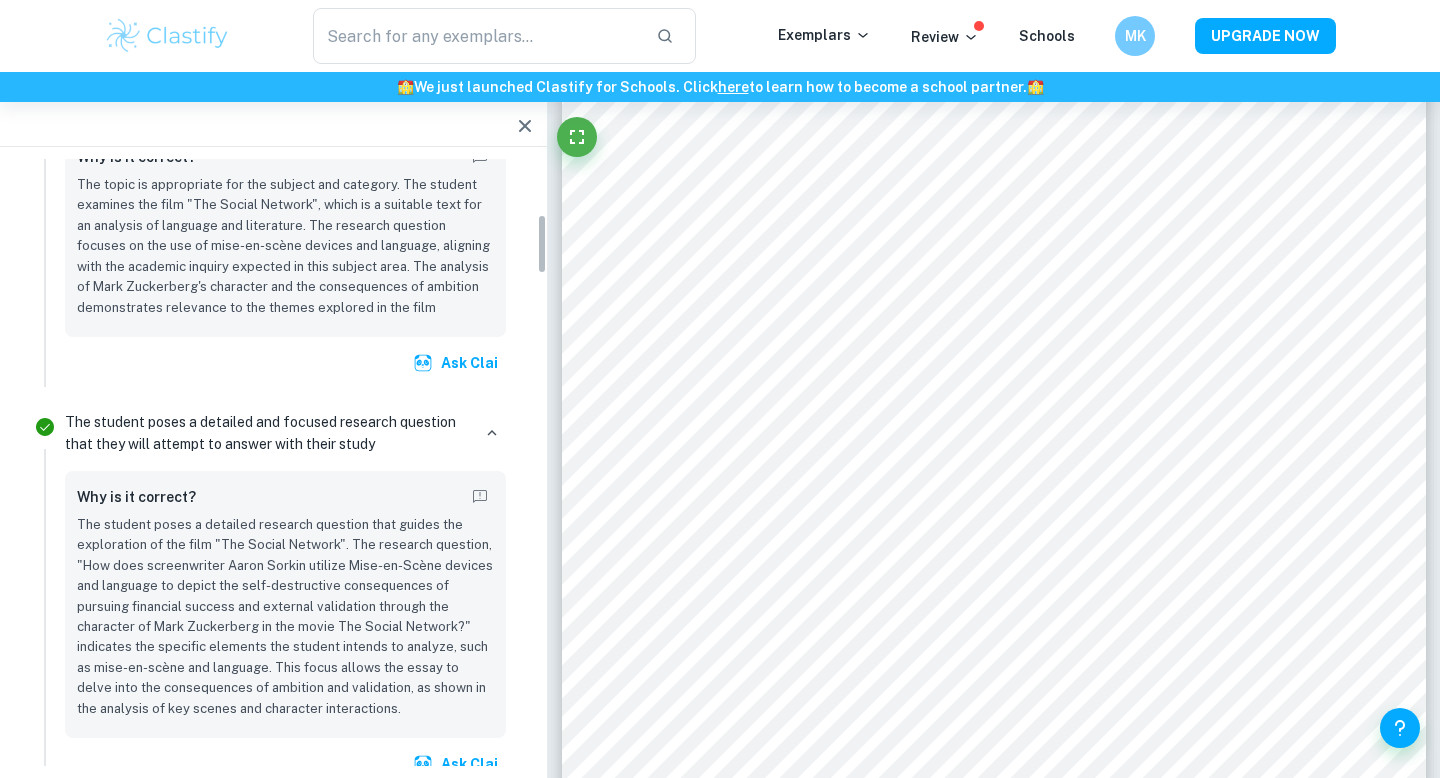 scroll, scrollTop: 587, scrollLeft: 0, axis: vertical 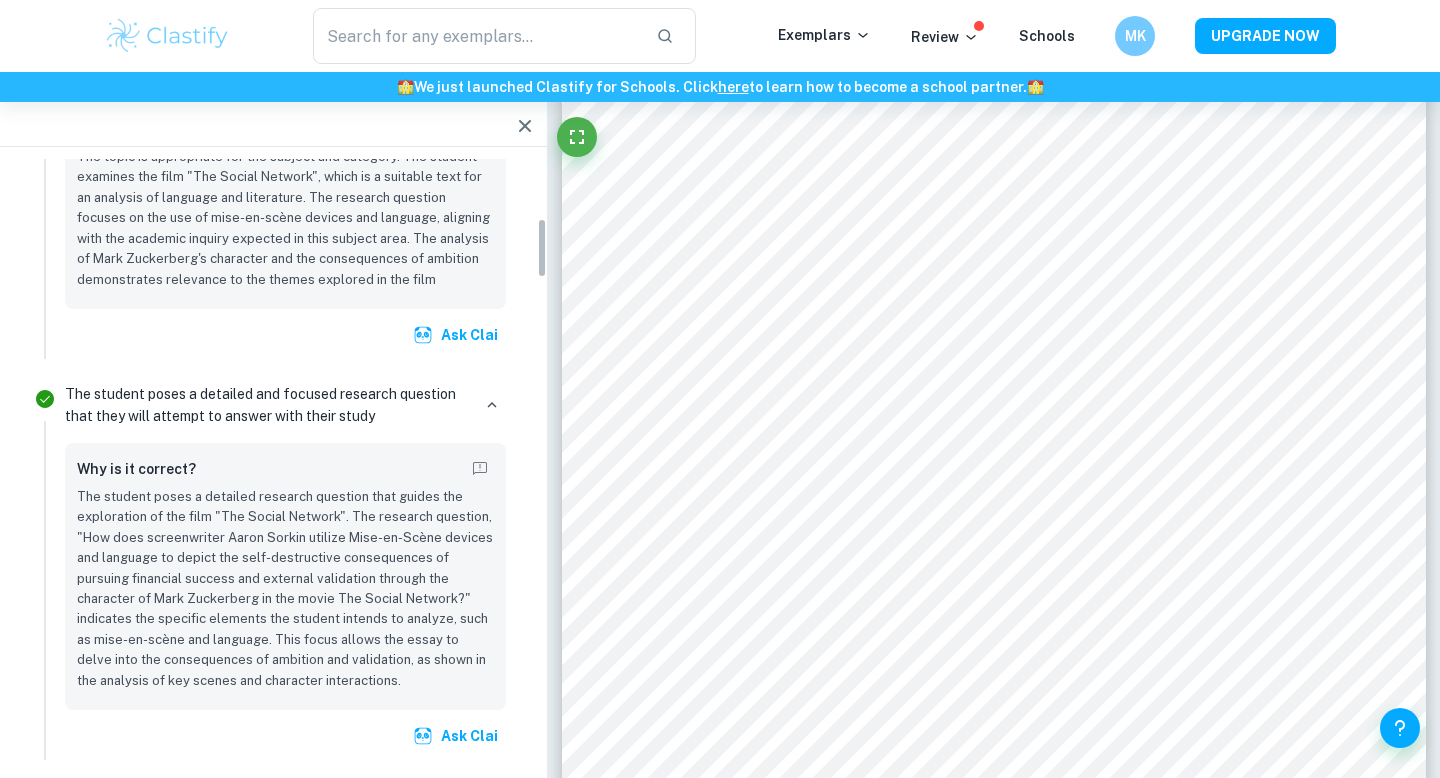click on "The student poses a detailed and focused research question that they will attempt to answer with their study" at bounding box center [267, 405] 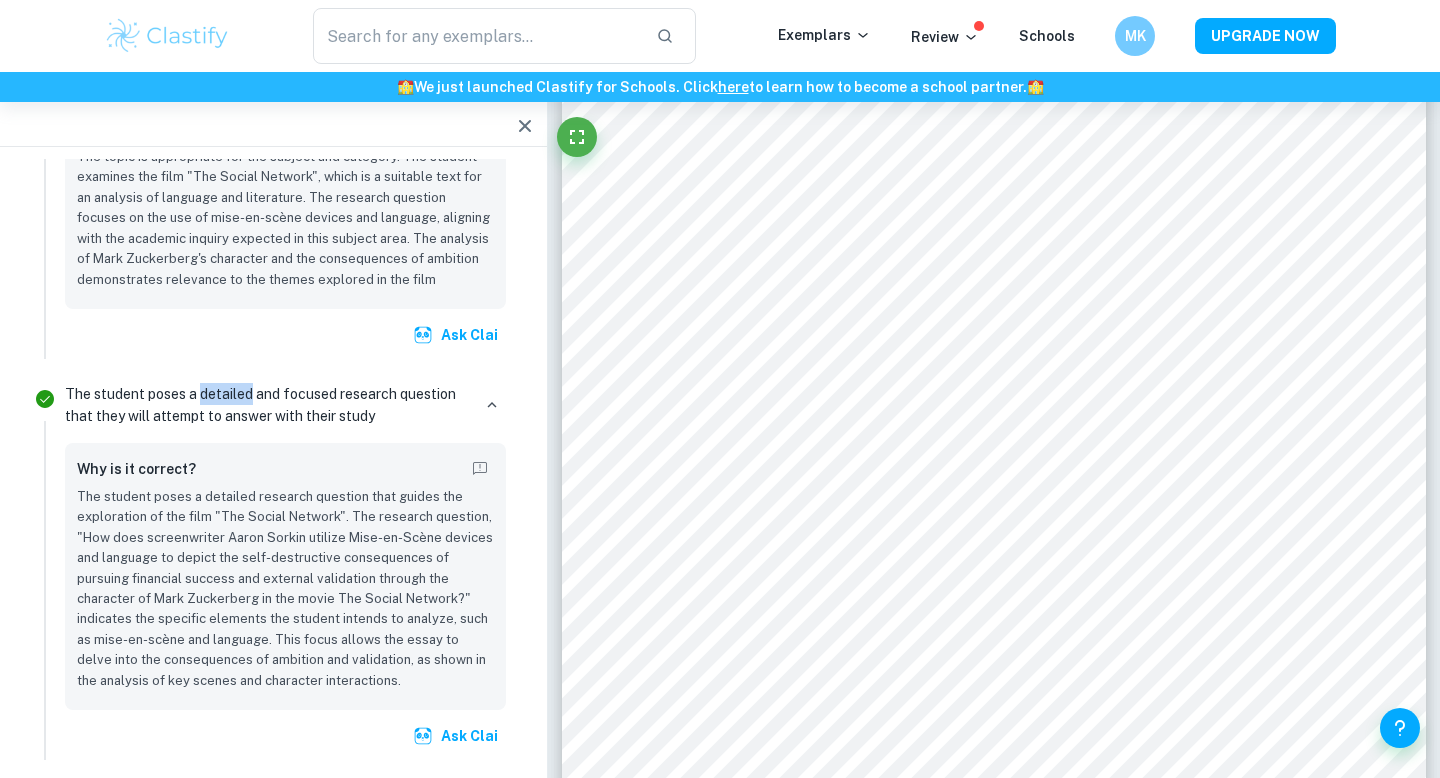 click on "The student poses a detailed and focused research question that they will attempt to answer with their study" at bounding box center [267, 405] 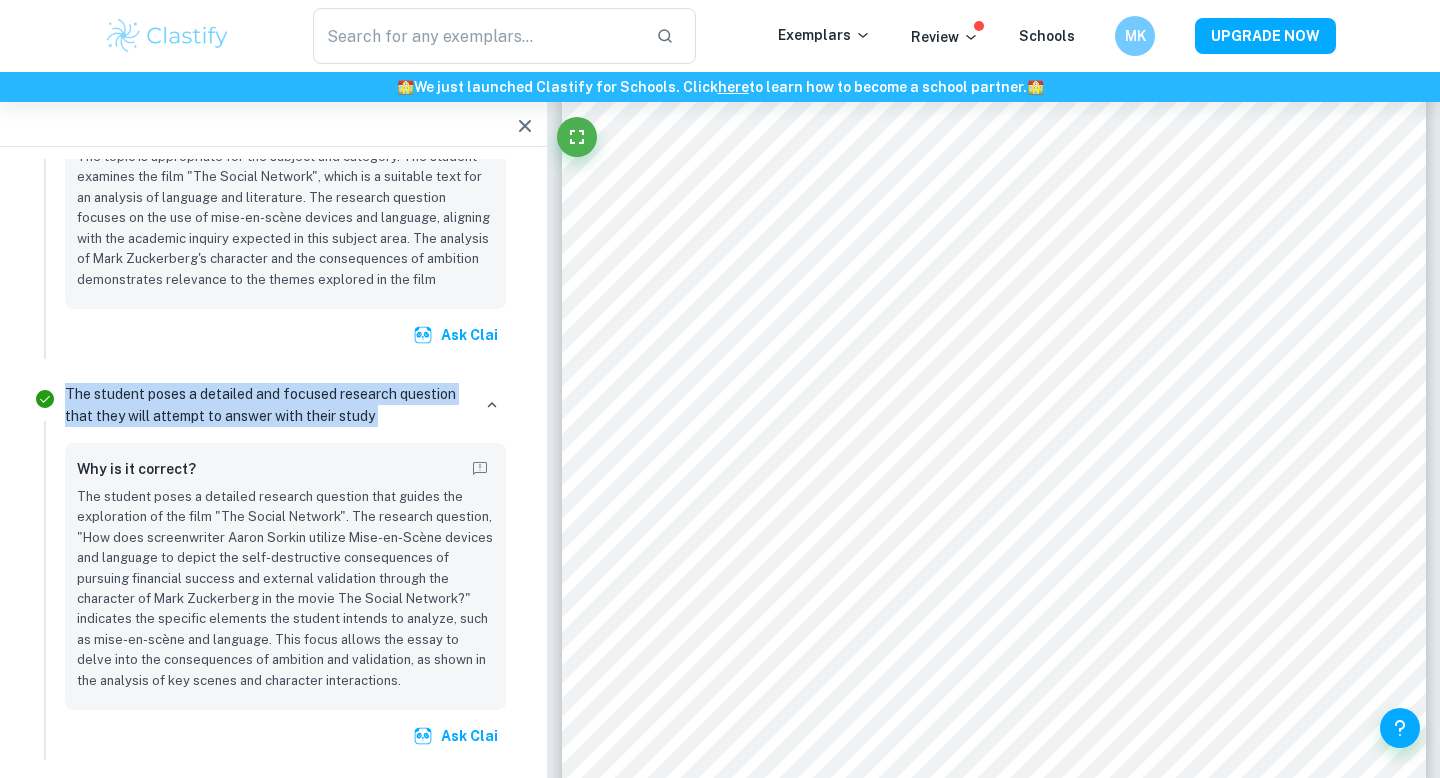 click on "The student poses a detailed and focused research question that they will attempt to answer with their study" at bounding box center (267, 405) 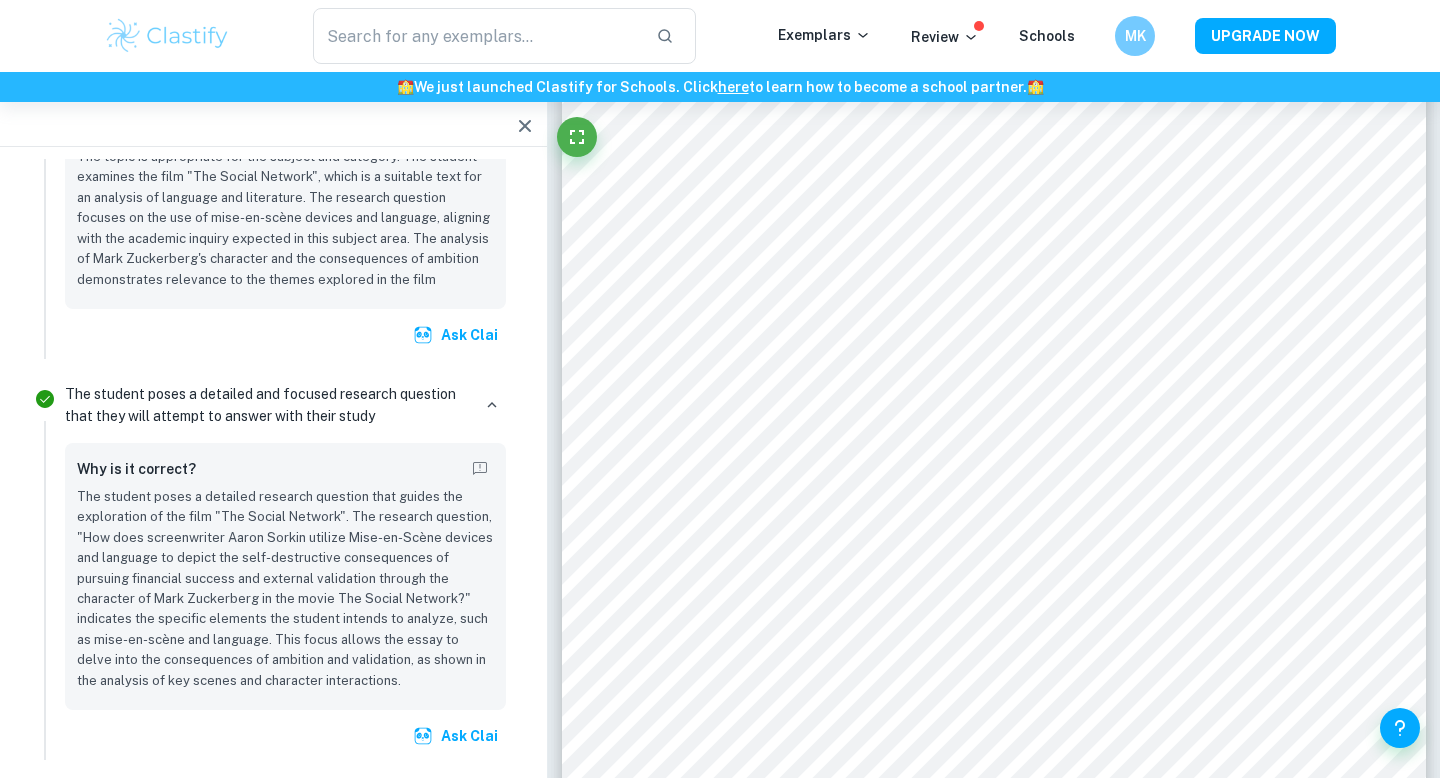 click on "The student poses a detailed and focused research question that they will attempt to answer with their study" at bounding box center [267, 405] 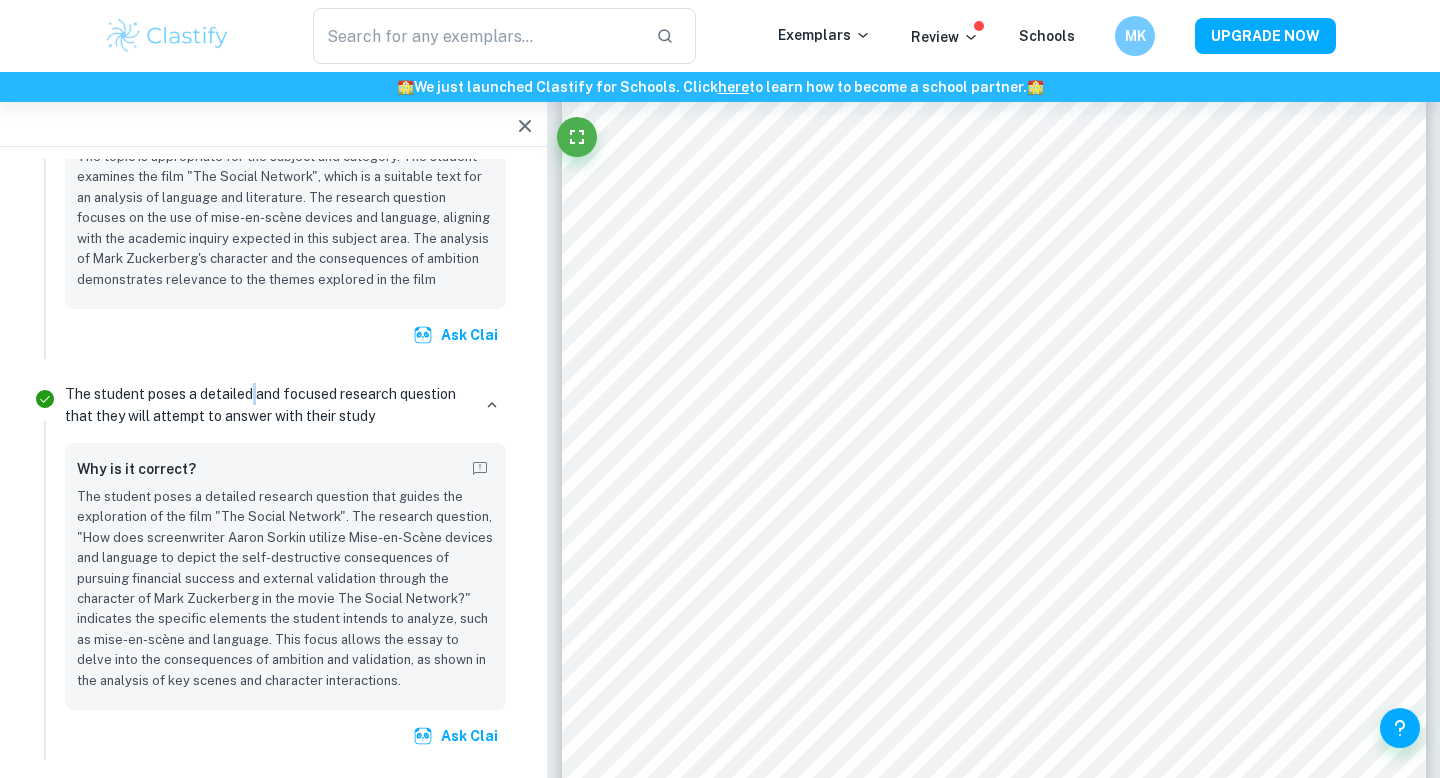 click on "The student poses a detailed and focused research question that they will attempt to answer with their study" at bounding box center (267, 405) 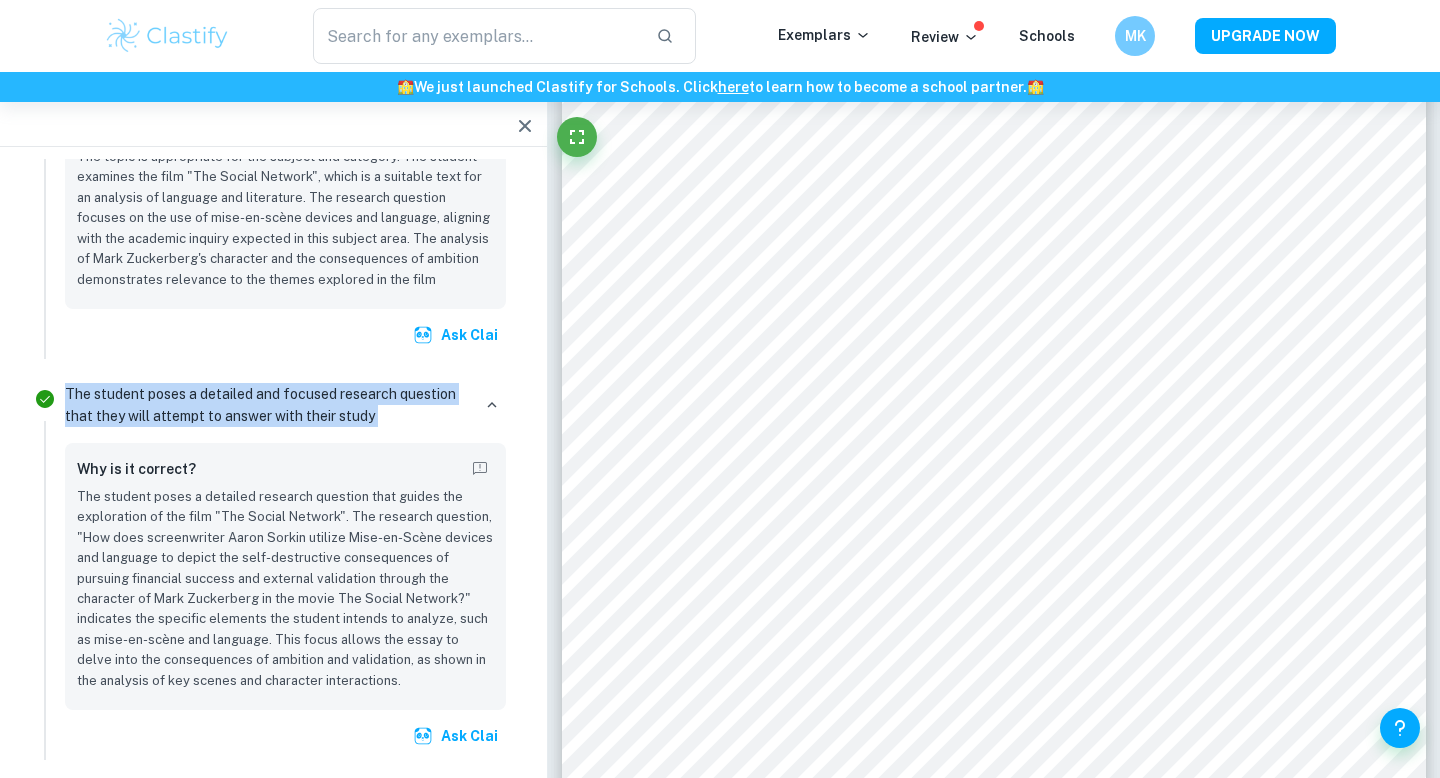 click on "The student poses a detailed and focused research question that they will attempt to answer with their study" at bounding box center [267, 405] 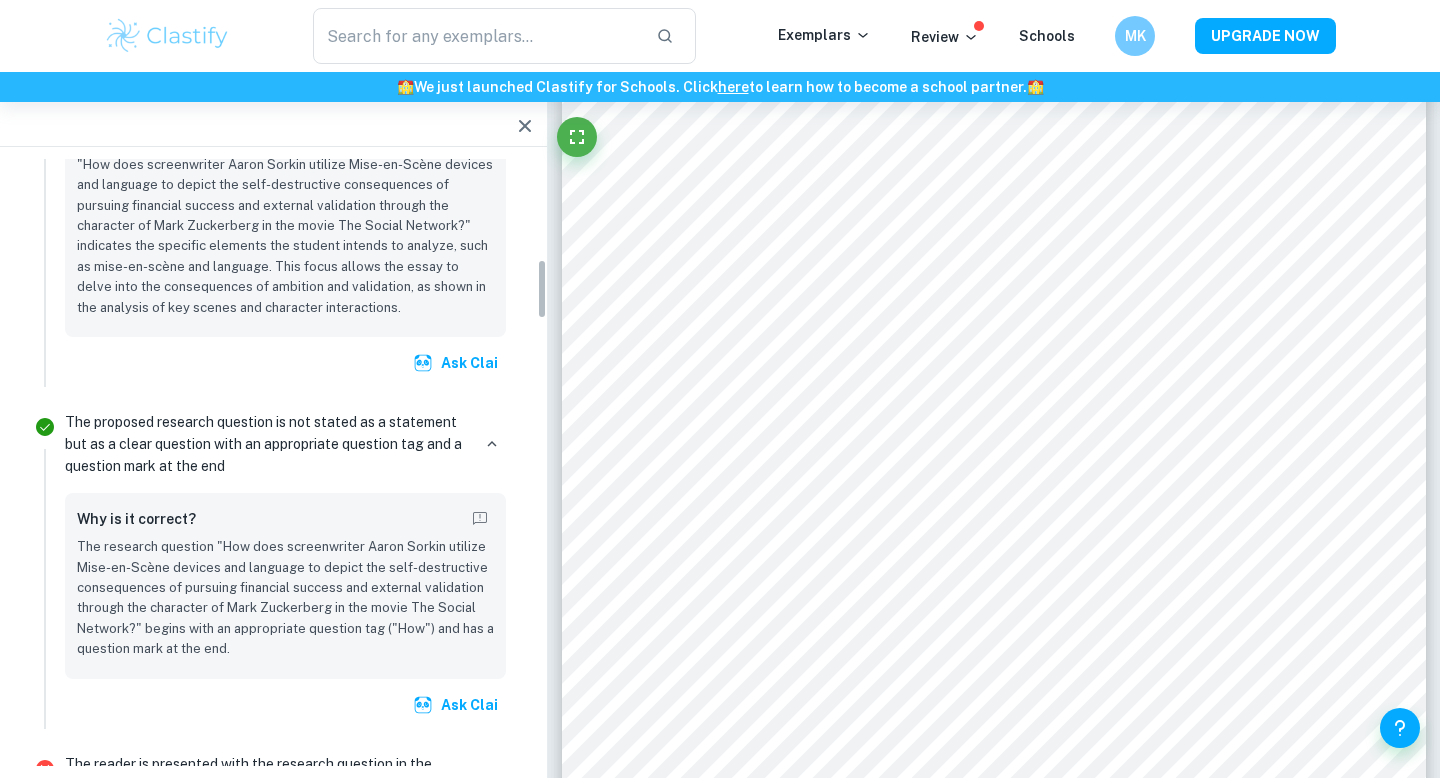 scroll, scrollTop: 1016, scrollLeft: 0, axis: vertical 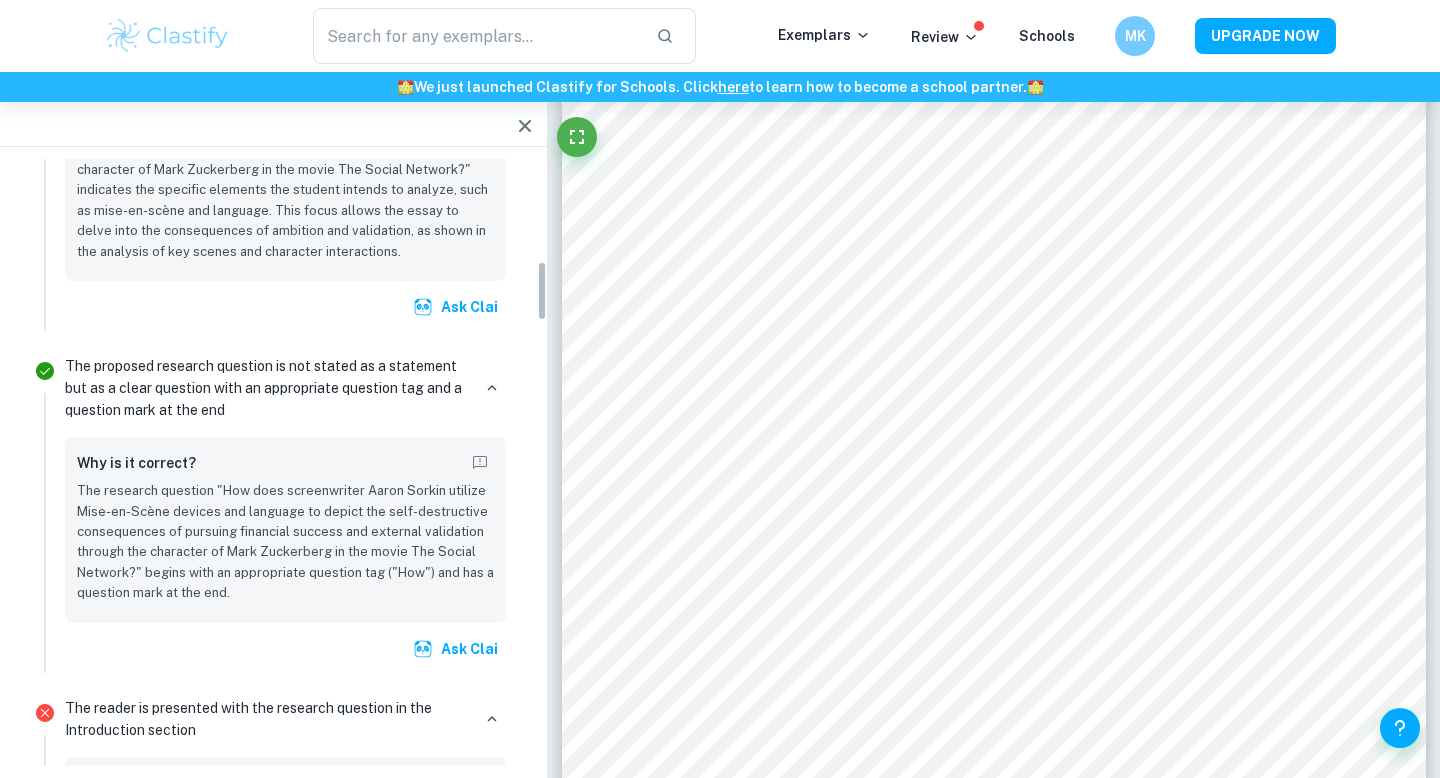 click on "The proposed research question is not stated as a statement but as a clear question with an appropriate question tag and a question mark at the end" at bounding box center (267, 388) 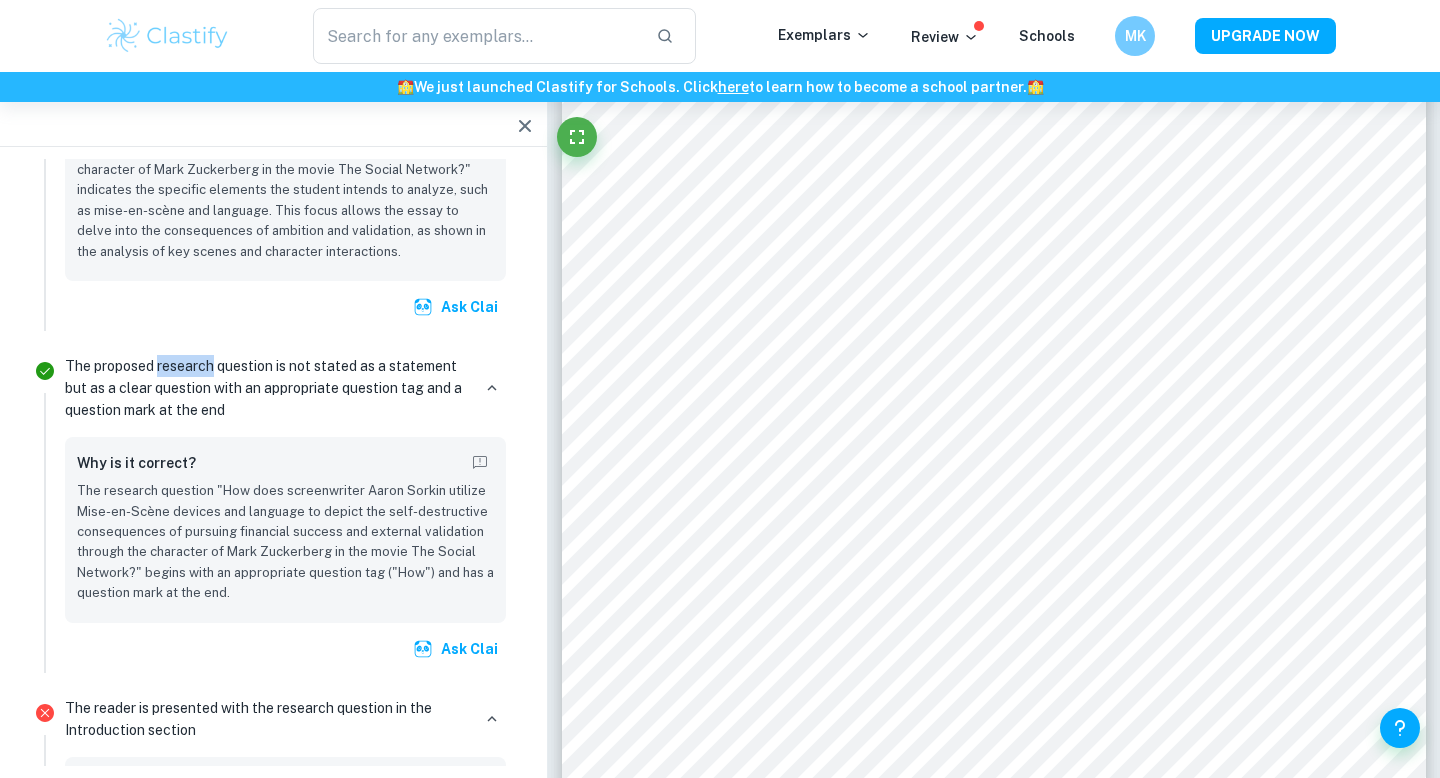 click on "The proposed research question is not stated as a statement but as a clear question with an appropriate question tag and a question mark at the end" at bounding box center [267, 388] 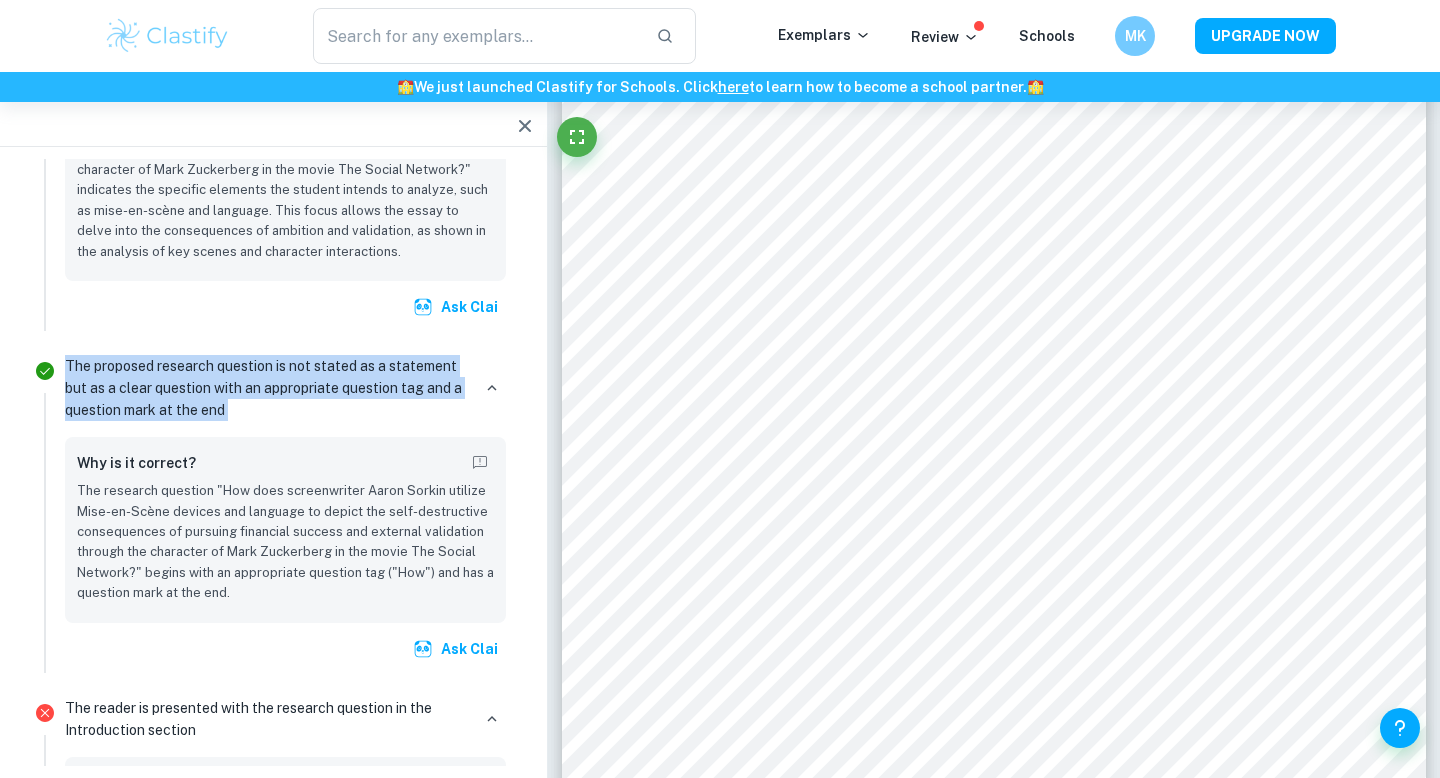 click on "The proposed research question is not stated as a statement but as a clear question with an appropriate question tag and a question mark at the end" at bounding box center [267, 388] 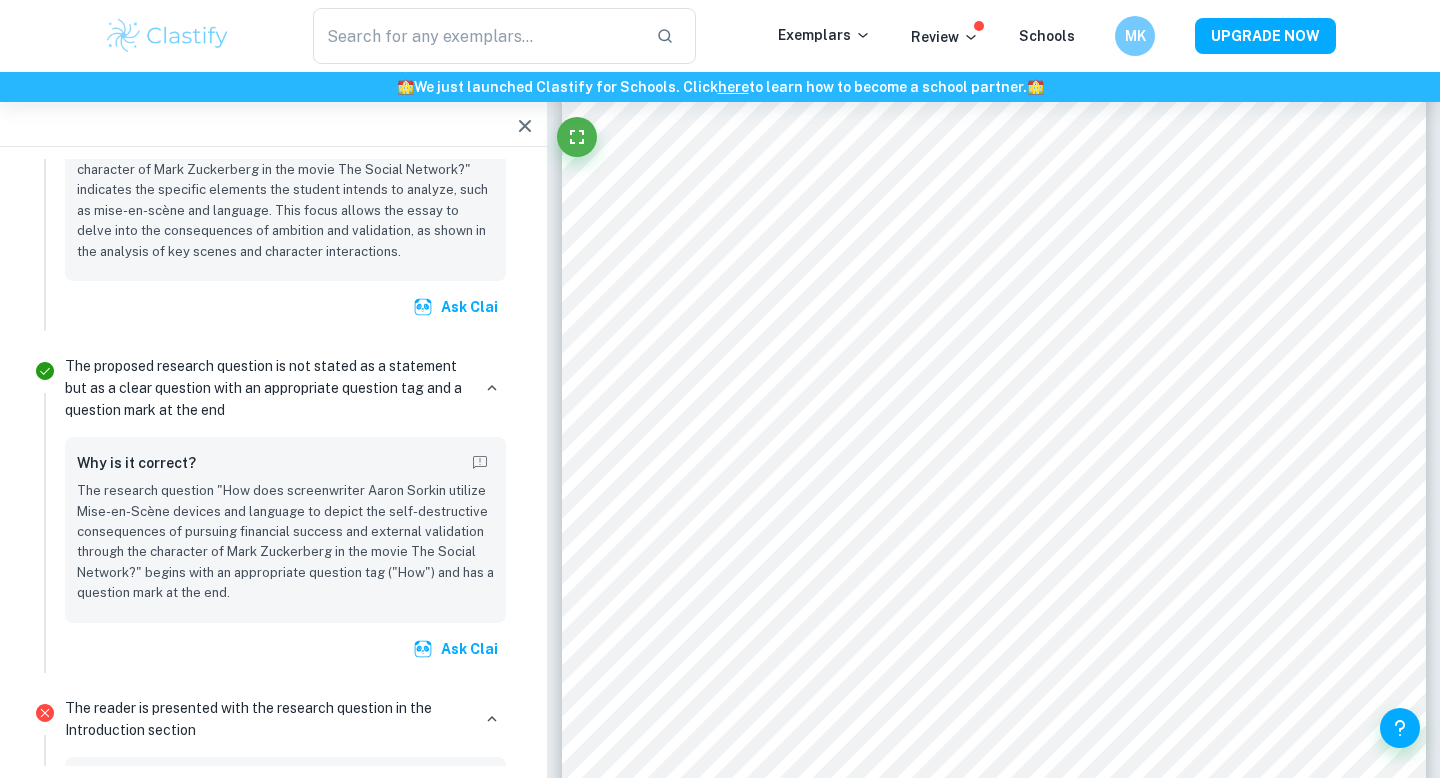 click on "The proposed research question is not stated as a statement but as a clear question with an appropriate question tag and a question mark at the end" at bounding box center (267, 388) 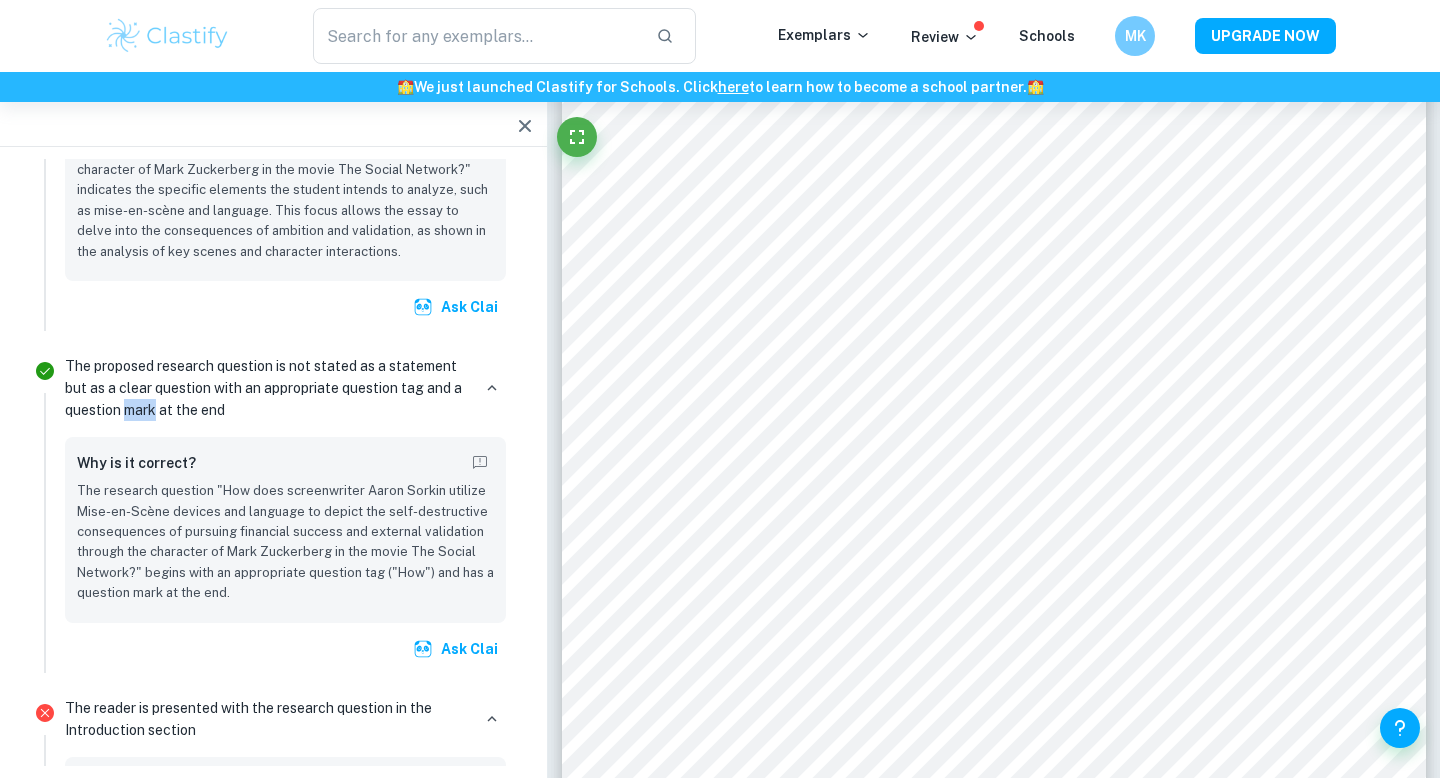 click on "The proposed research question is not stated as a statement but as a clear question with an appropriate question tag and a question mark at the end" at bounding box center [267, 388] 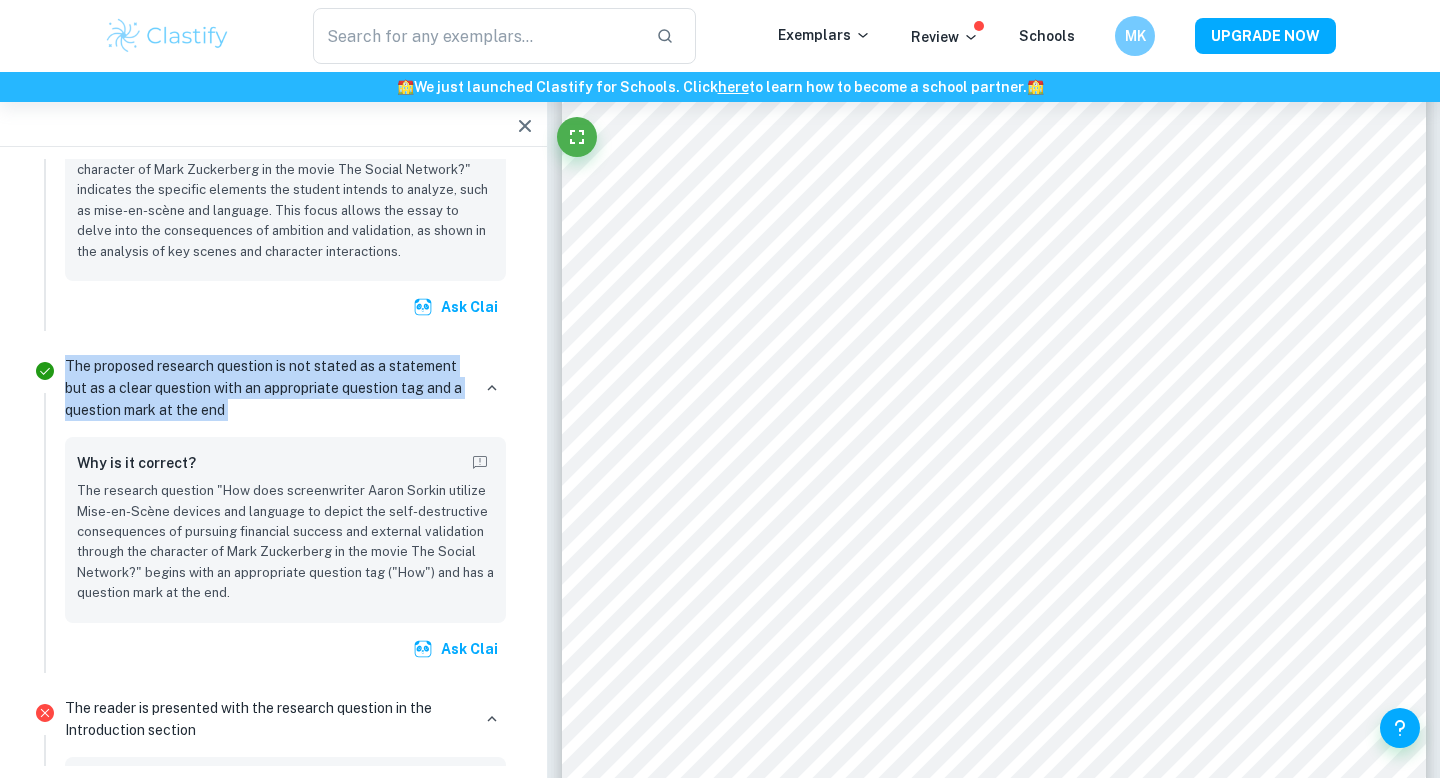 click on "The proposed research question is not stated as a statement but as a clear question with an appropriate question tag and a question mark at the end" at bounding box center (267, 388) 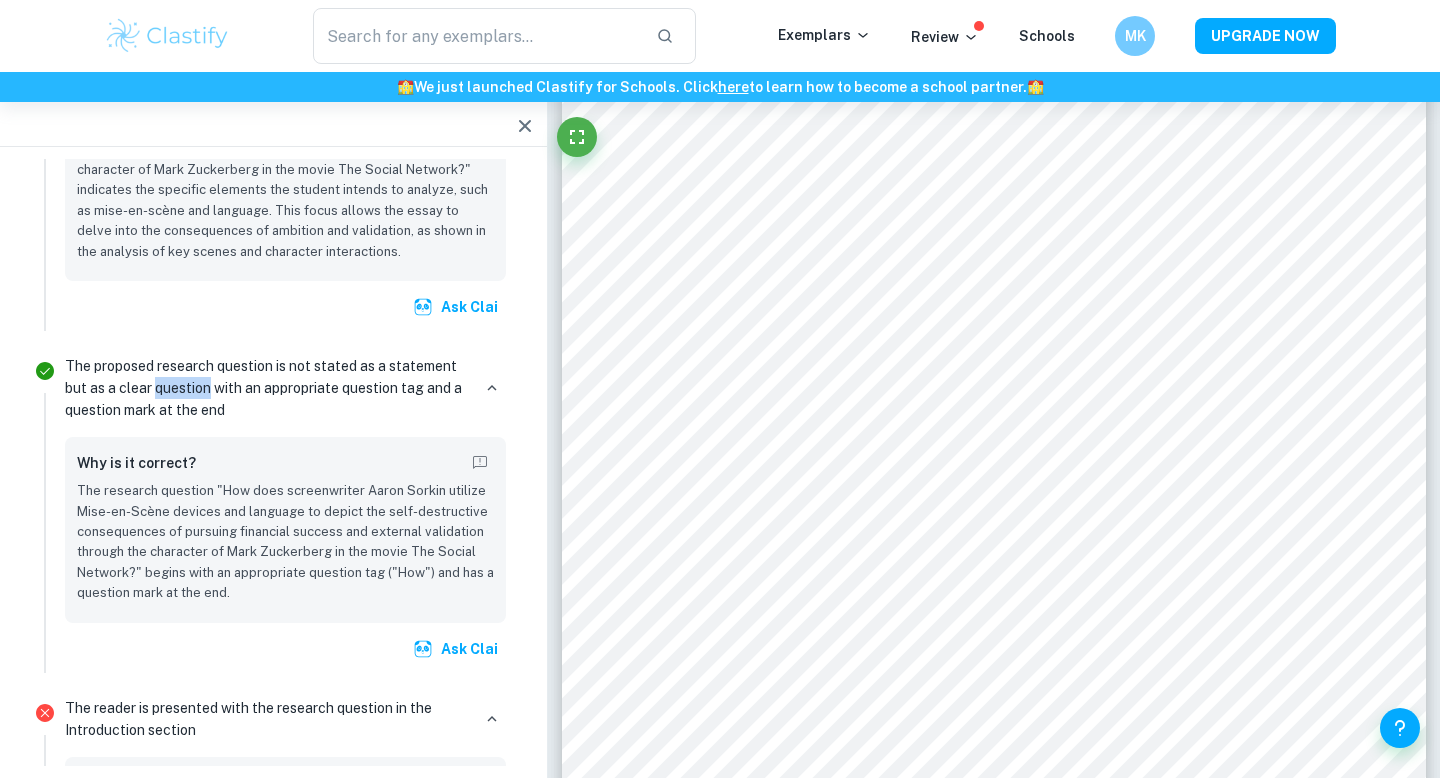 click on "The proposed research question is not stated as a statement but as a clear question with an appropriate question tag and a question mark at the end" at bounding box center (267, 388) 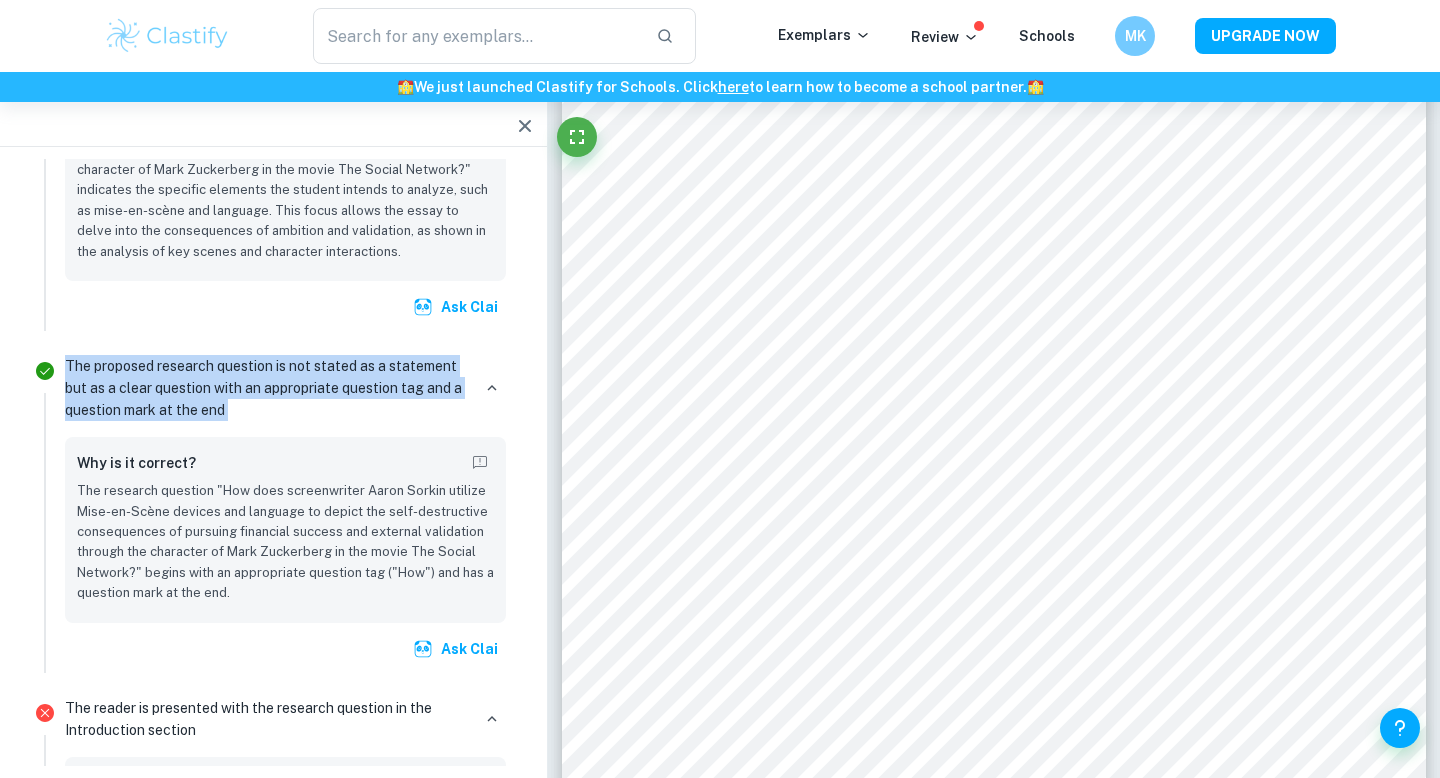 click on "The proposed research question is not stated as a statement but as a clear question with an appropriate question tag and a question mark at the end" at bounding box center (267, 388) 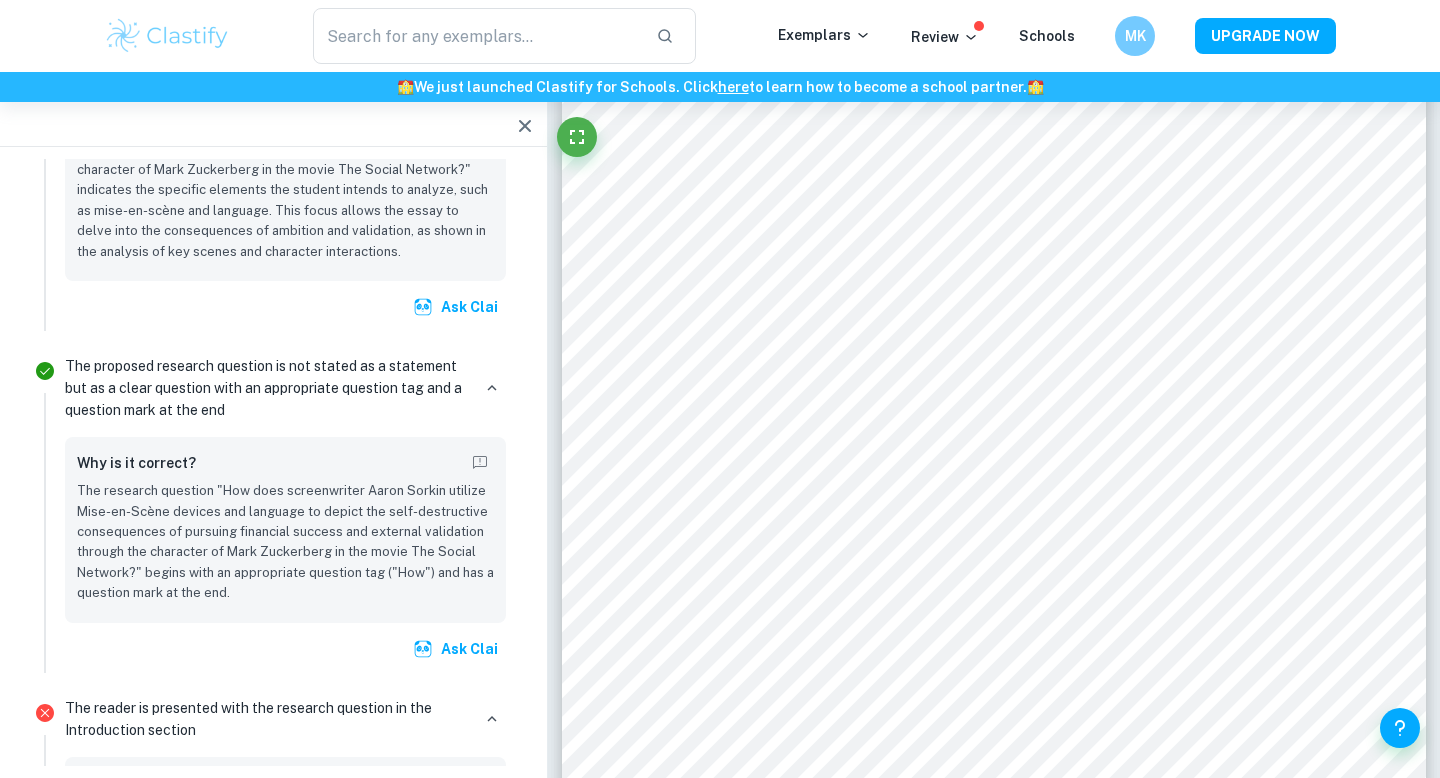 click on "The proposed research question is not stated as a statement but as a clear question with an appropriate question tag and a question mark at the end" at bounding box center [267, 388] 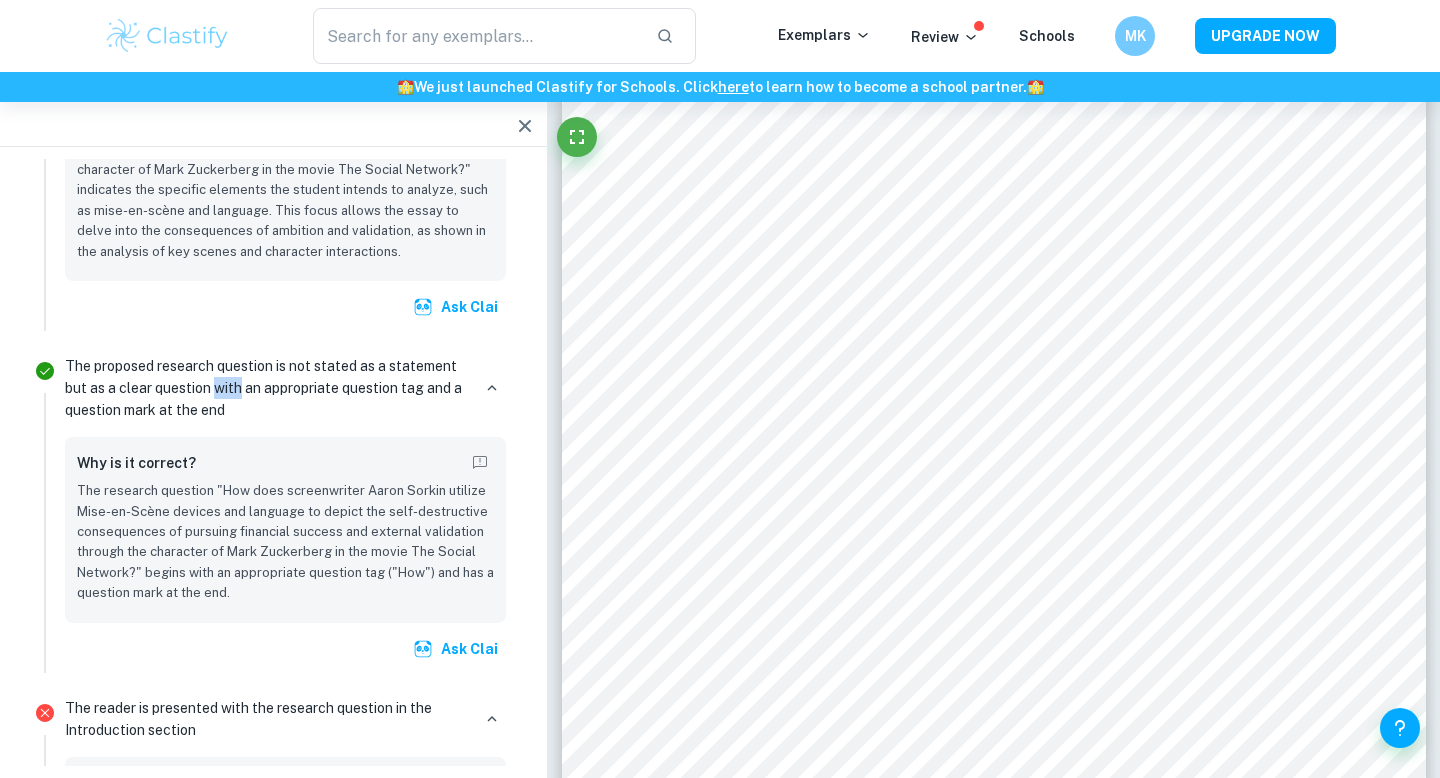 click on "The proposed research question is not stated as a statement but as a clear question with an appropriate question tag and a question mark at the end" at bounding box center (267, 388) 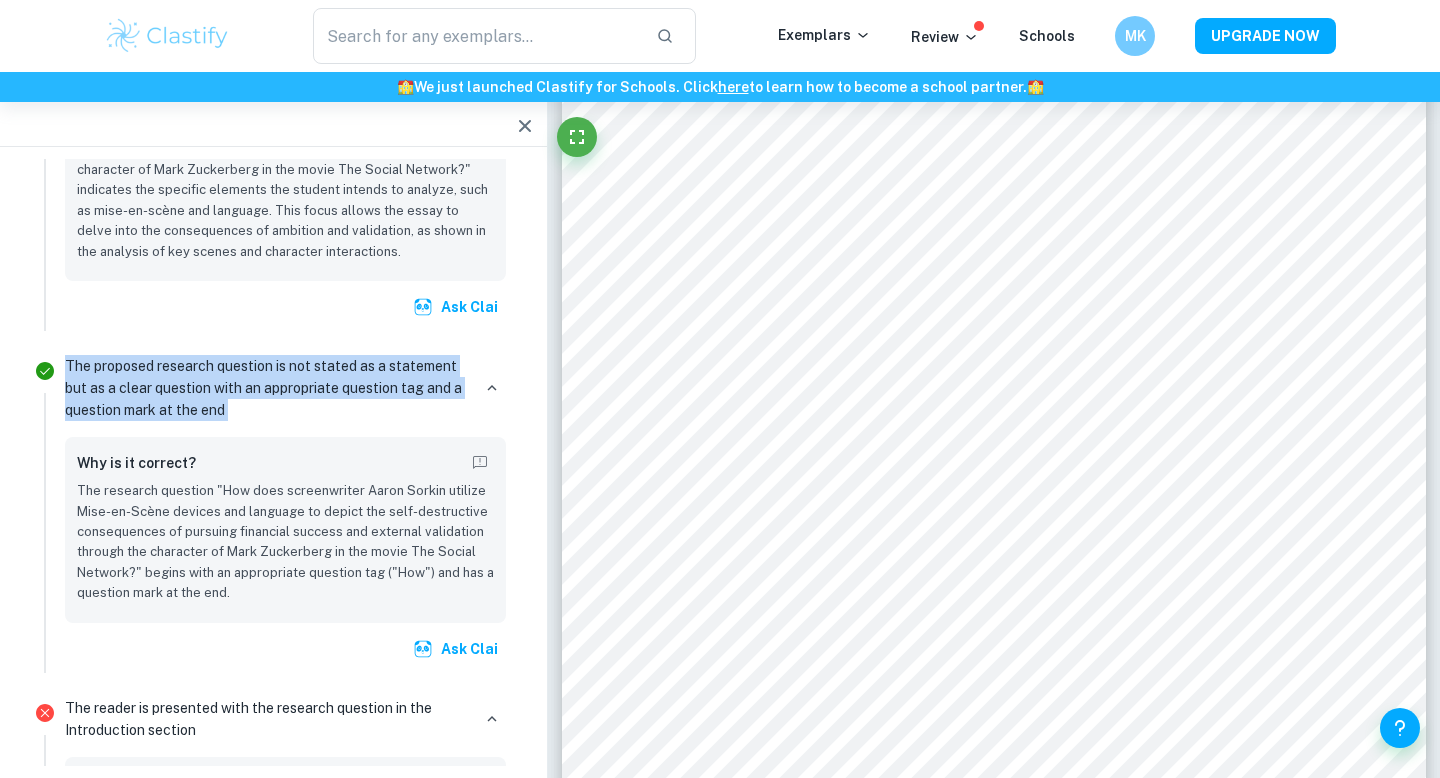 click on "The proposed research question is not stated as a statement but as a clear question with an appropriate question tag and a question mark at the end" at bounding box center (267, 388) 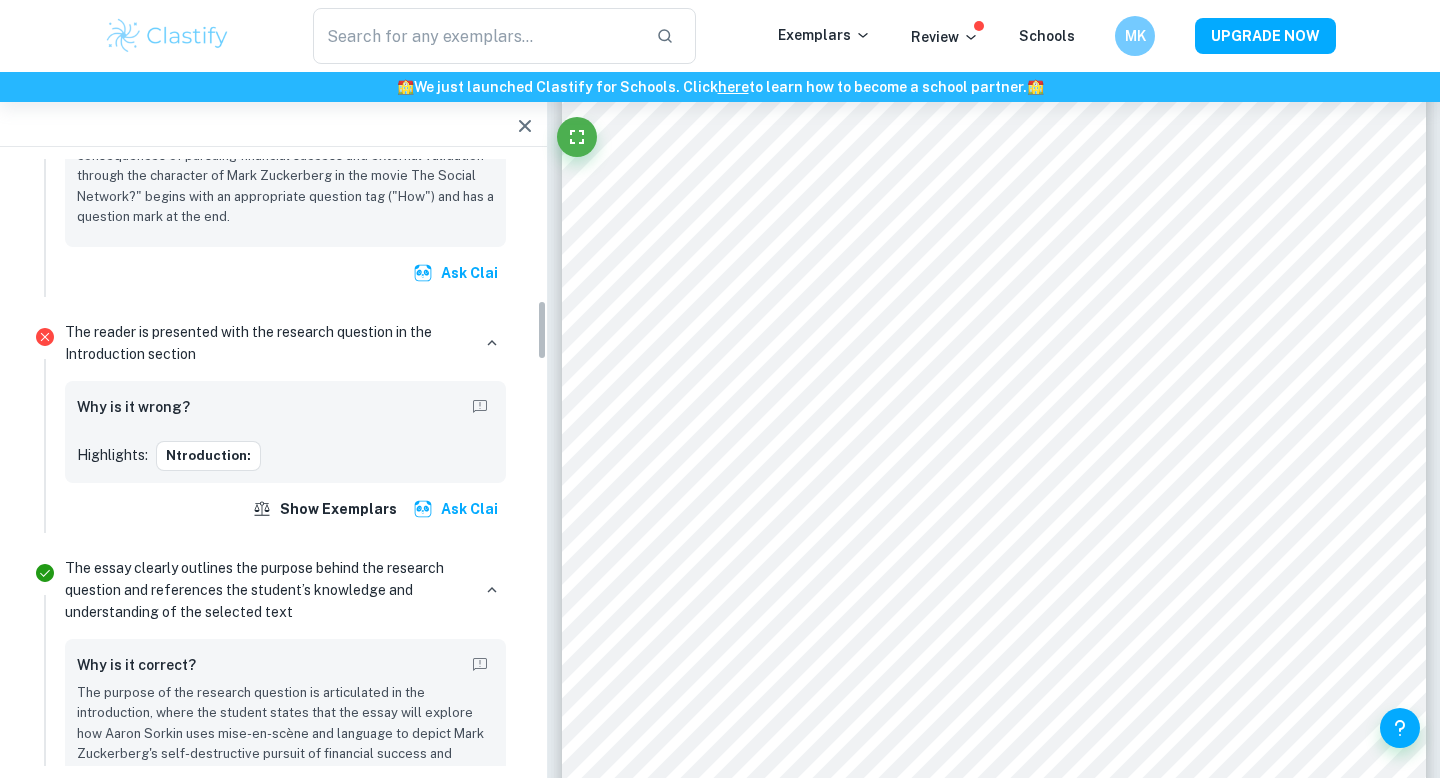 scroll, scrollTop: 1412, scrollLeft: 0, axis: vertical 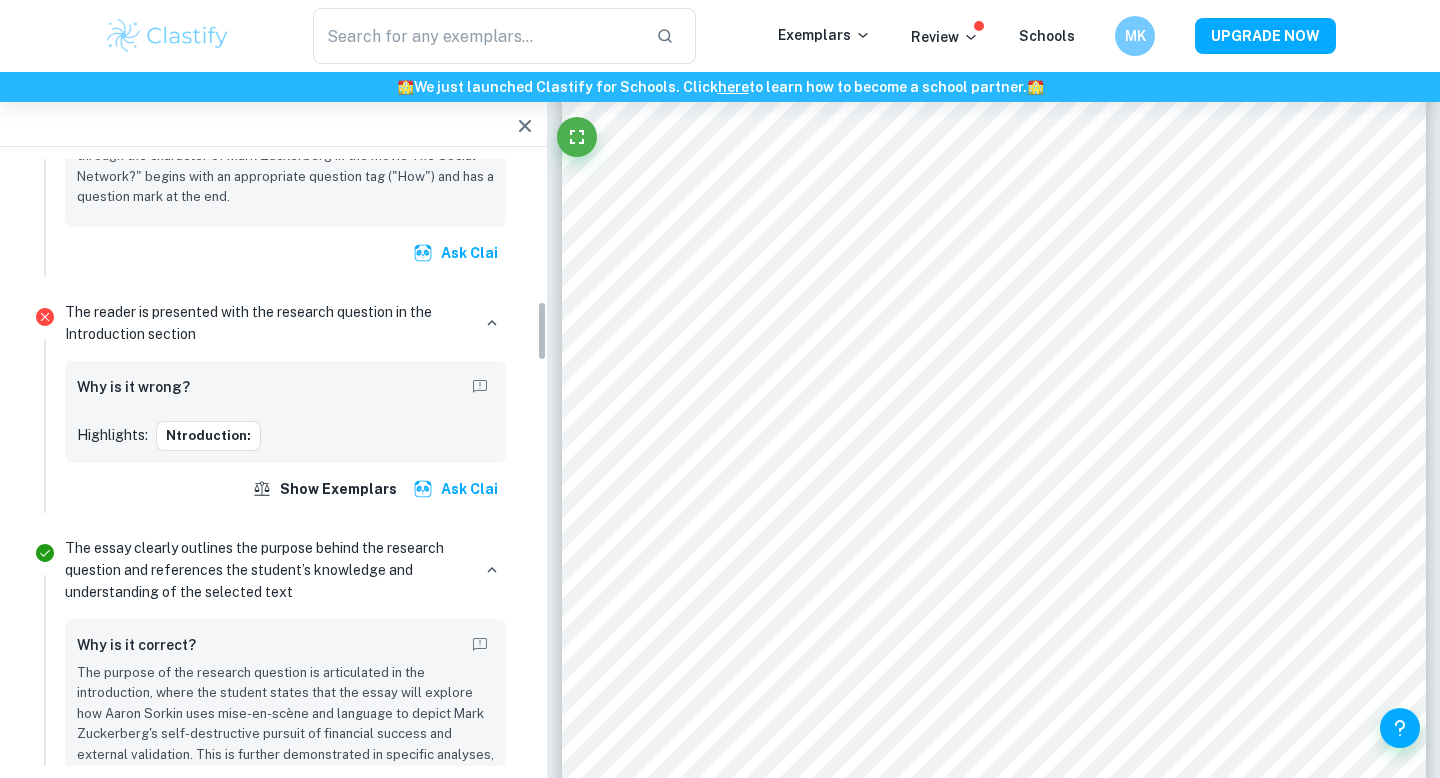 click on "The reader is presented with the research question in the Introduction section" at bounding box center (267, 323) 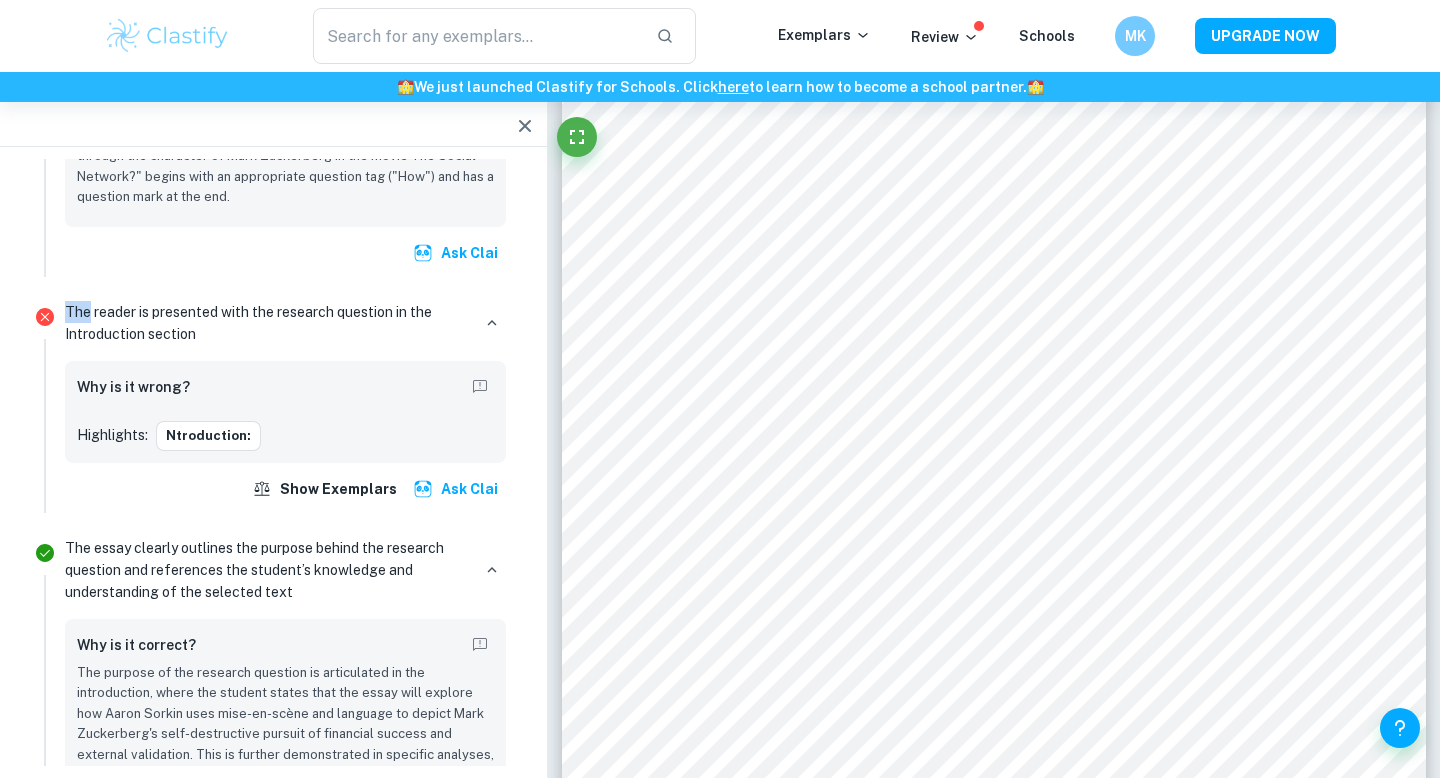 click on "The reader is presented with the research question in the Introduction section" at bounding box center [267, 323] 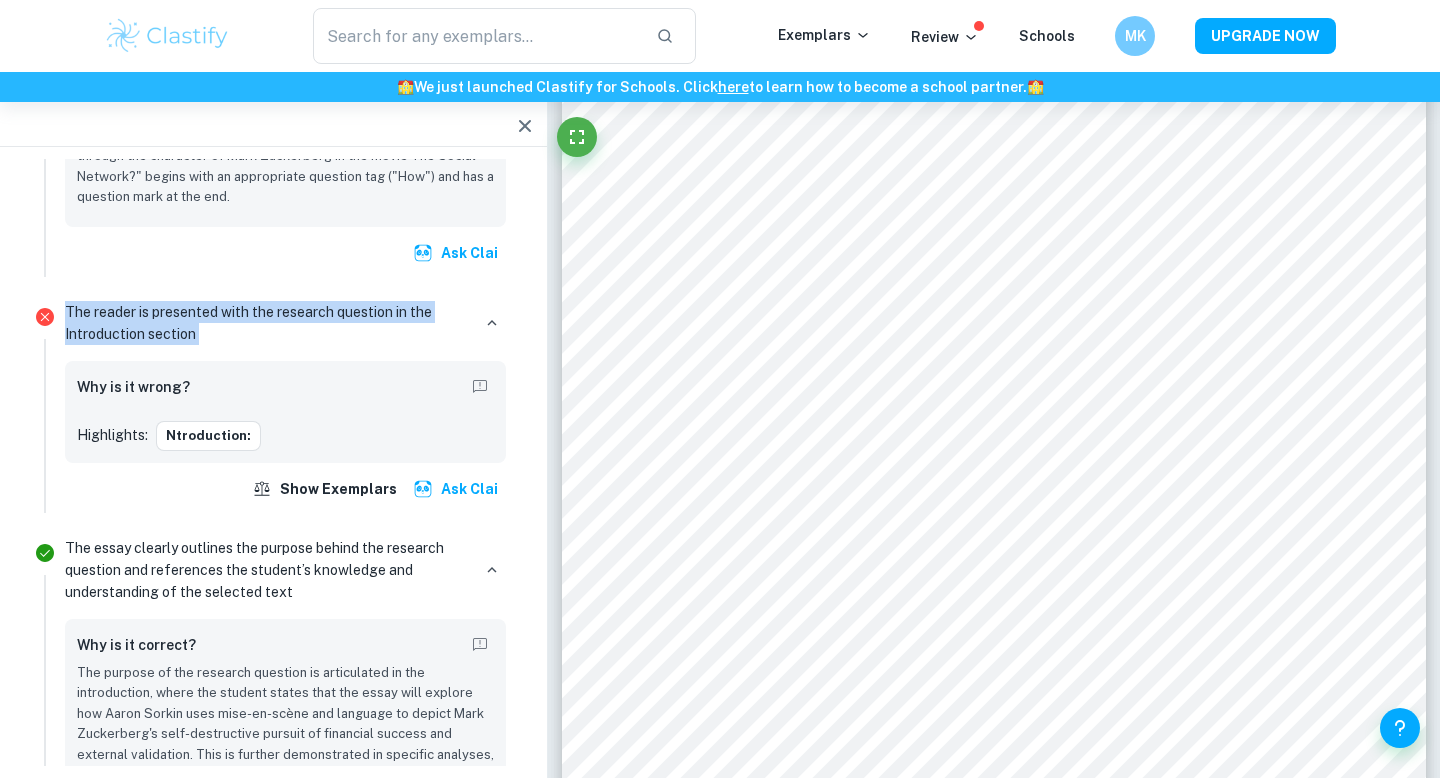 click on "The reader is presented with the research question in the Introduction section" at bounding box center [267, 323] 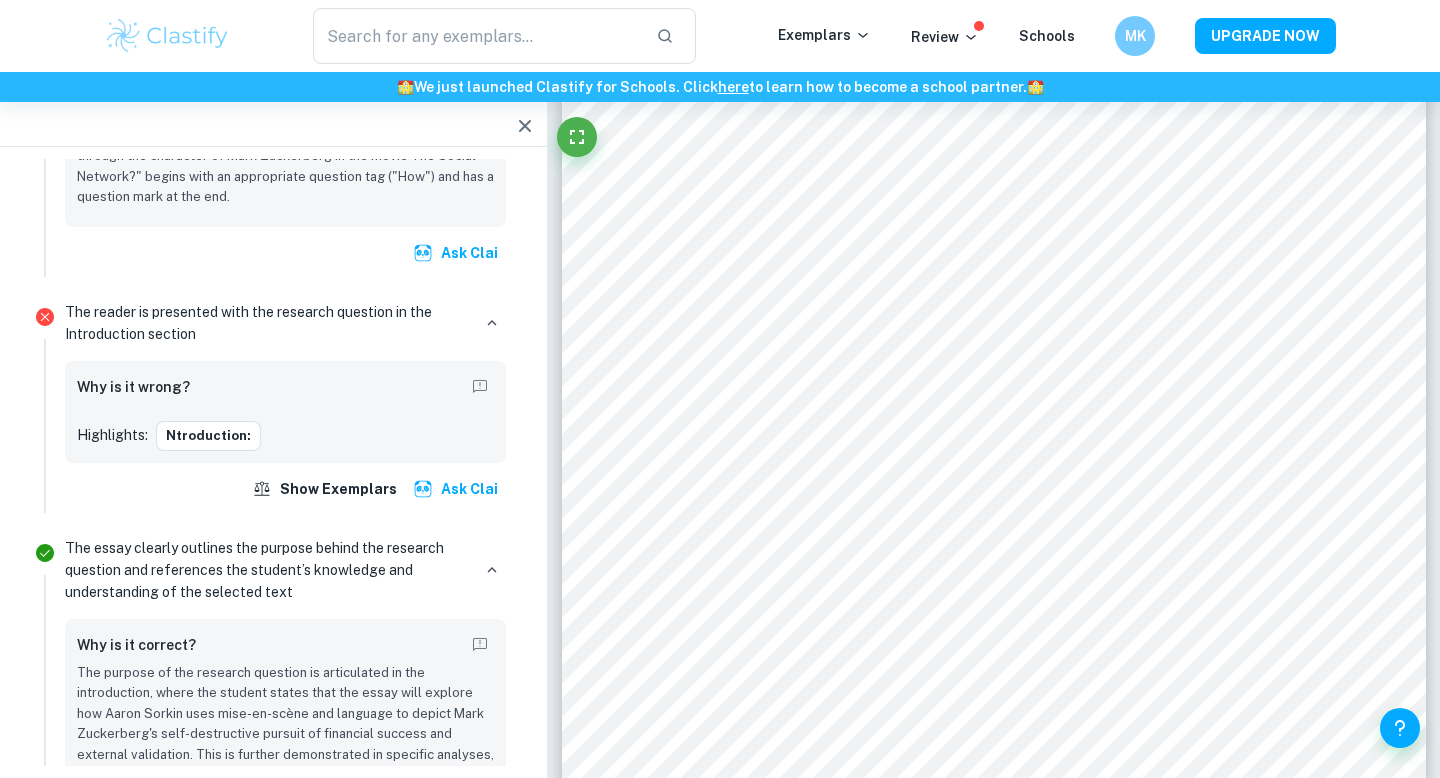 click on "The reader is presented with the research question in the Introduction section" at bounding box center (267, 323) 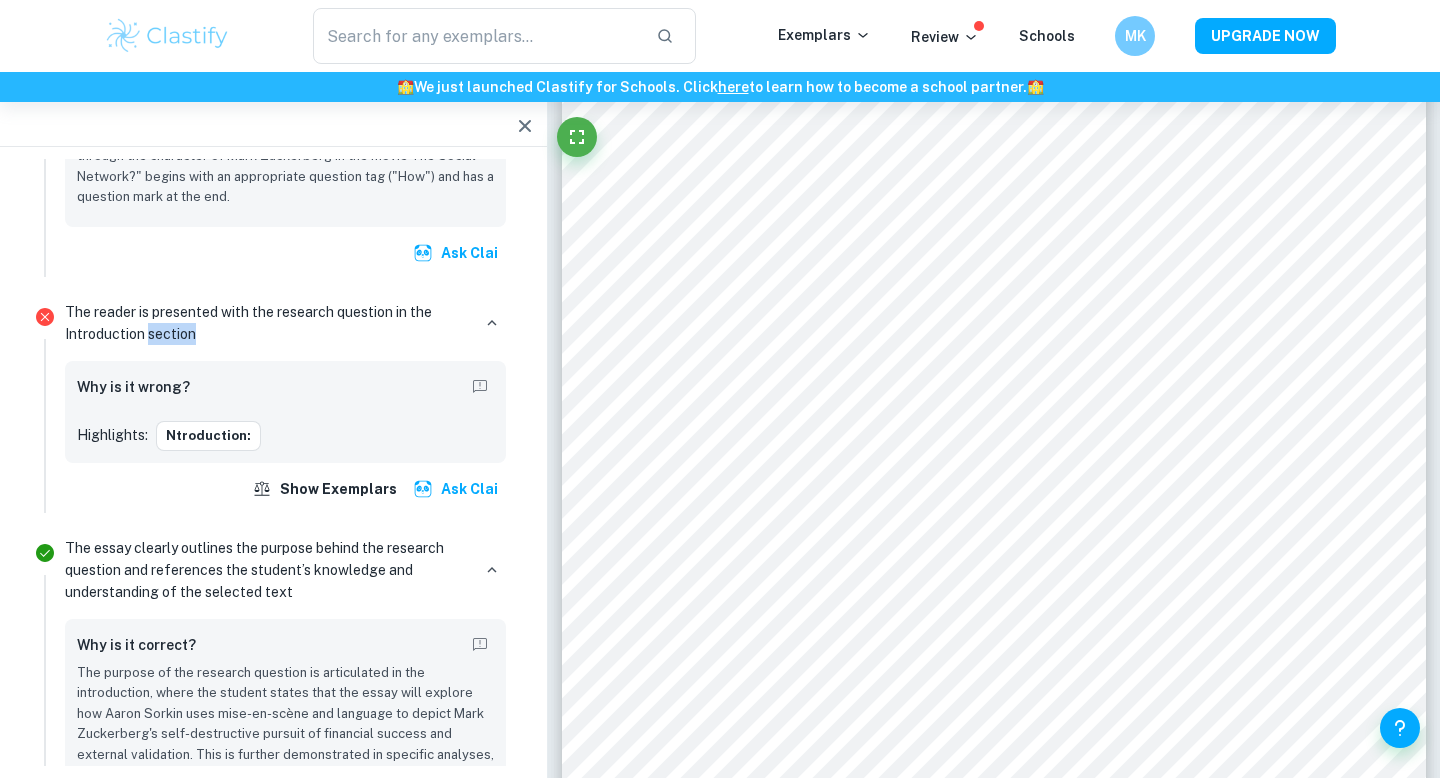 click on "The reader is presented with the research question in the Introduction section" at bounding box center [267, 323] 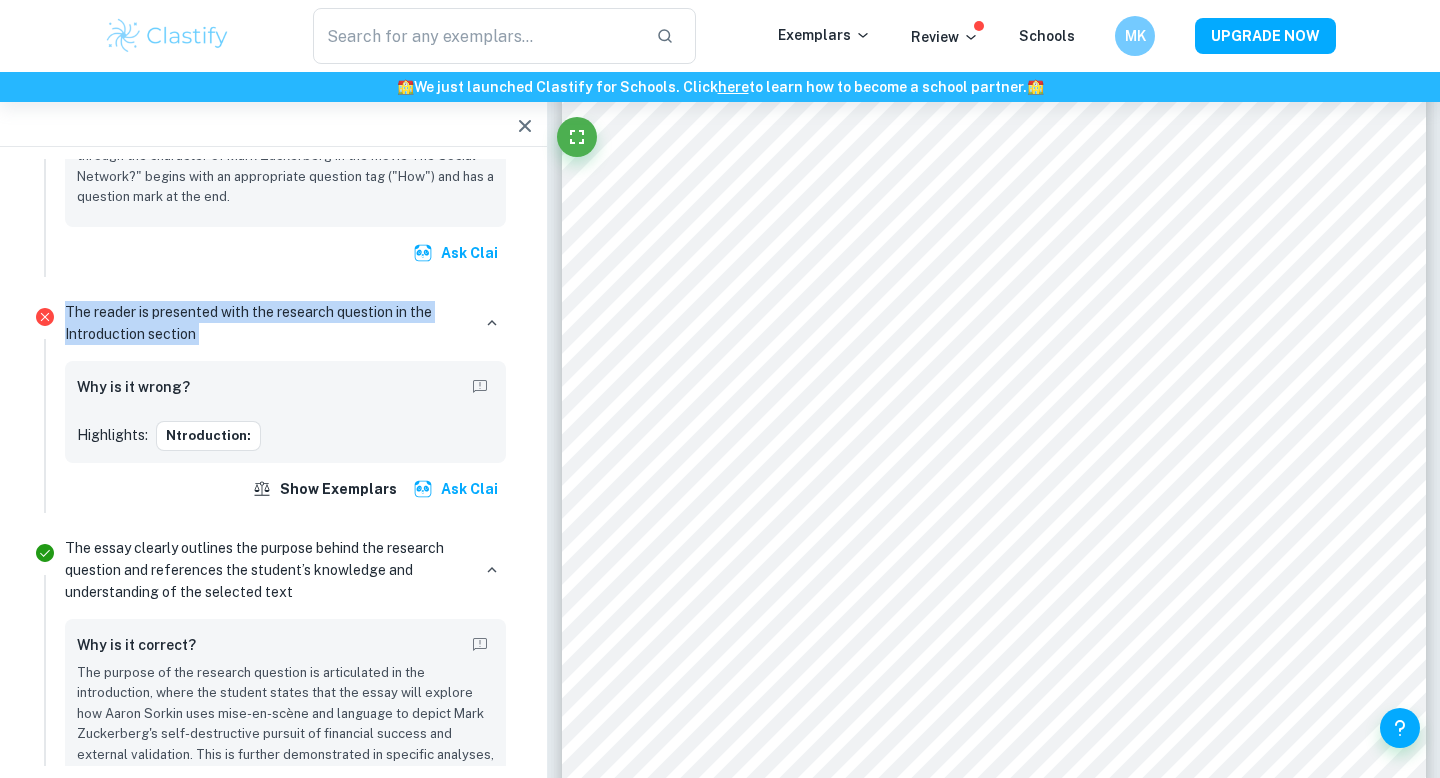 click on "The reader is presented with the research question in the Introduction section" at bounding box center (267, 323) 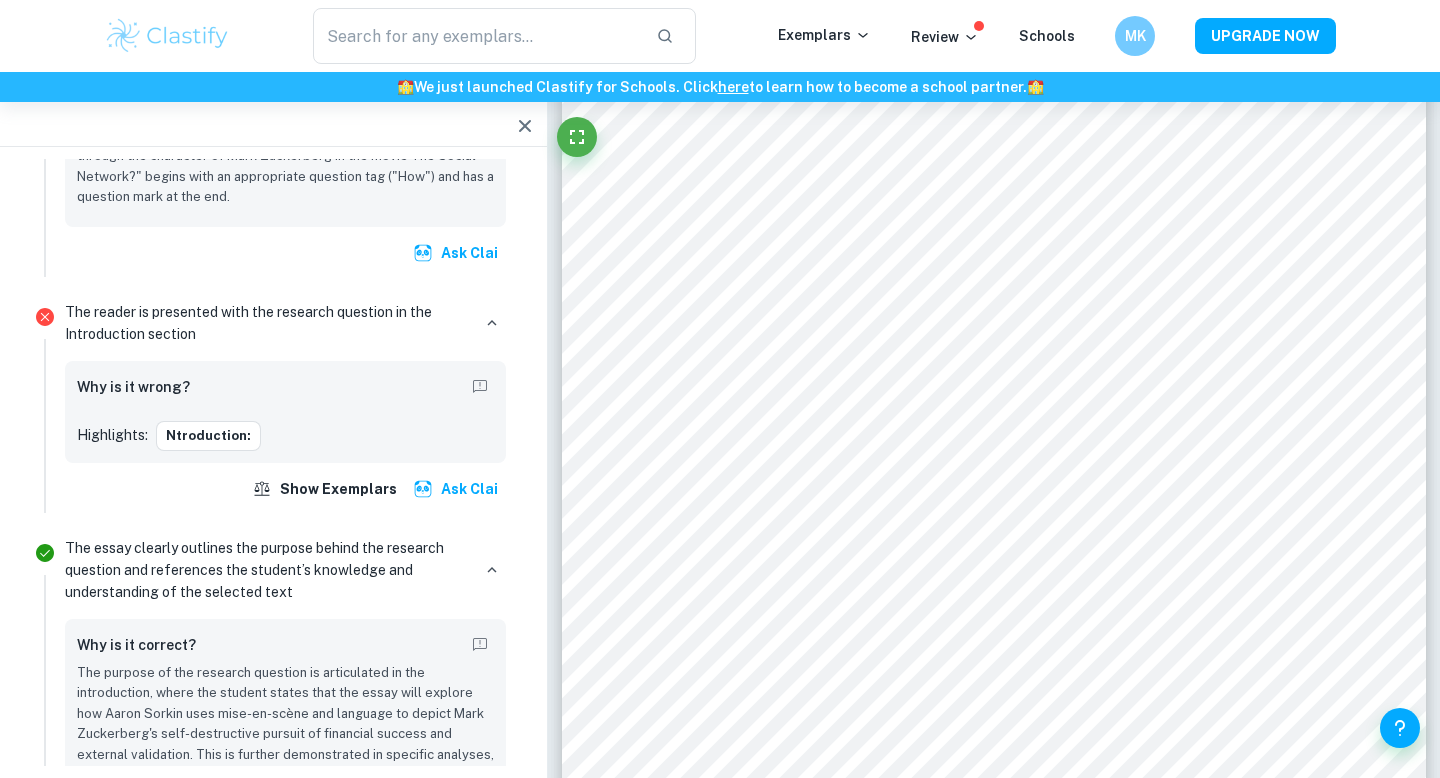 click on "The reader is presented with the research question in the Introduction section" at bounding box center [267, 323] 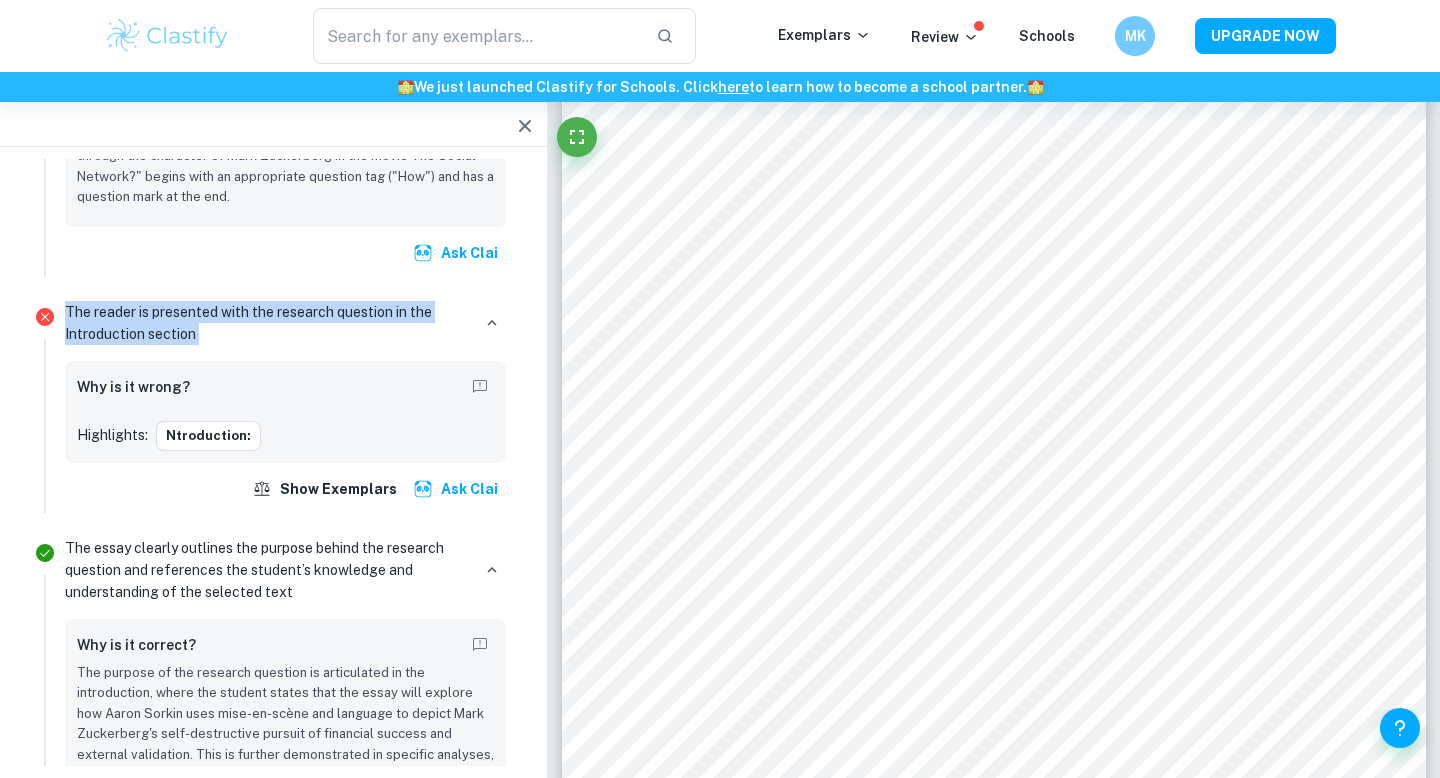 click on "The reader is presented with the research question in the Introduction section" at bounding box center [267, 323] 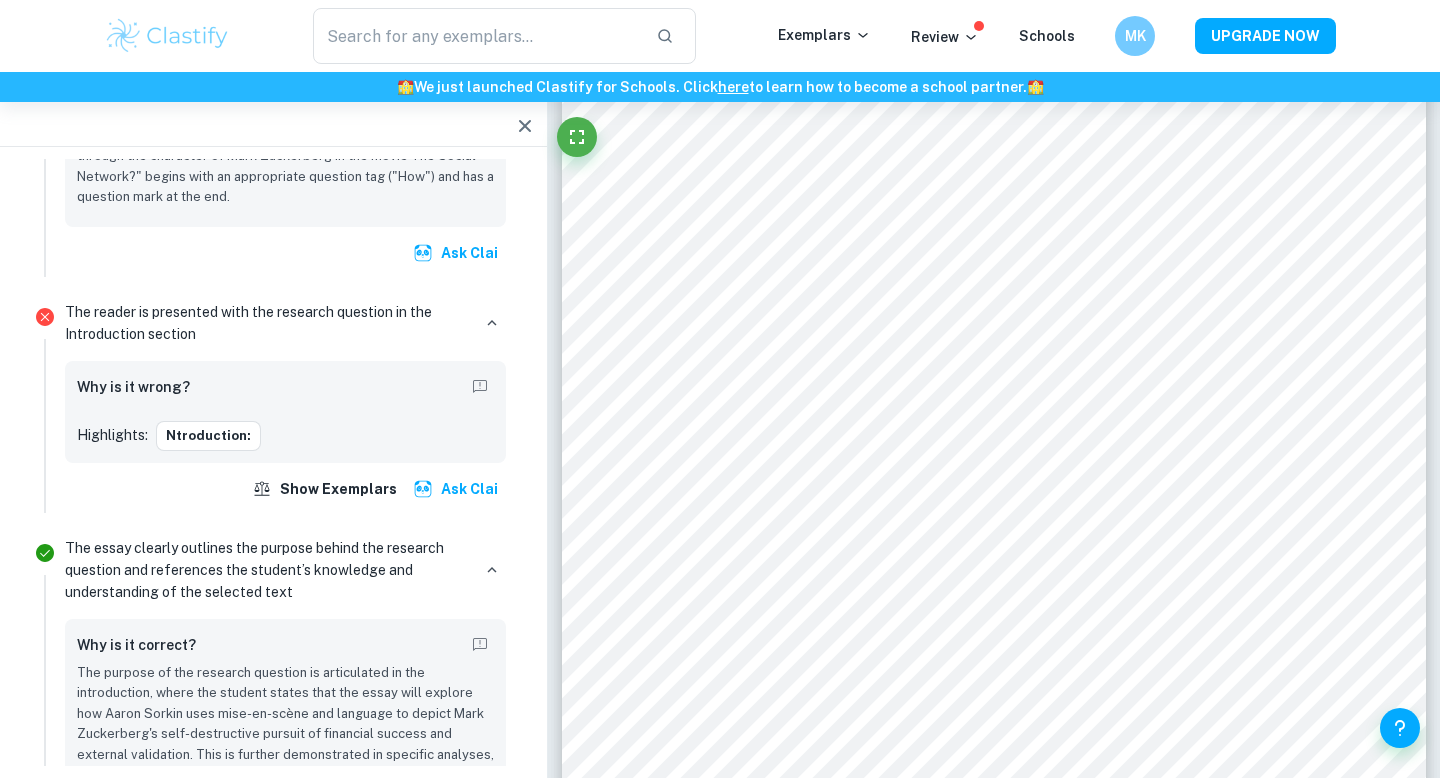 click on "The reader is presented with the research question in the Introduction section" at bounding box center (267, 323) 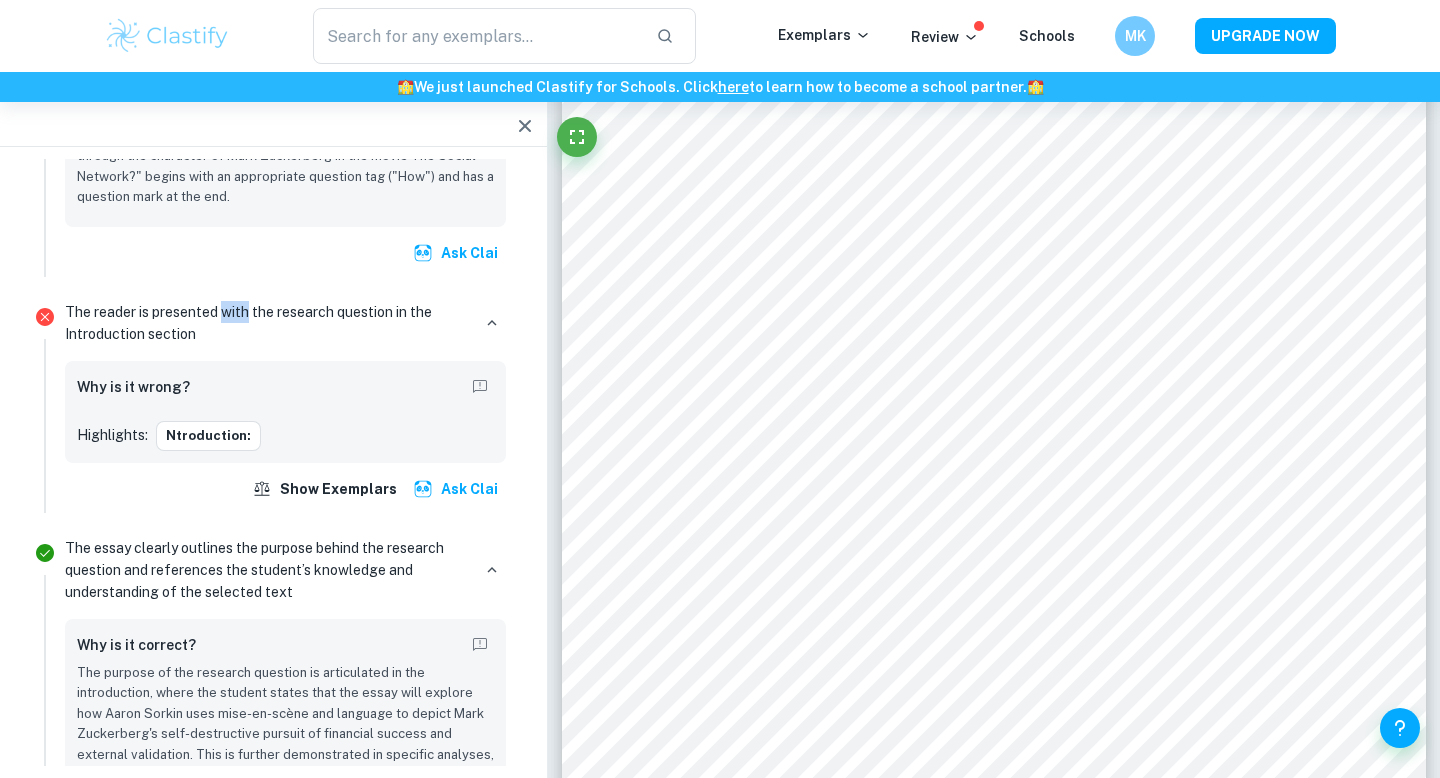click on "The reader is presented with the research question in the Introduction section" at bounding box center (267, 323) 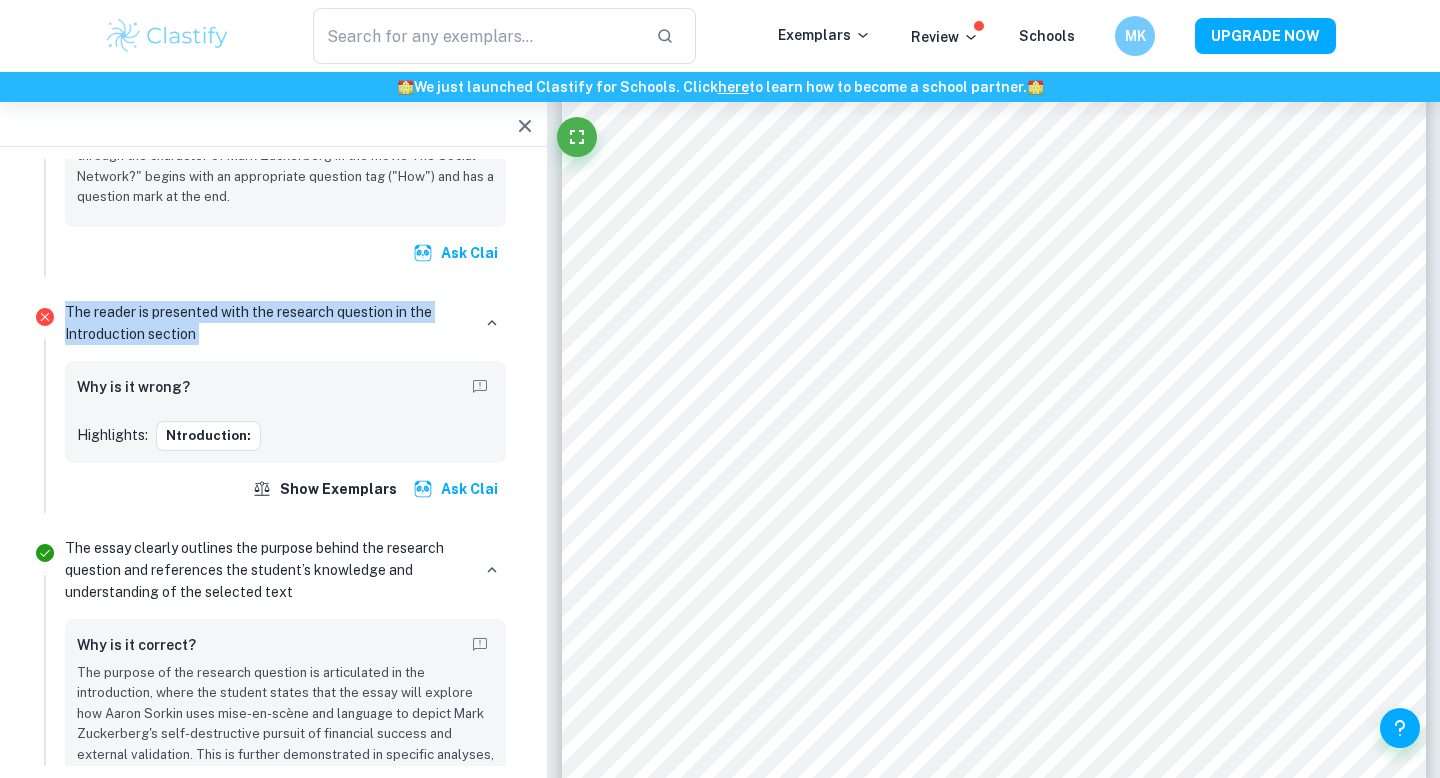 click on "The reader is presented with the research question in the Introduction section" at bounding box center [267, 323] 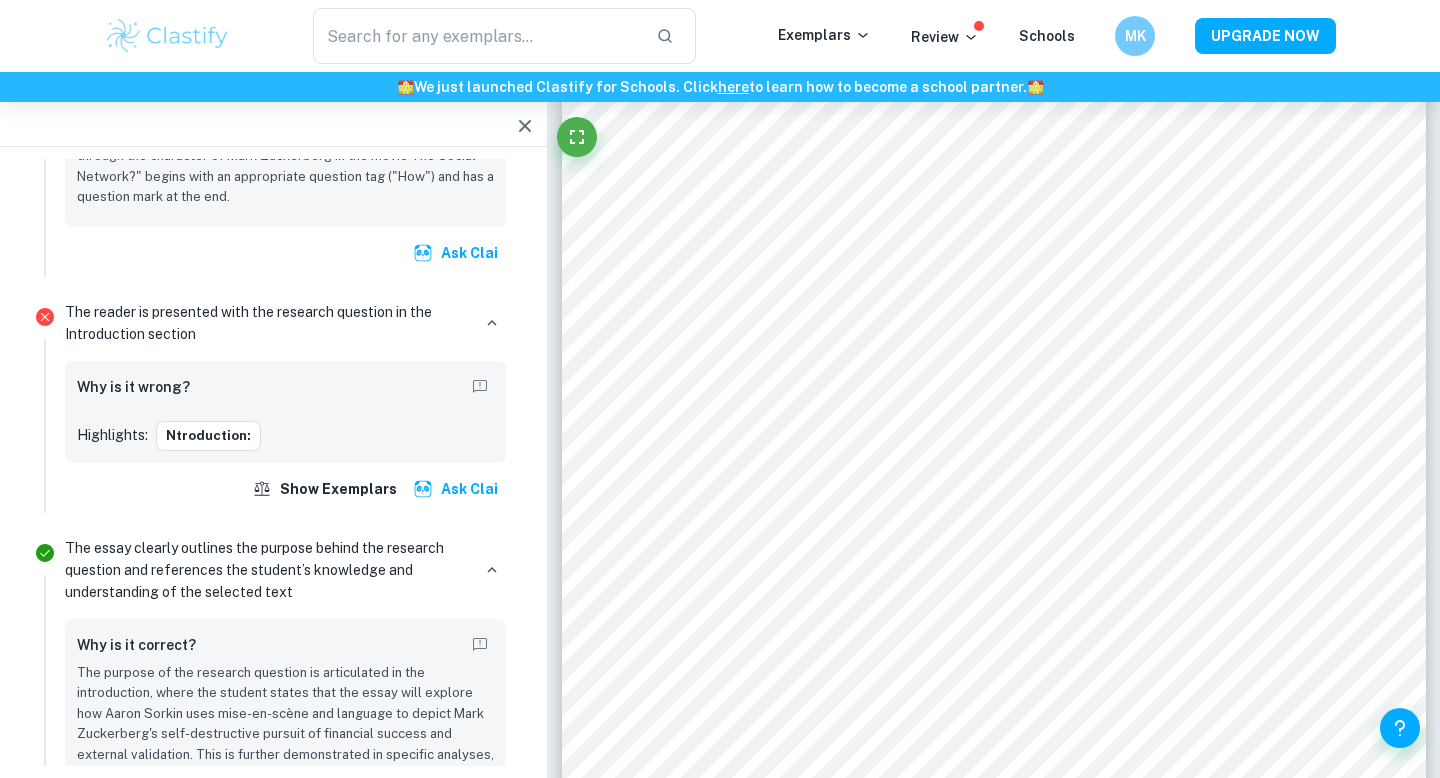 click on "The reader is presented with the research question in the Introduction section" at bounding box center (267, 323) 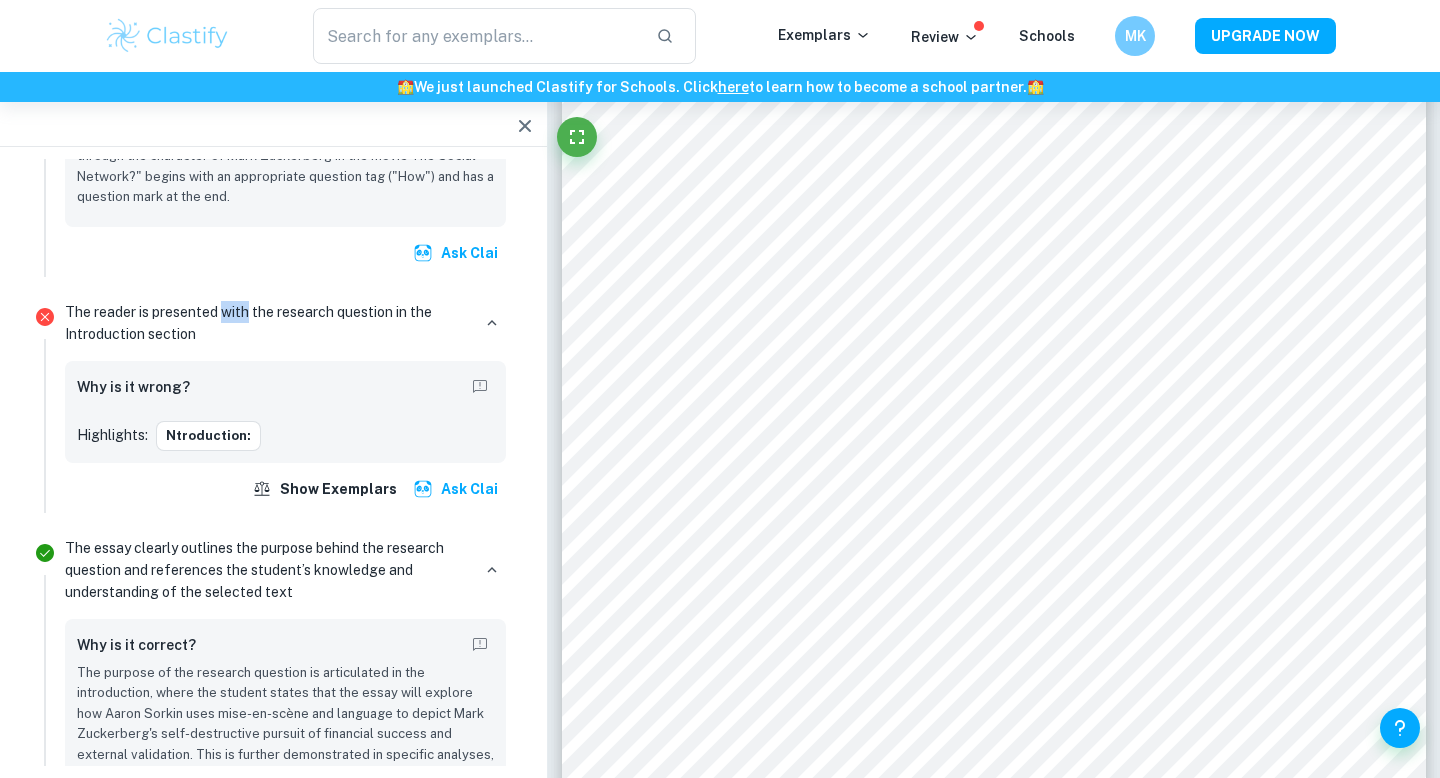 click on "The reader is presented with the research question in the Introduction section" at bounding box center [267, 323] 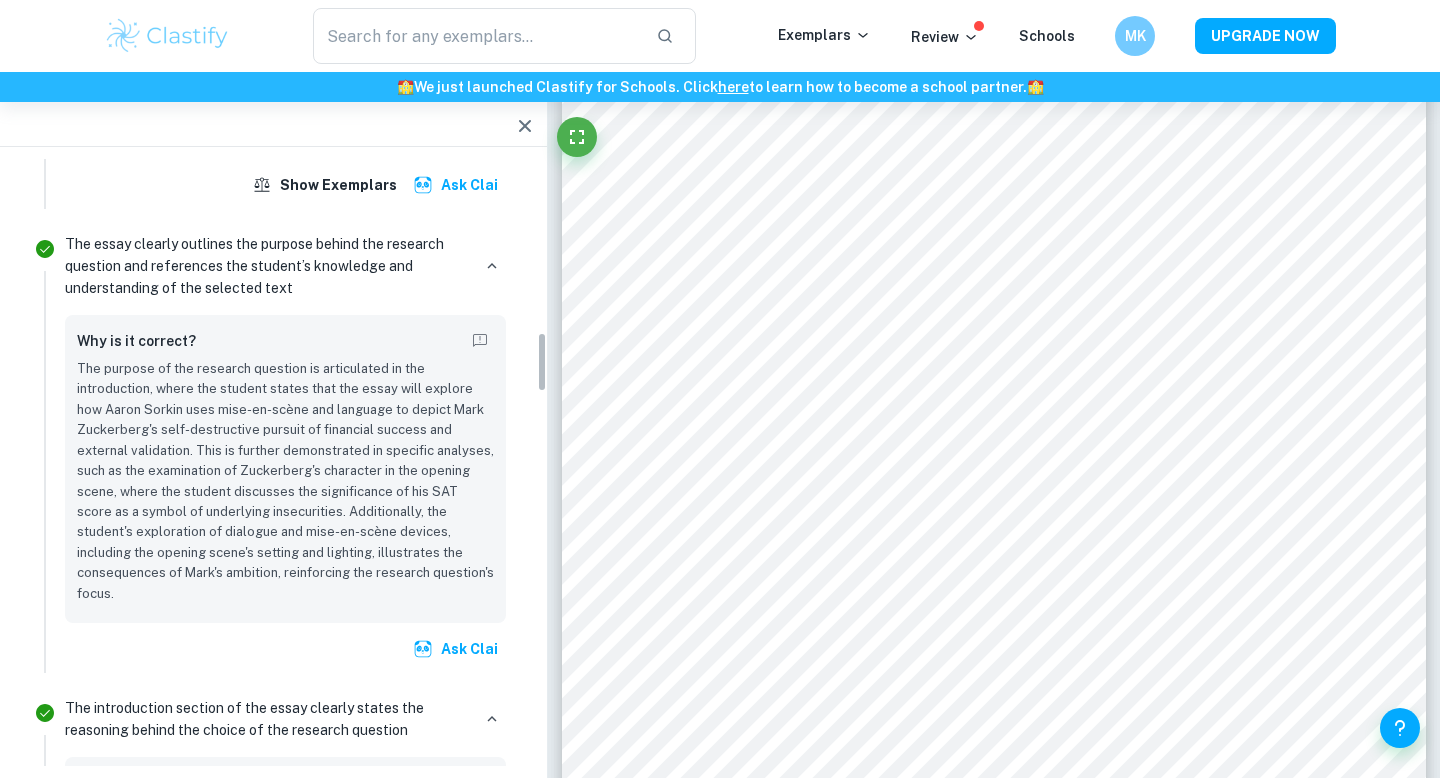 scroll, scrollTop: 1724, scrollLeft: 0, axis: vertical 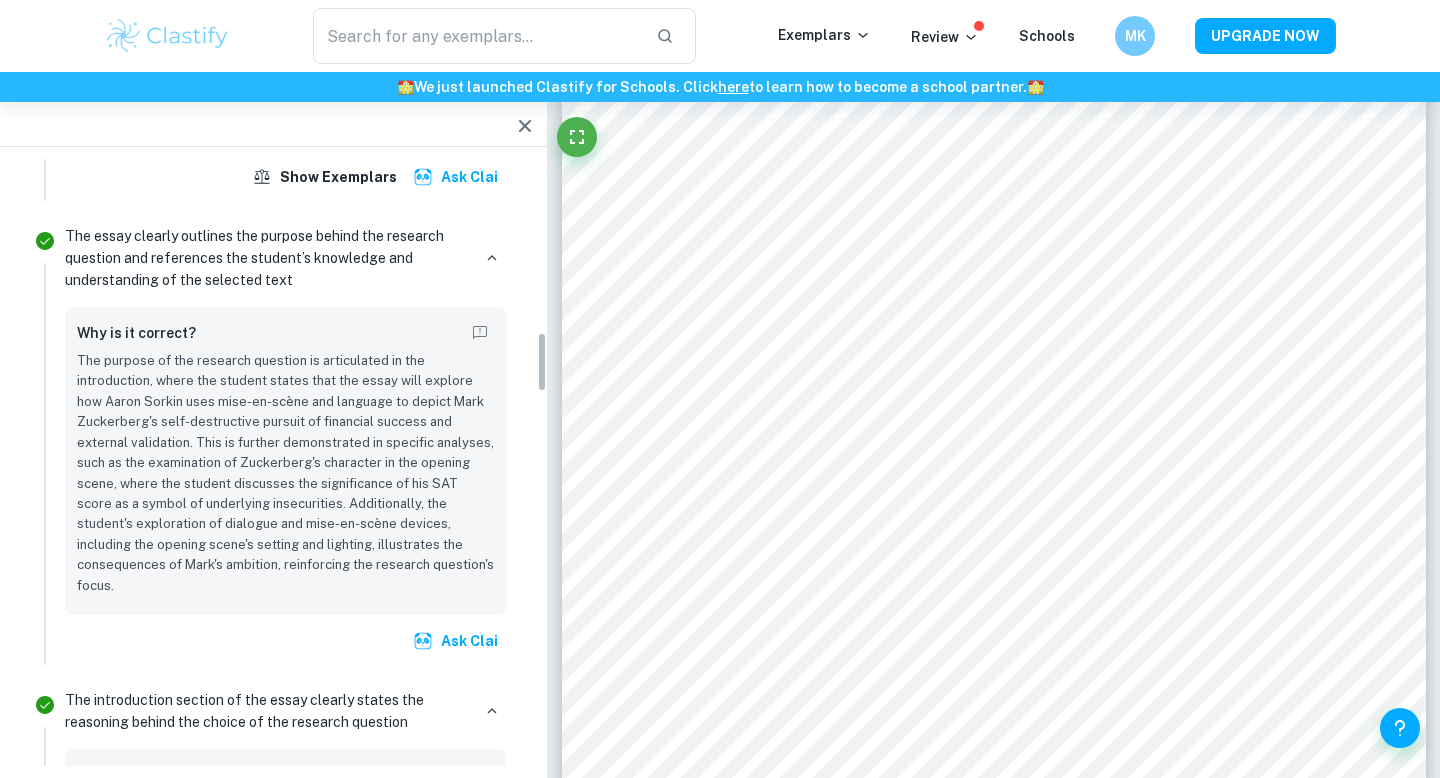 click on "The essay clearly outlines the purpose behind the research question and references the student’s knowledge and understanding of the selected text" at bounding box center (267, 258) 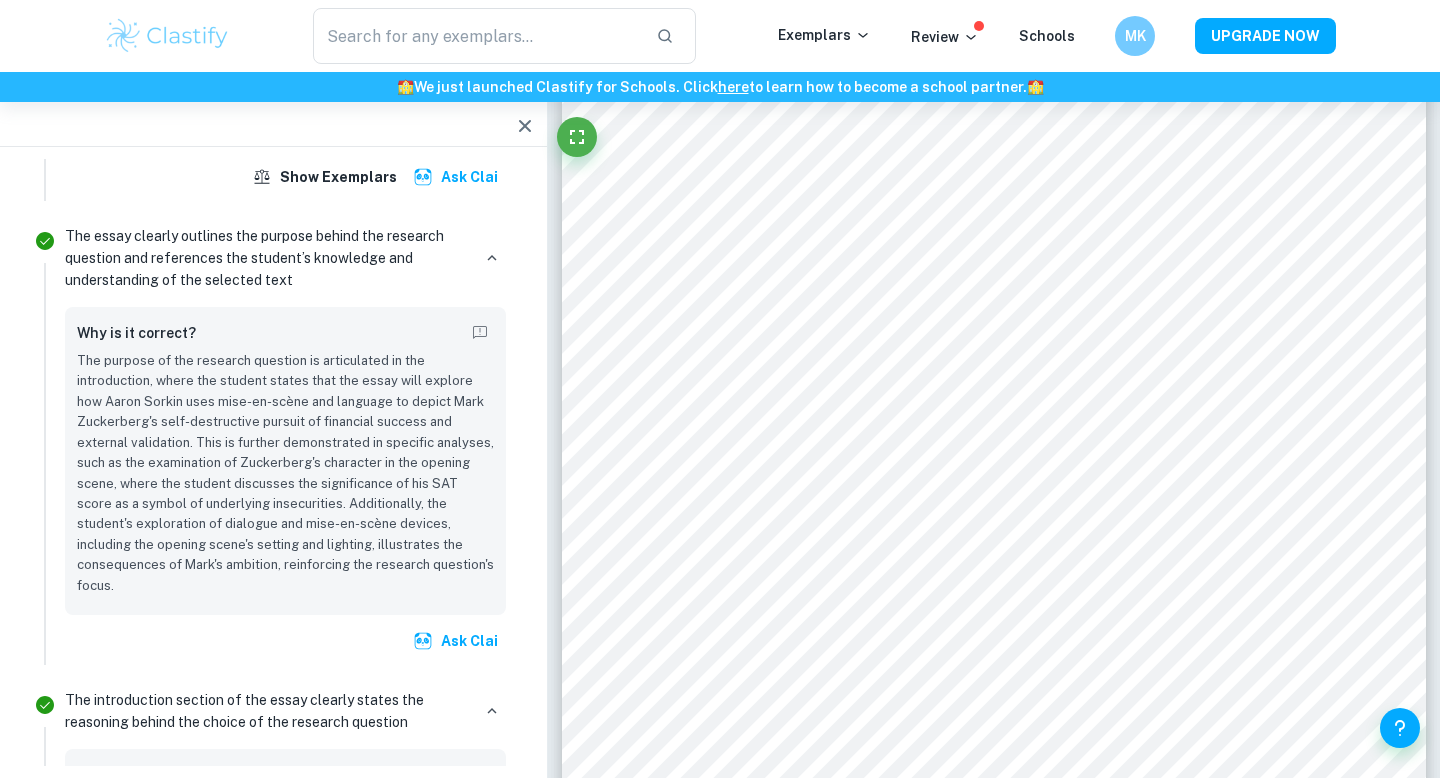 click on "The essay clearly outlines the purpose behind the research question and references the student’s knowledge and understanding of the selected text" at bounding box center [267, 258] 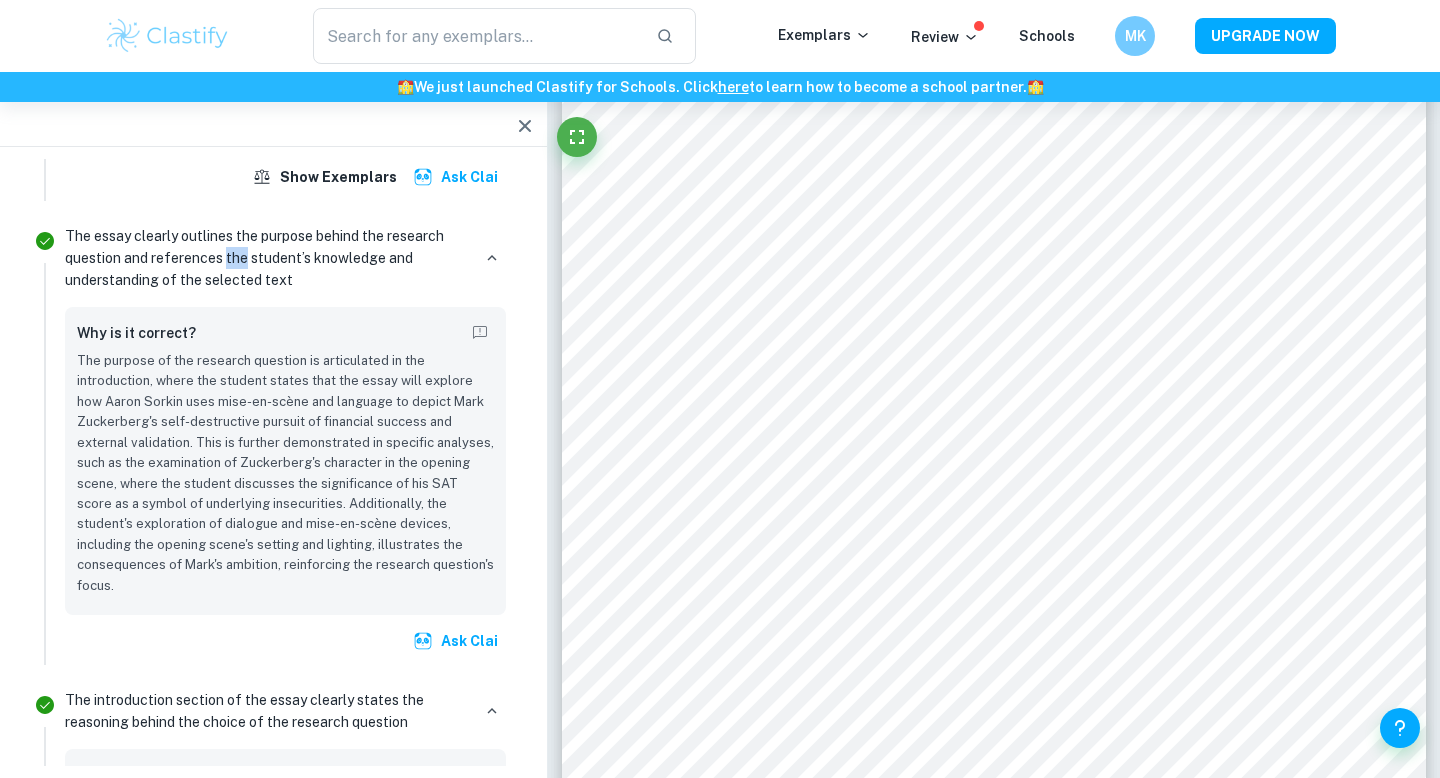 click on "The essay clearly outlines the purpose behind the research question and references the student’s knowledge and understanding of the selected text" at bounding box center [267, 258] 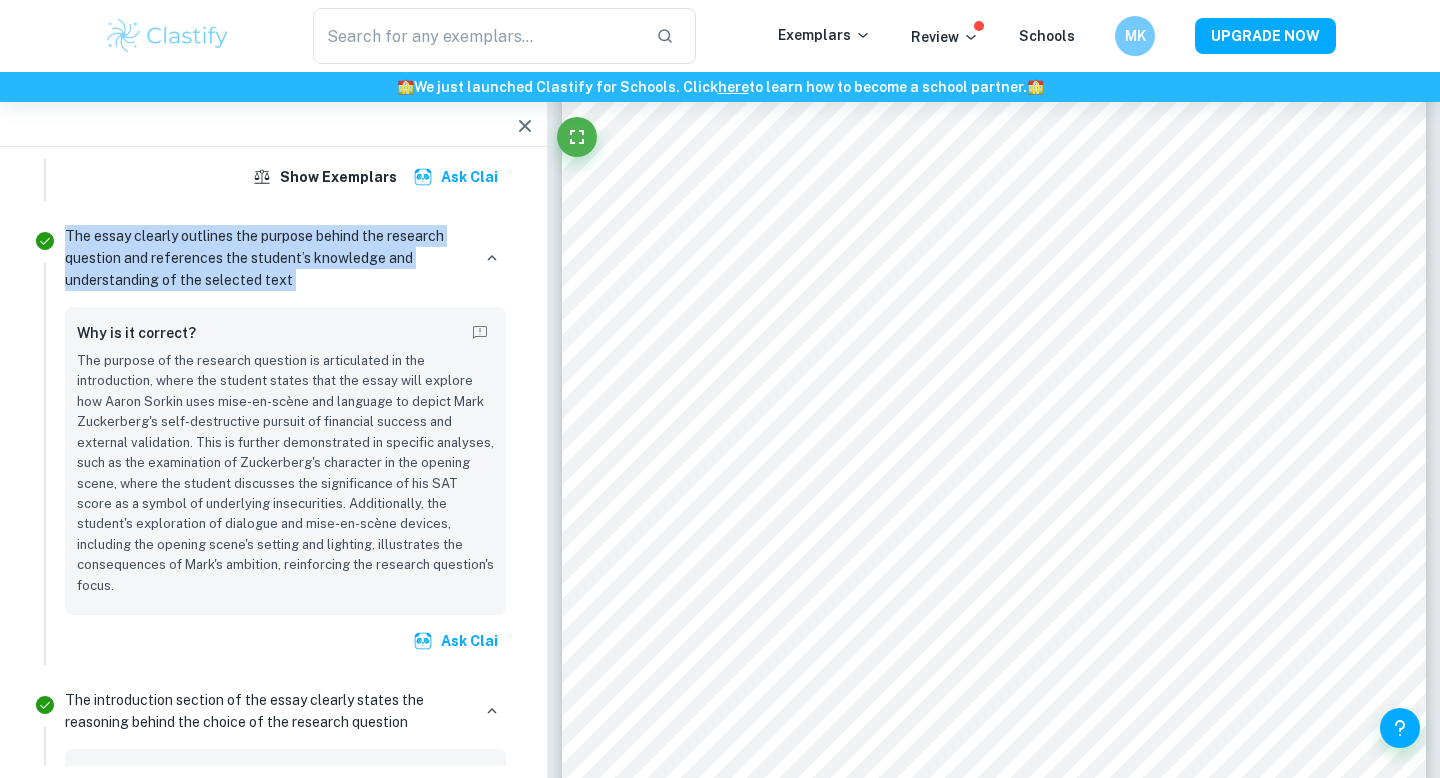 click on "The essay clearly outlines the purpose behind the research question and references the student’s knowledge and understanding of the selected text" at bounding box center [267, 258] 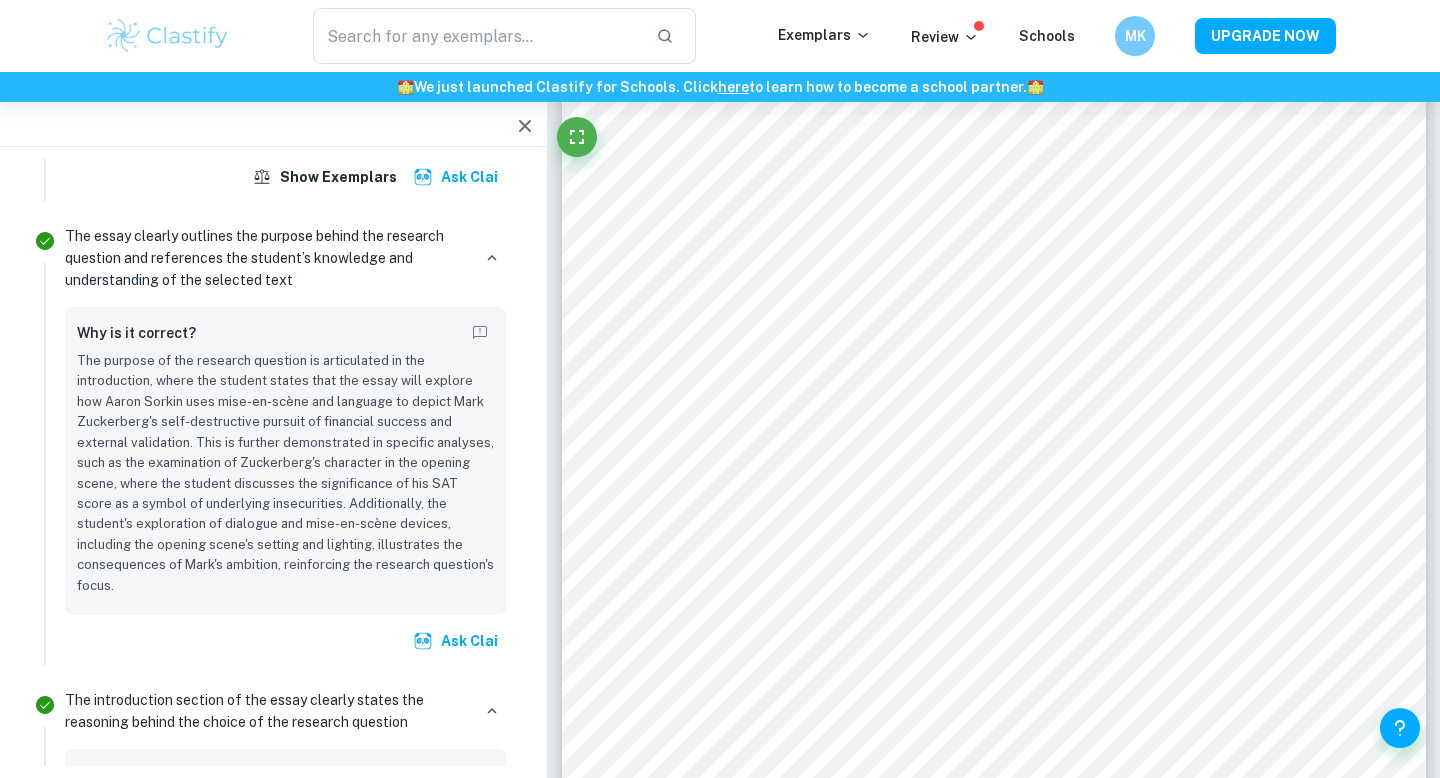 click on "The essay clearly outlines the purpose behind the research question and references the student’s knowledge and understanding of the selected text" at bounding box center [267, 258] 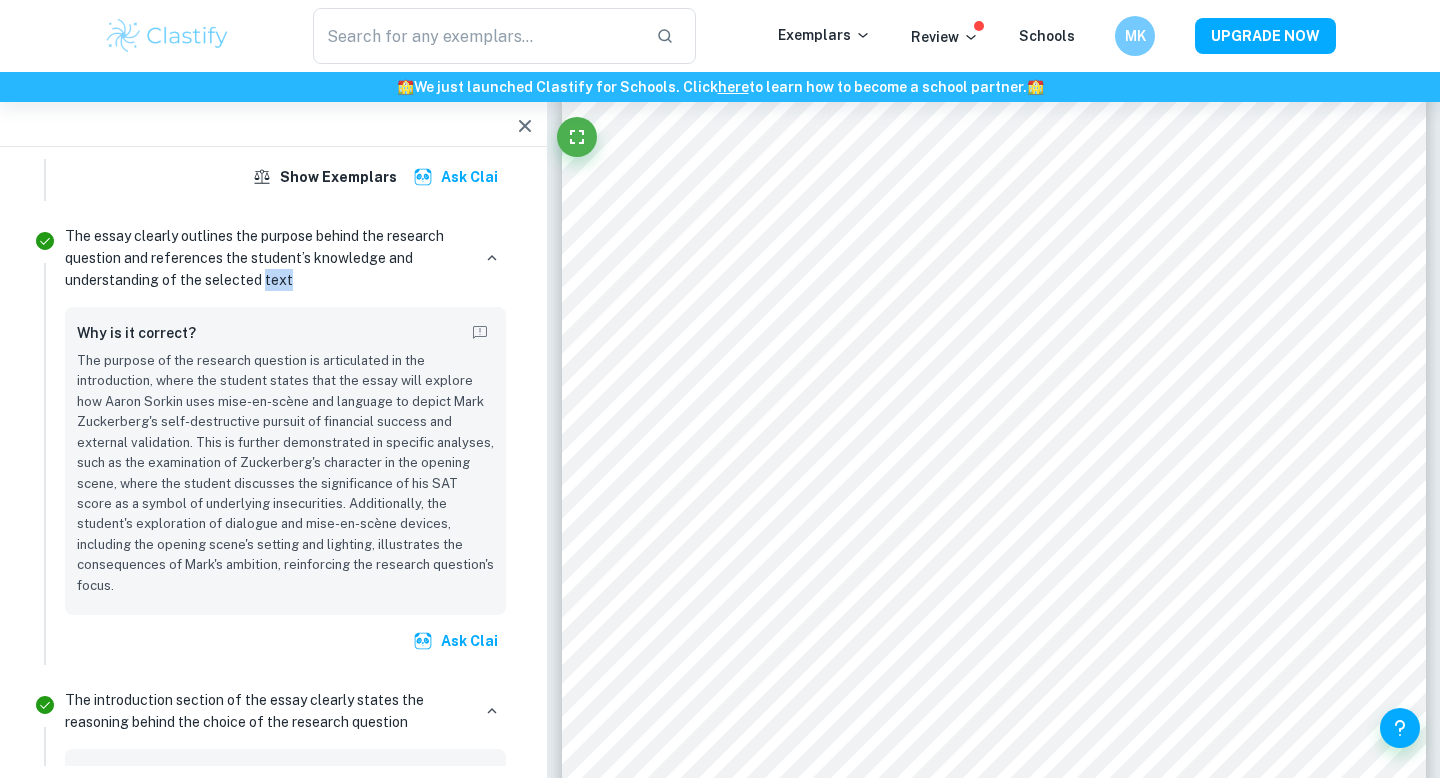 click on "The essay clearly outlines the purpose behind the research question and references the student’s knowledge and understanding of the selected text" at bounding box center (267, 258) 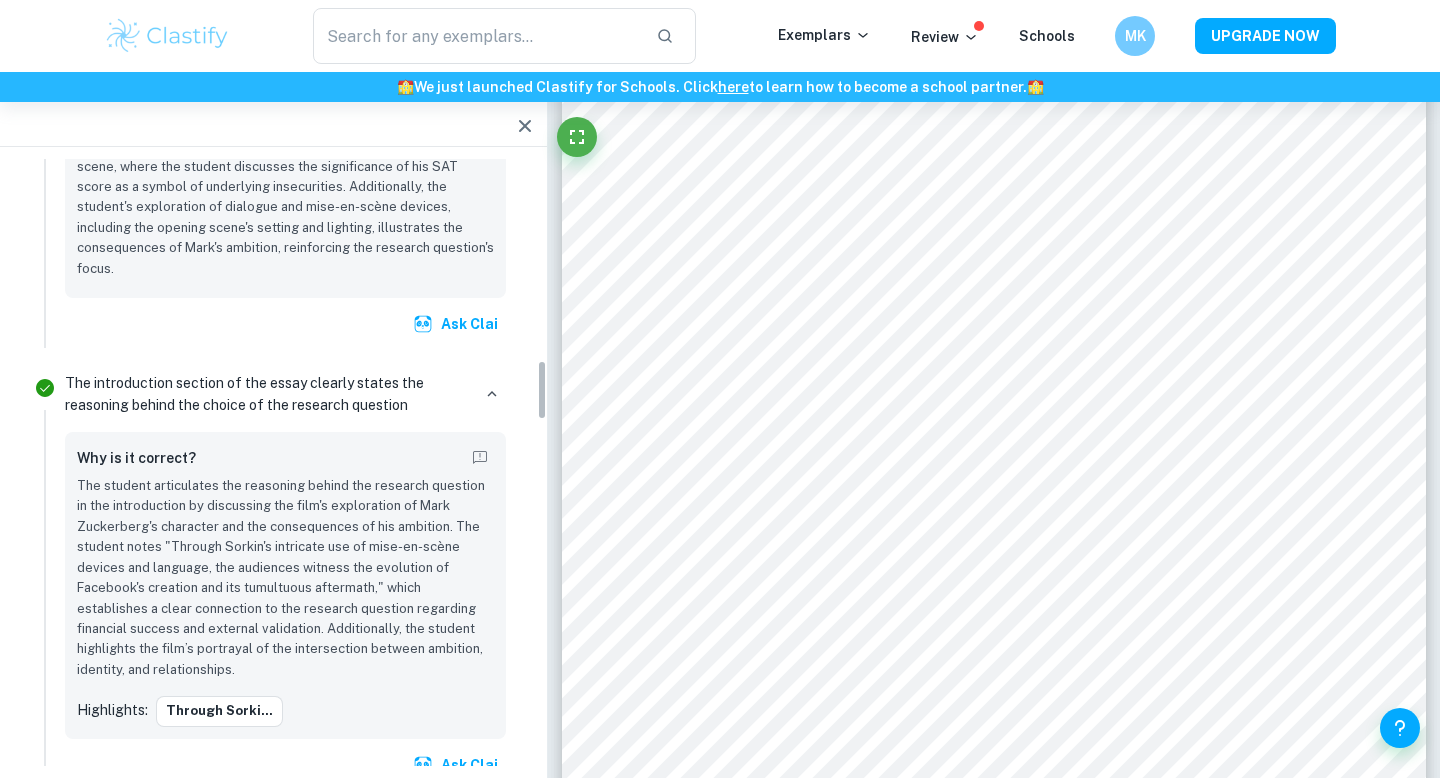 scroll, scrollTop: 2055, scrollLeft: 0, axis: vertical 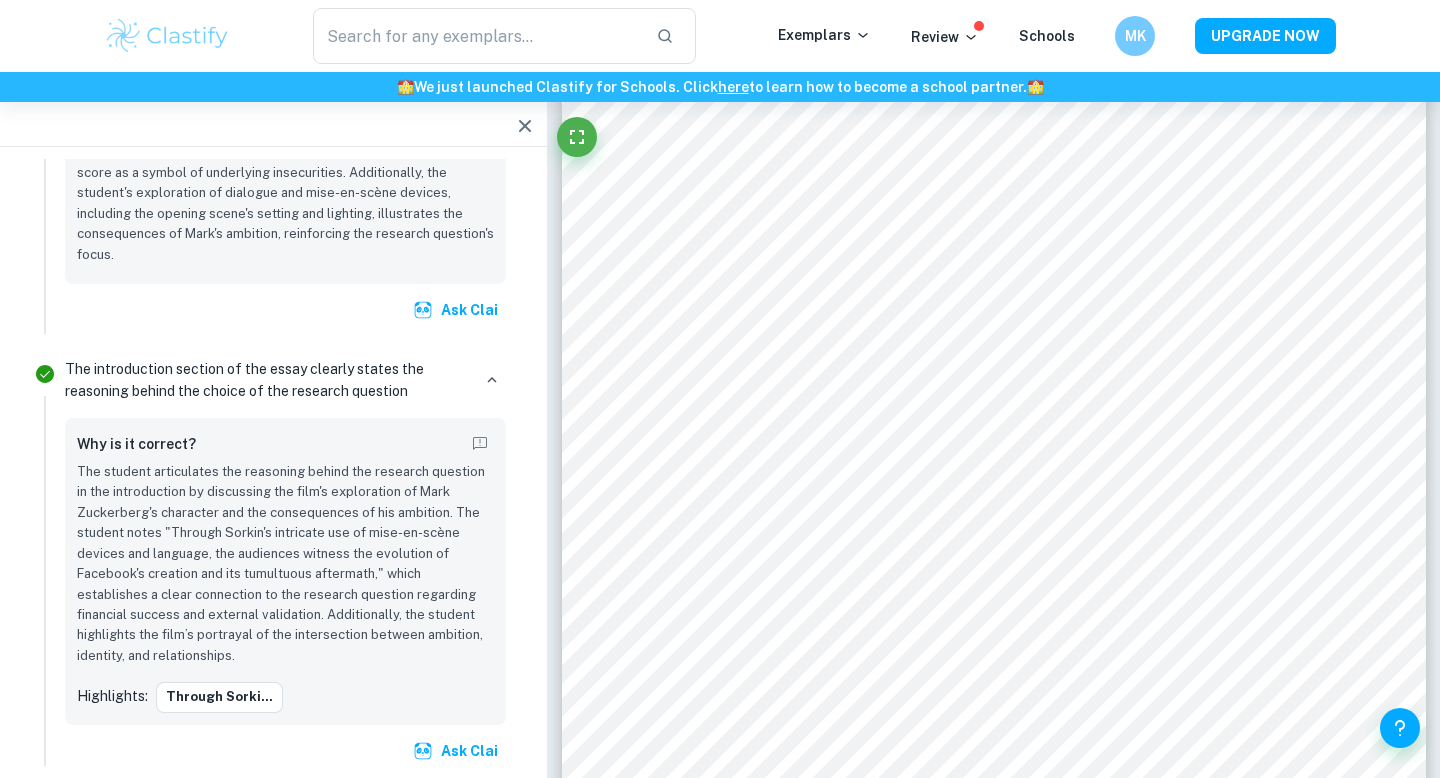 click on "The introduction section of the essay clearly states the reasoning behind the choice of the research question" at bounding box center (267, 380) 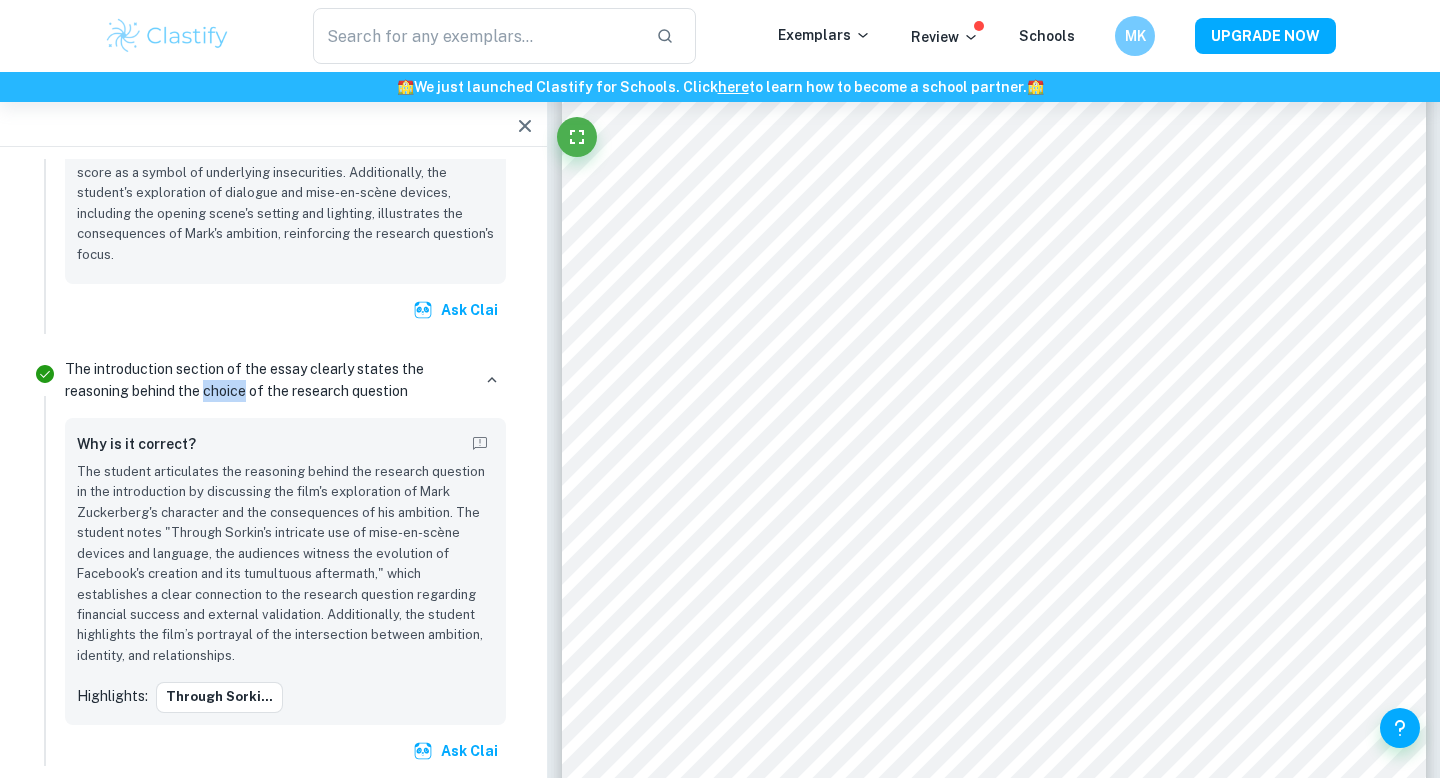 click on "The introduction section of the essay clearly states the reasoning behind the choice of the research question" at bounding box center (267, 380) 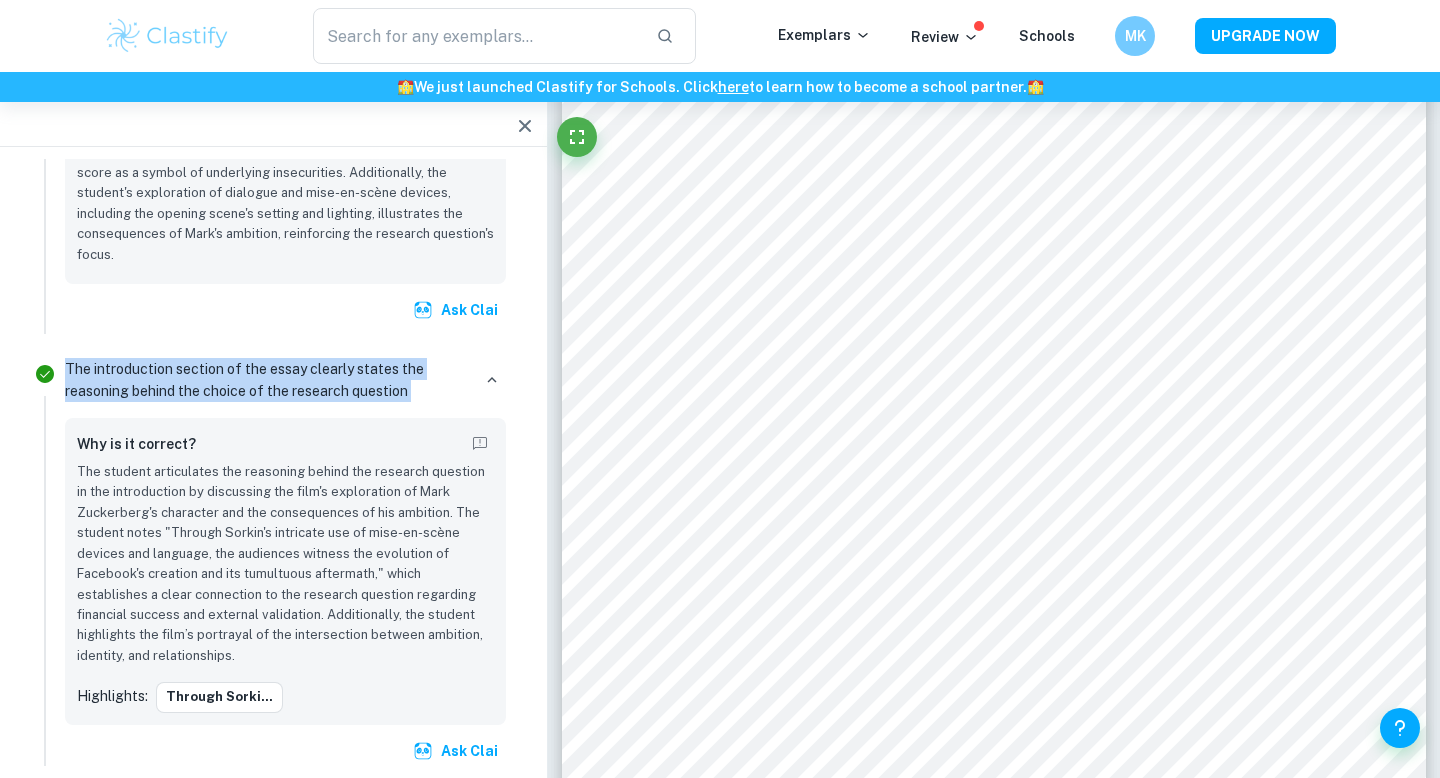 click on "The introduction section of the essay clearly states the reasoning behind the choice of the research question" at bounding box center [267, 380] 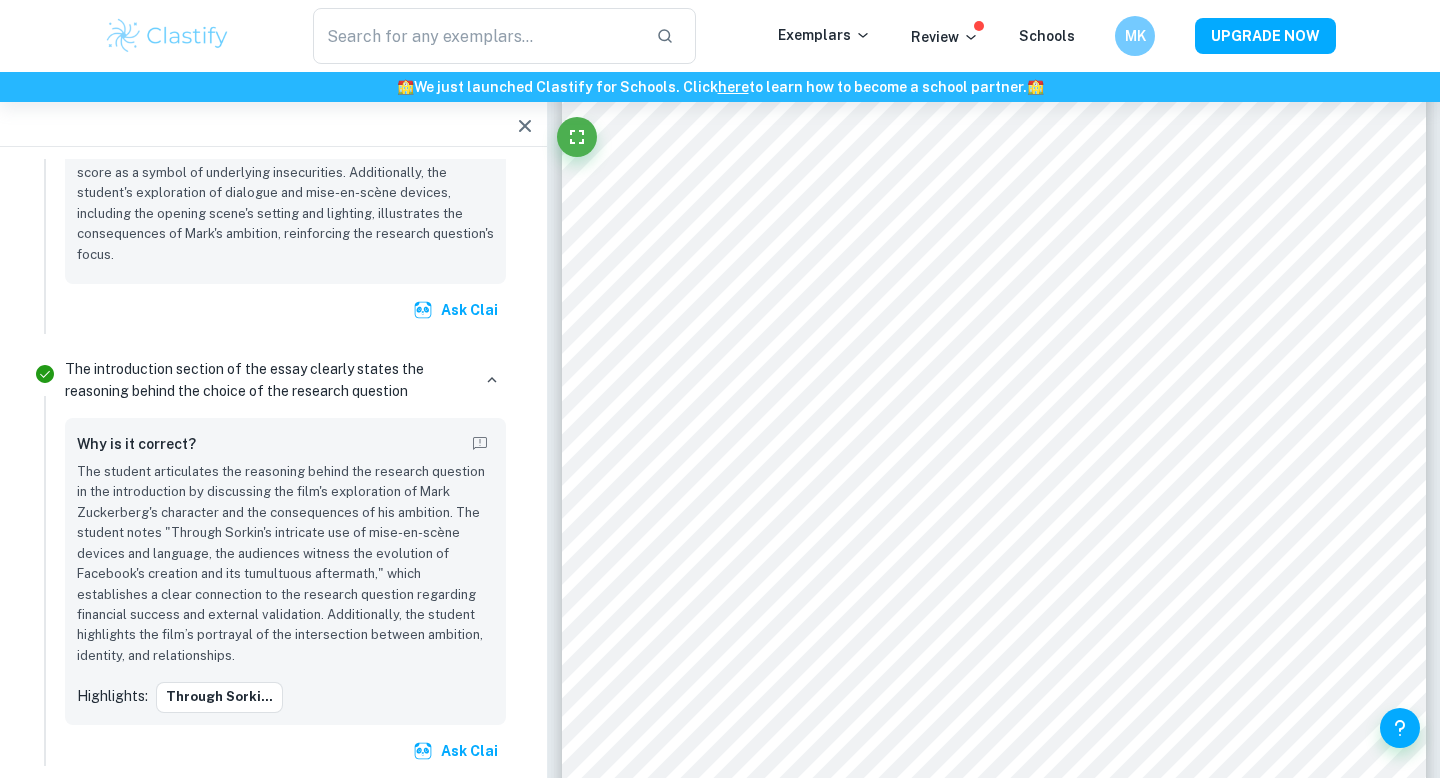 click on "The introduction section of the essay clearly states the reasoning behind the choice of the research question" at bounding box center (267, 380) 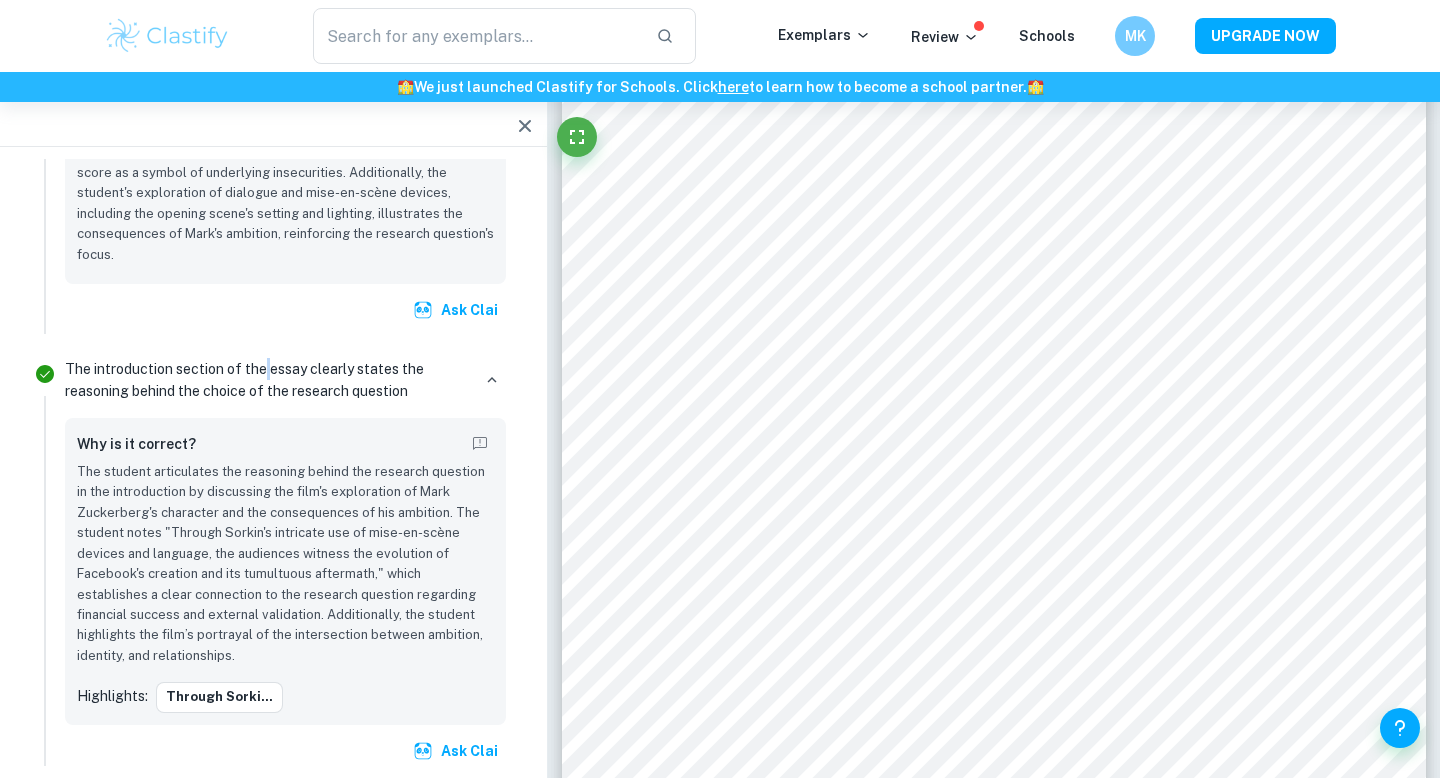 click on "The introduction section of the essay clearly states the reasoning behind the choice of the research question" at bounding box center (267, 380) 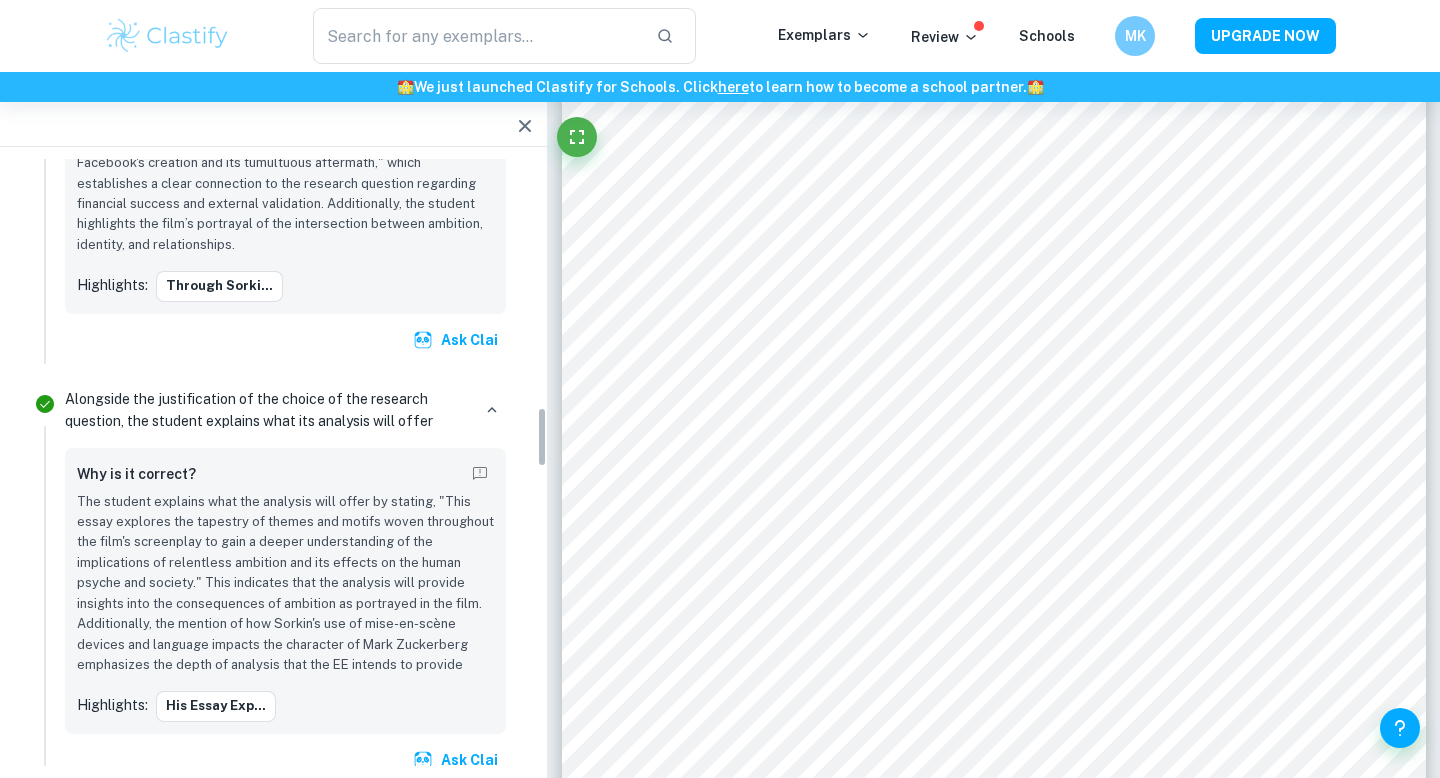 click on "Alongside the justification of the choice of the research question, the student explains what its analysis will offer" at bounding box center (267, 410) 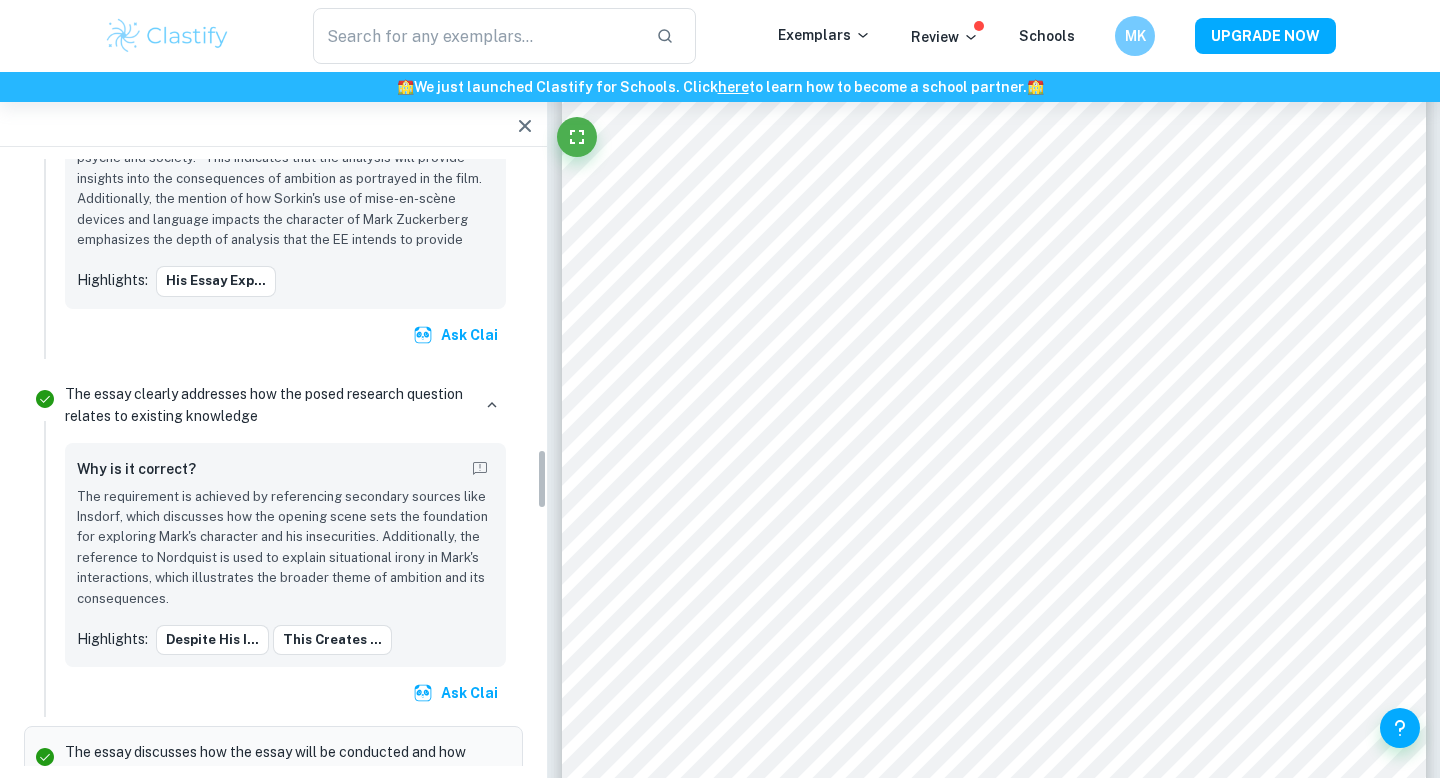 scroll, scrollTop: 2908, scrollLeft: 0, axis: vertical 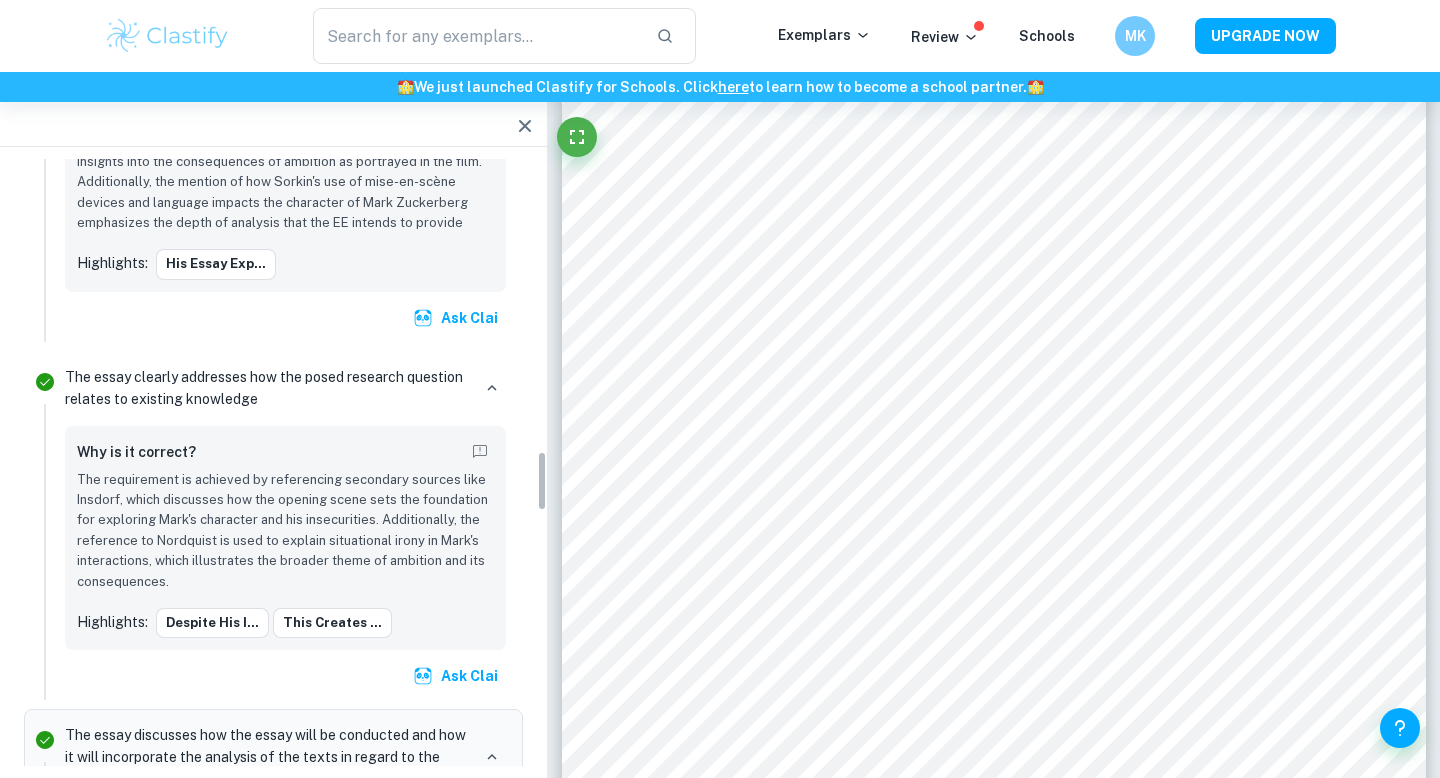 click on "The essay clearly addresses how the posed research question relates to existing knowledge" at bounding box center [267, 388] 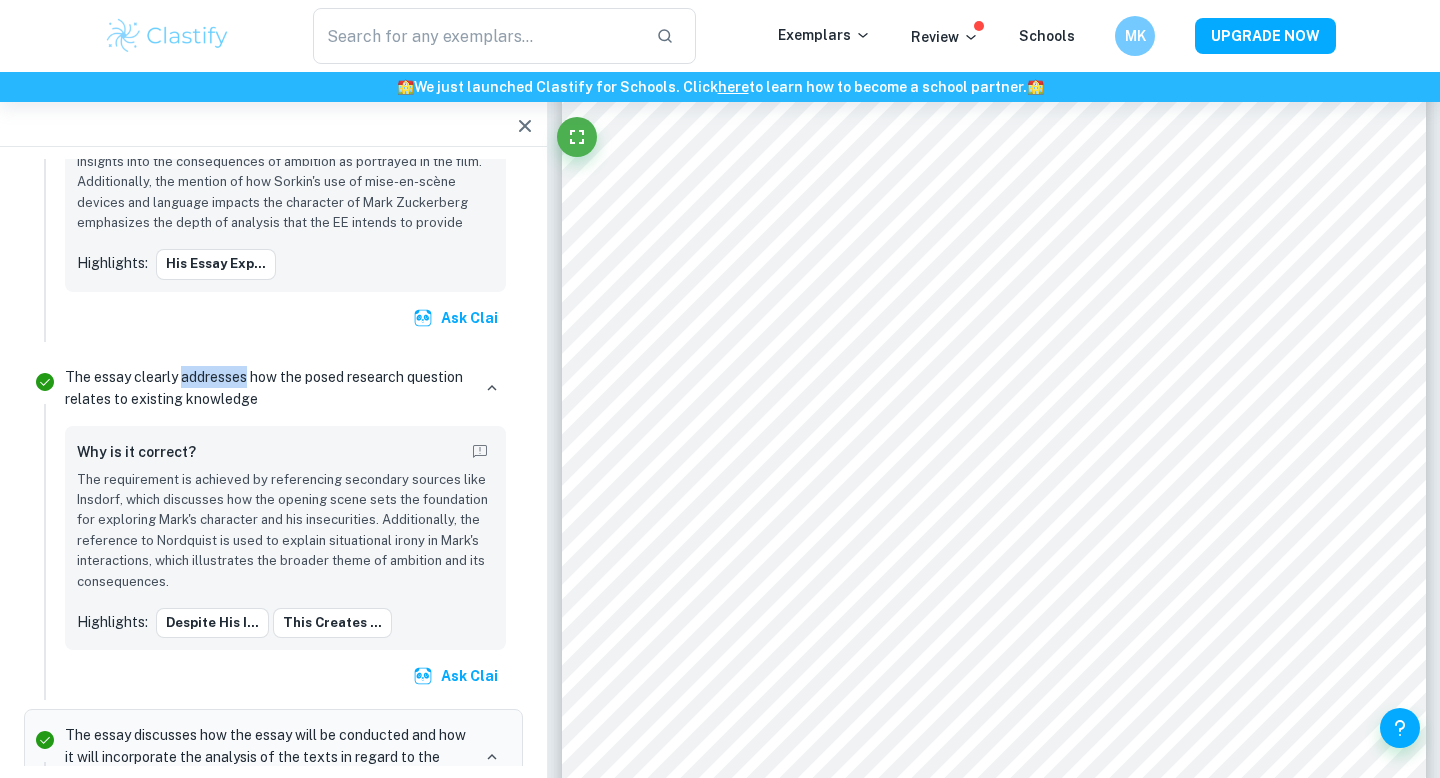 click on "The essay clearly addresses how the posed research question relates to existing knowledge" at bounding box center (267, 388) 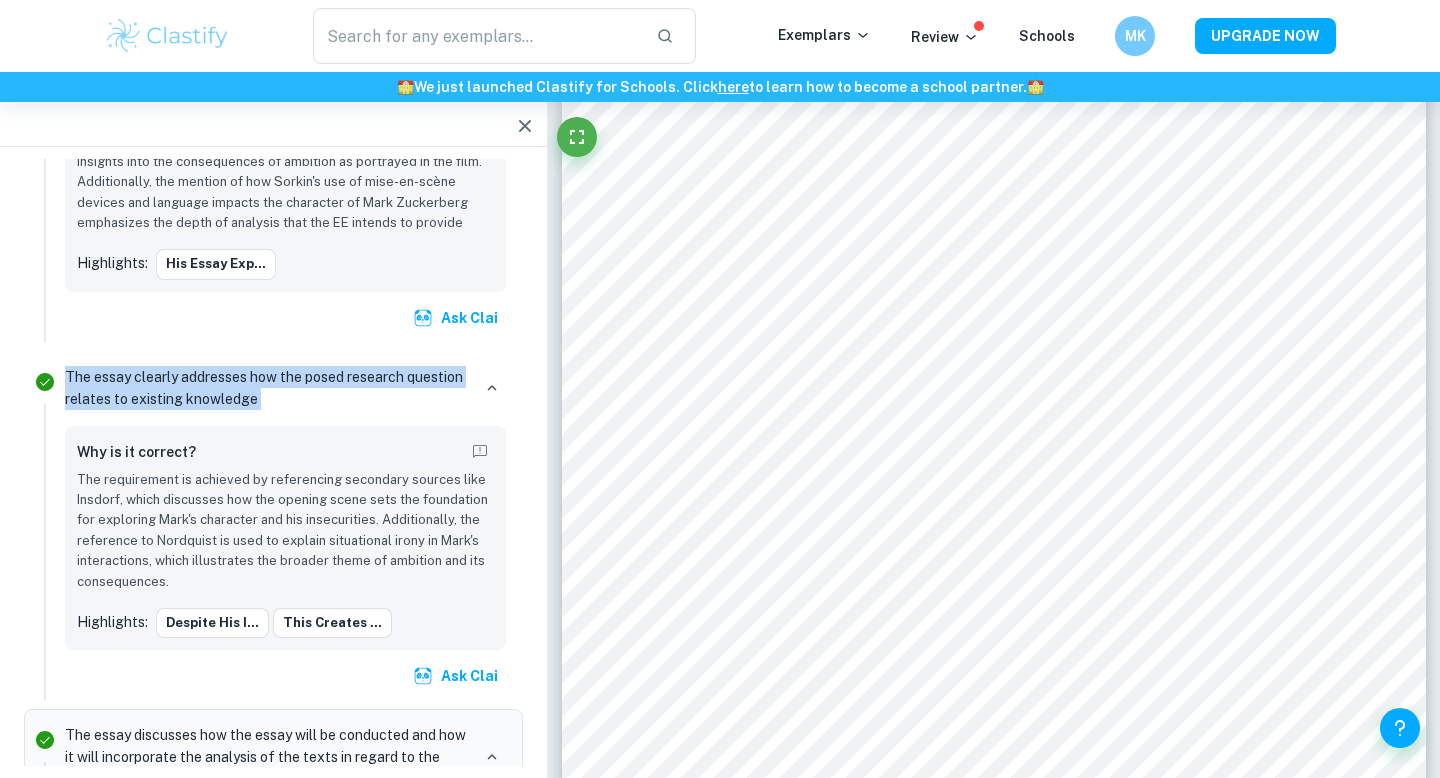 click on "The essay clearly addresses how the posed research question relates to existing knowledge" at bounding box center (267, 388) 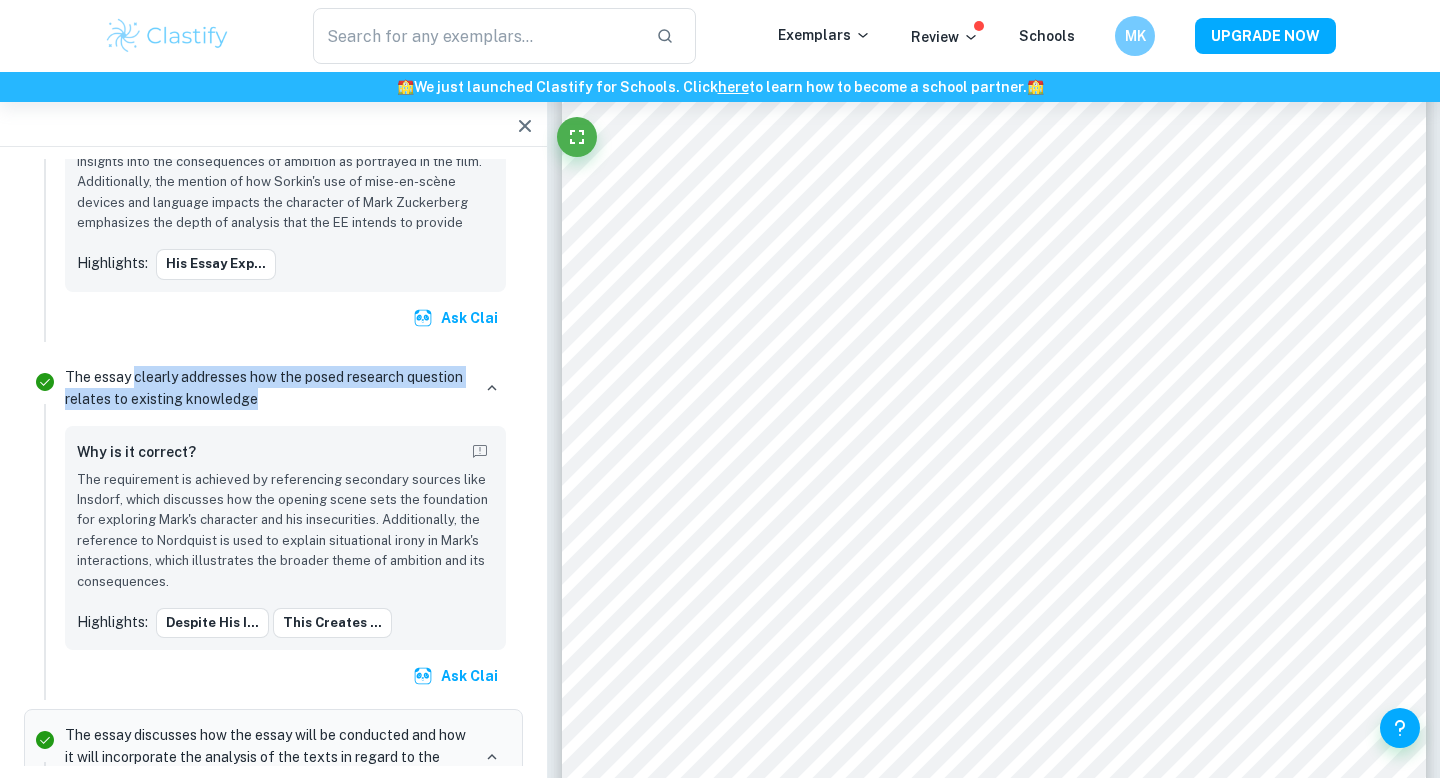 drag, startPoint x: 282, startPoint y: 380, endPoint x: 133, endPoint y: 358, distance: 150.6154 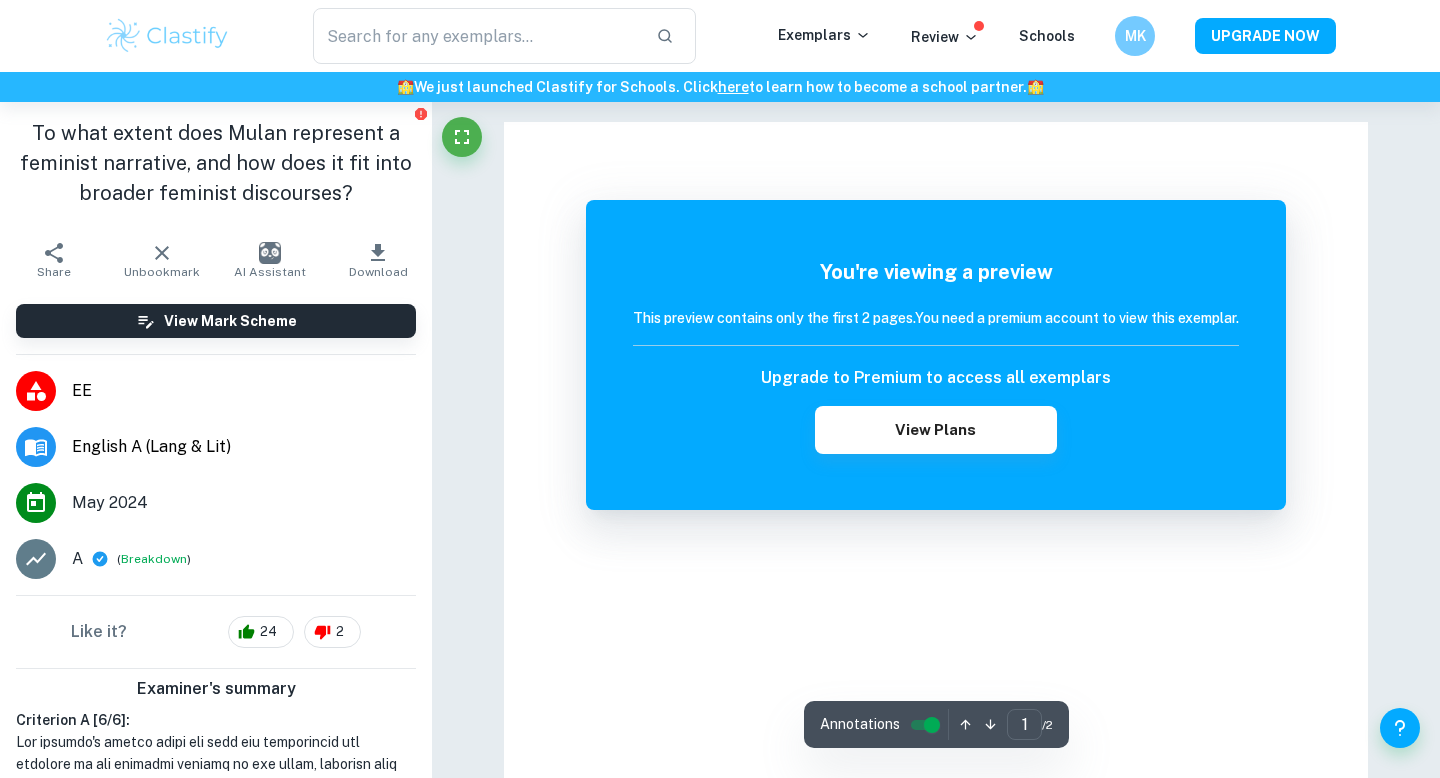 scroll, scrollTop: 0, scrollLeft: 0, axis: both 